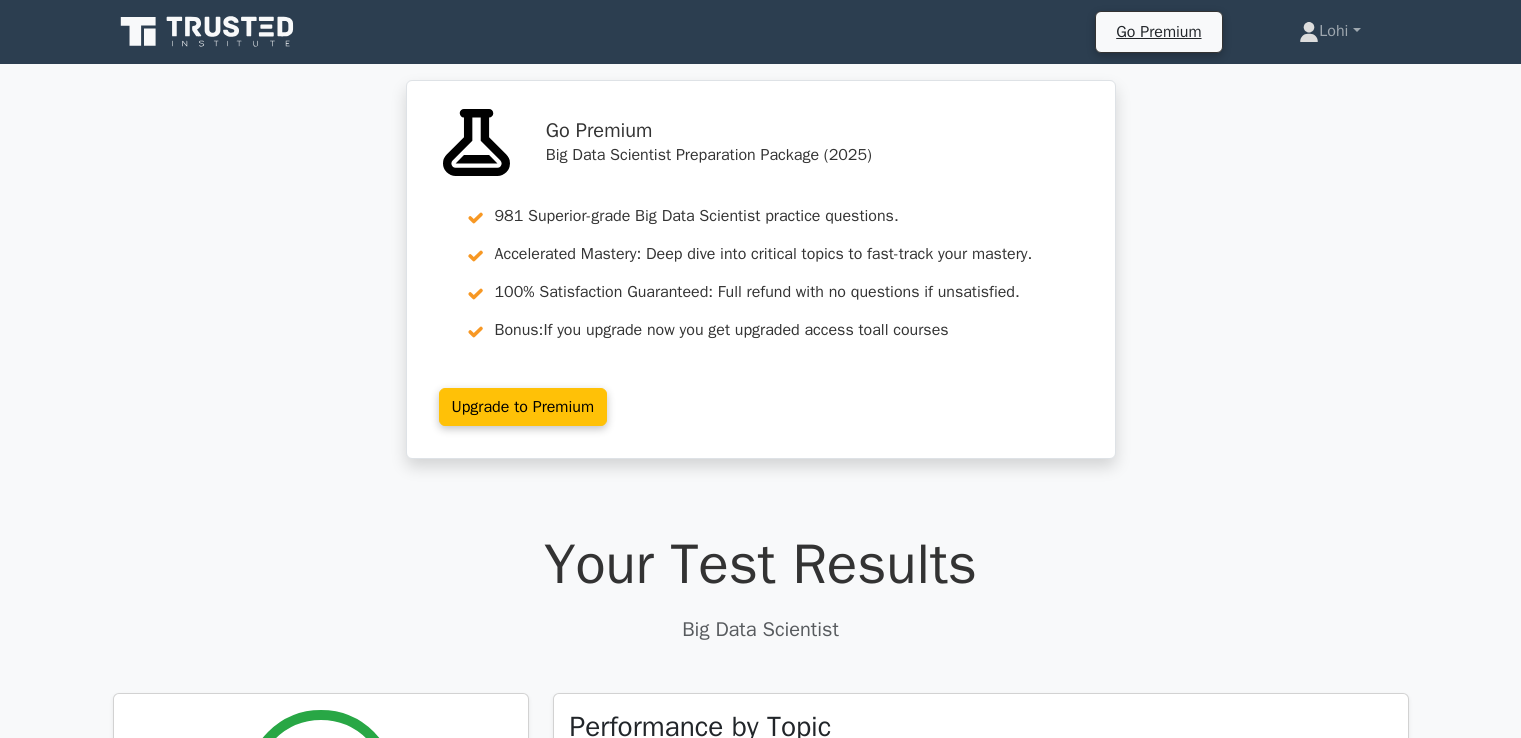 scroll, scrollTop: 8659, scrollLeft: 0, axis: vertical 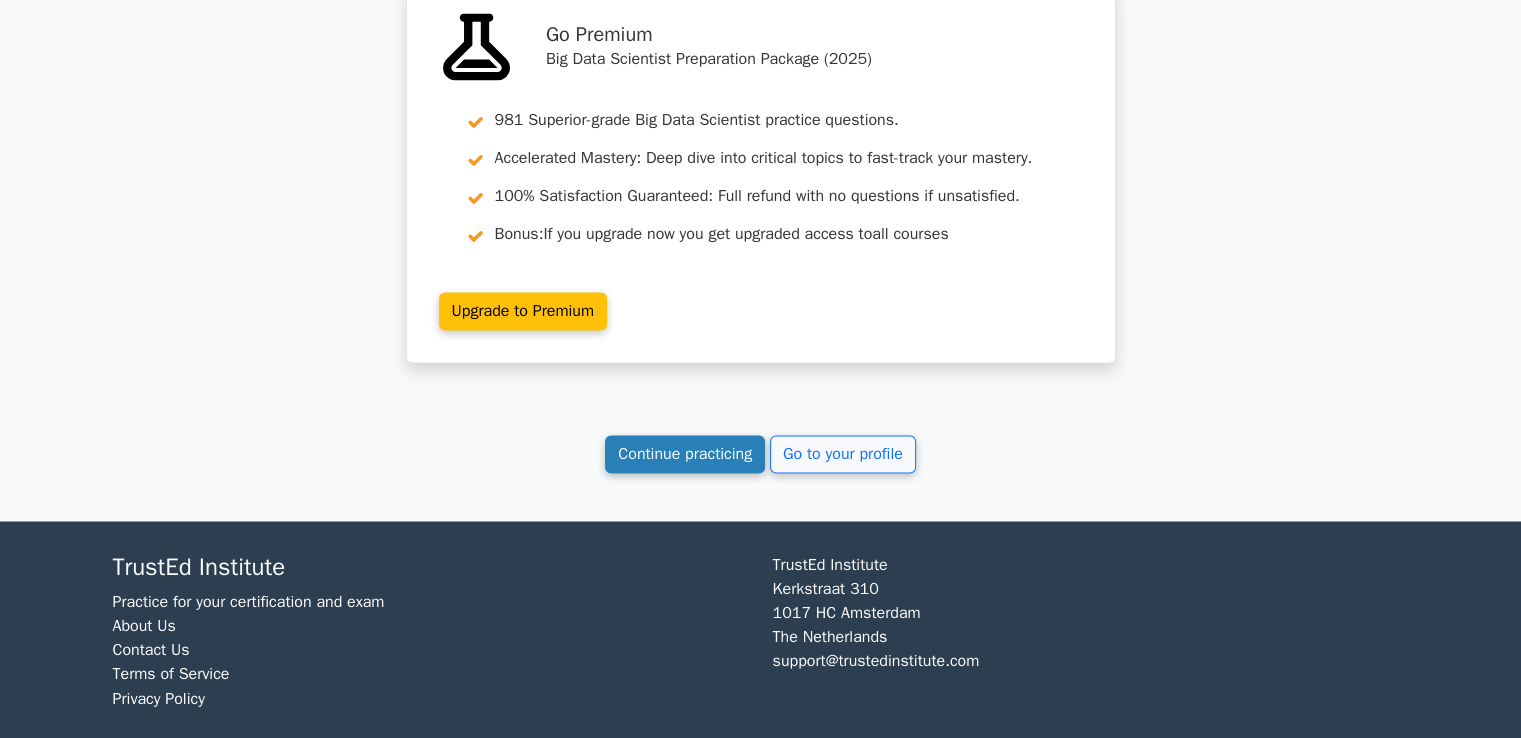 click on "Continue practicing" at bounding box center (685, 454) 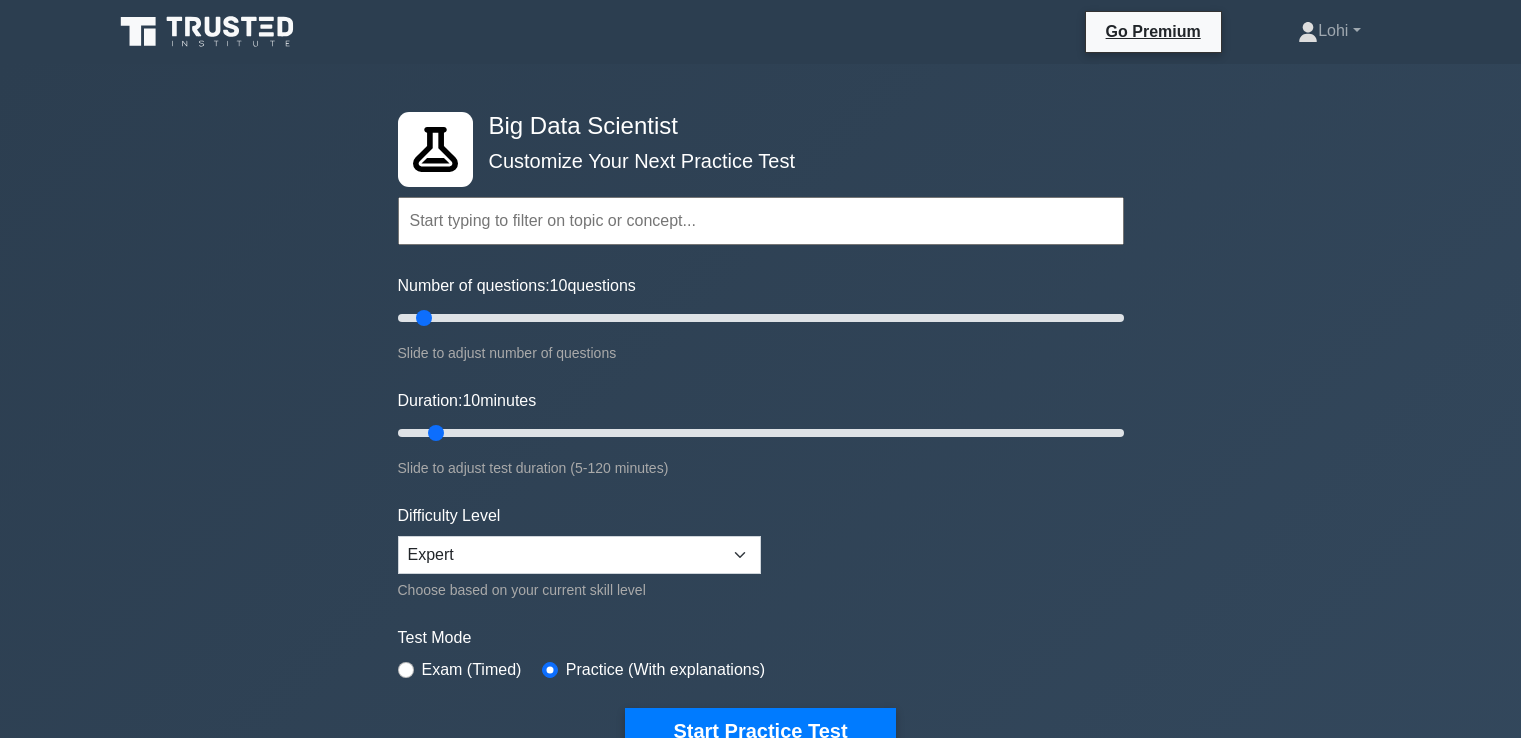 scroll, scrollTop: 0, scrollLeft: 0, axis: both 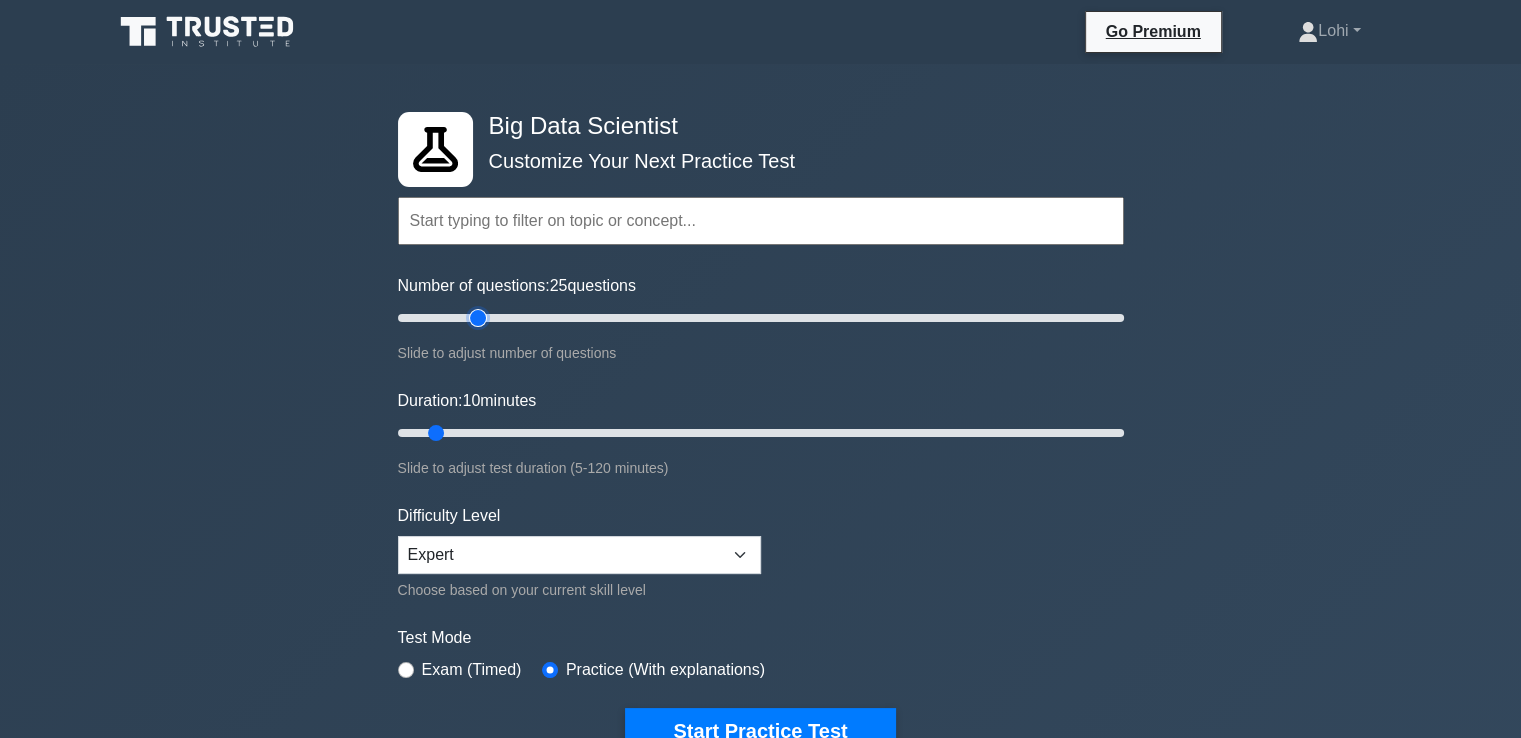 type on "25" 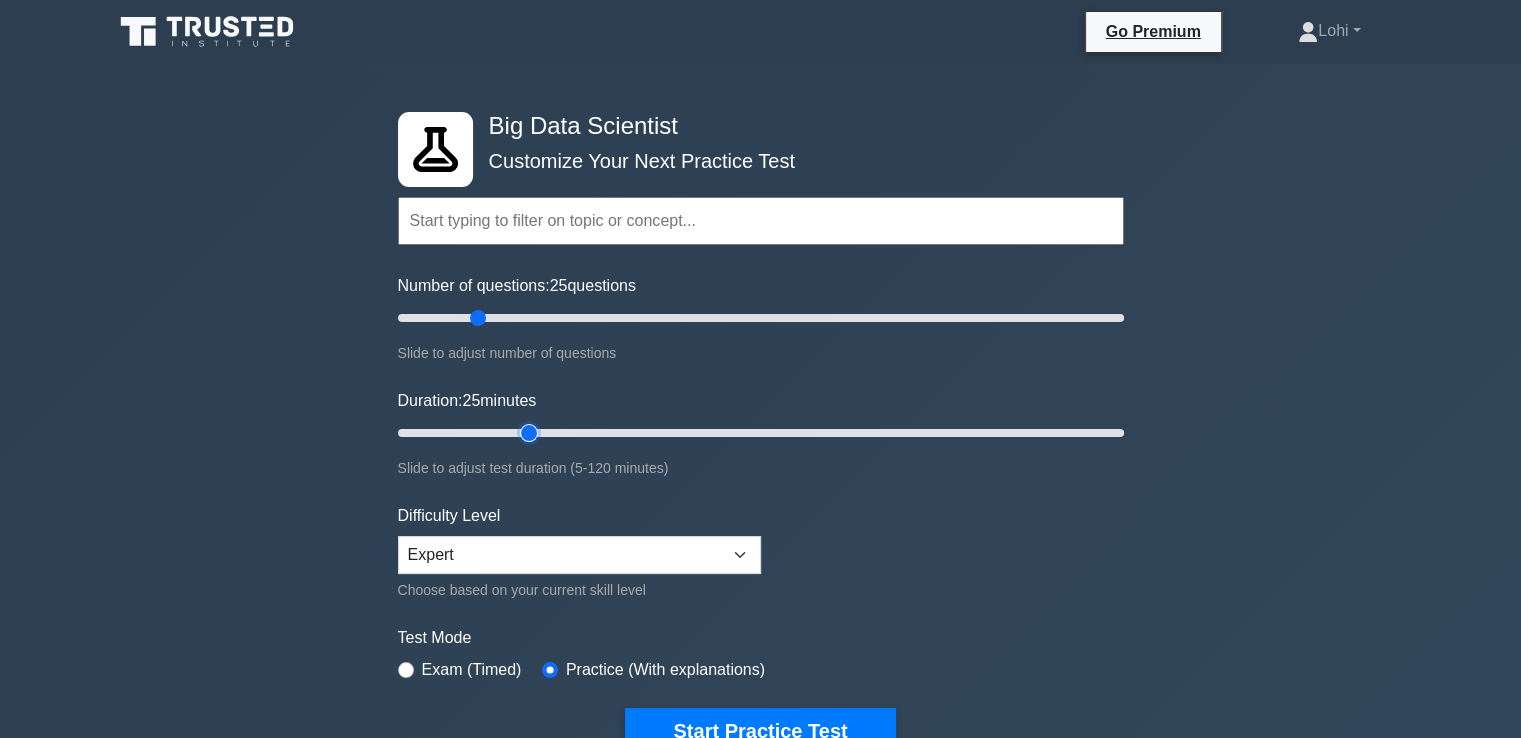 click on "Duration:  25  minutes" at bounding box center (761, 433) 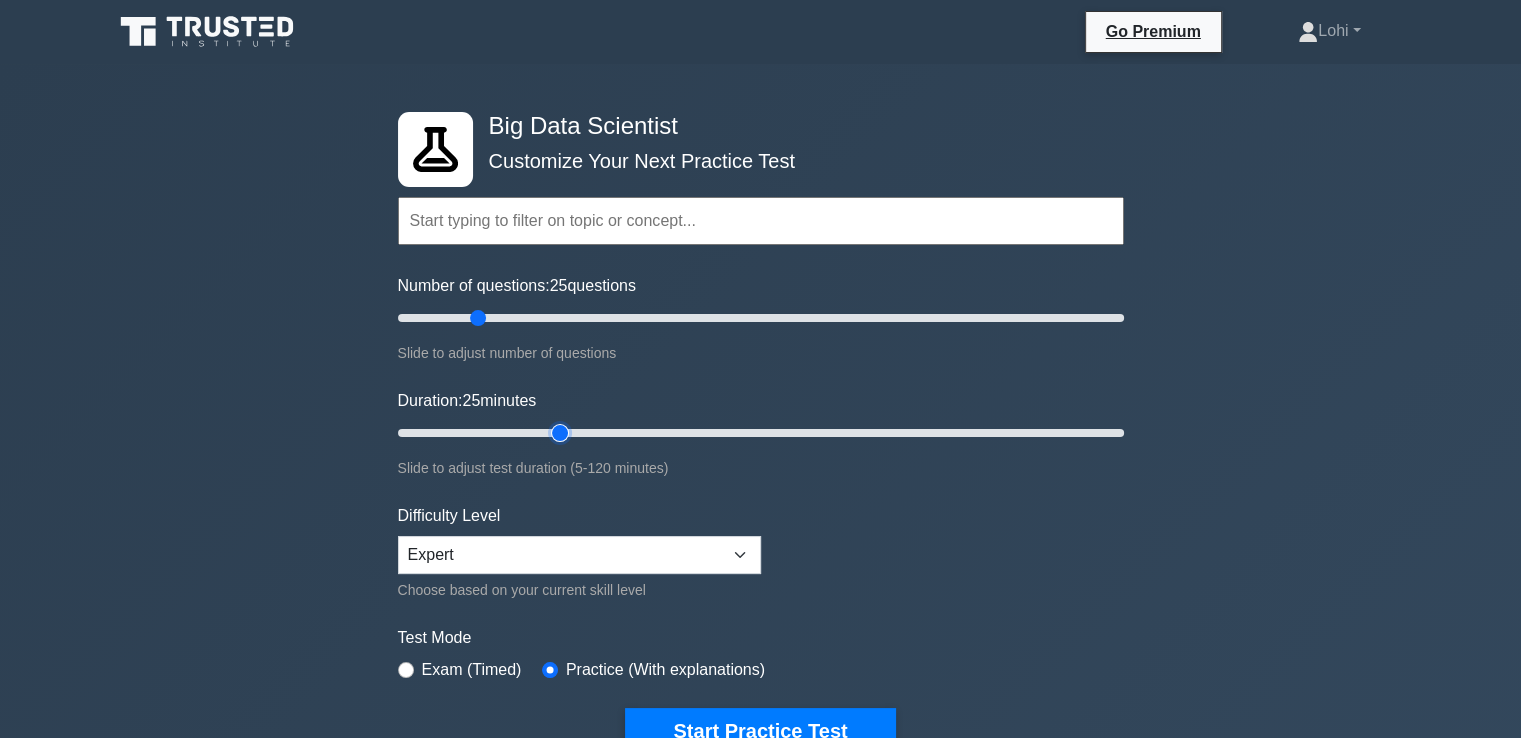 type on "30" 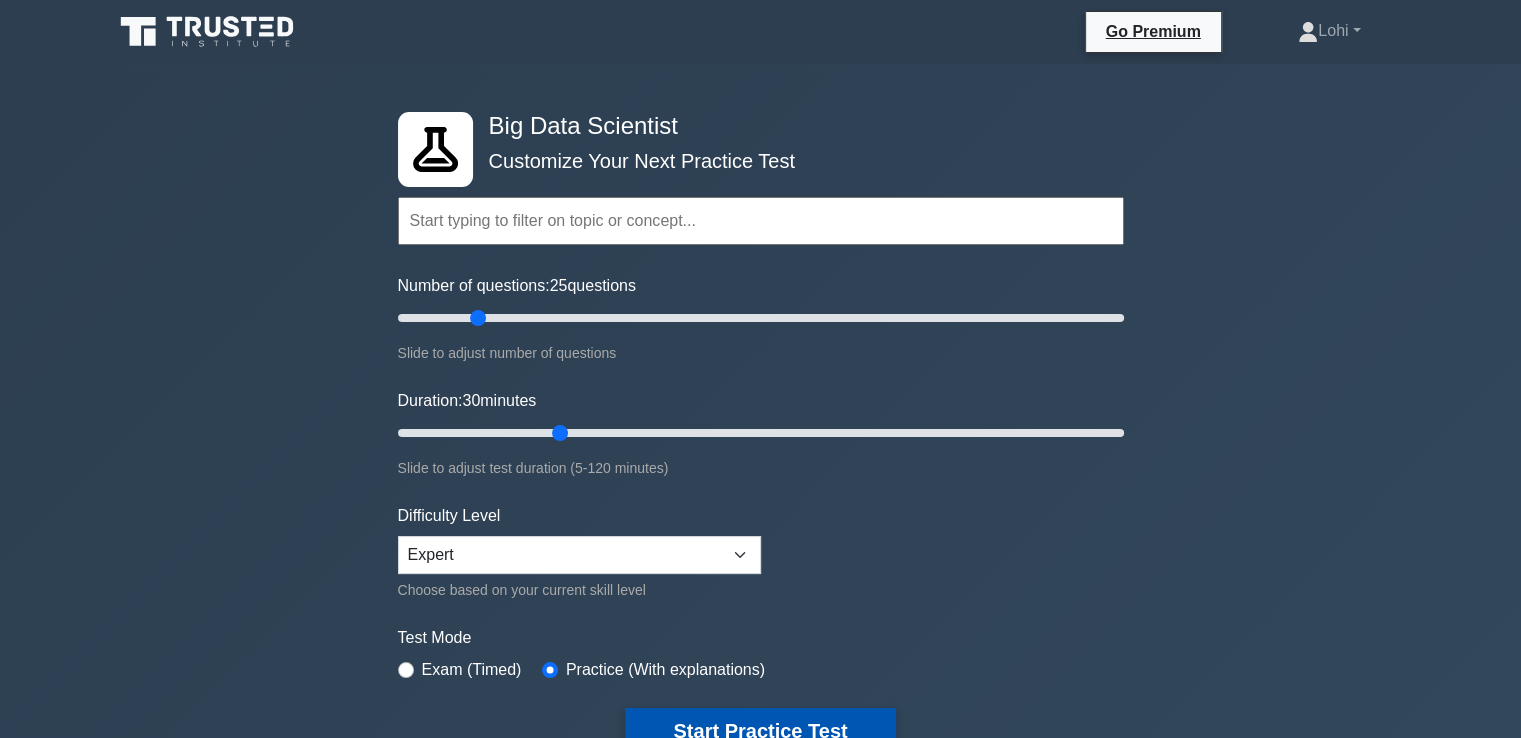 click on "Start Practice Test" at bounding box center (760, 731) 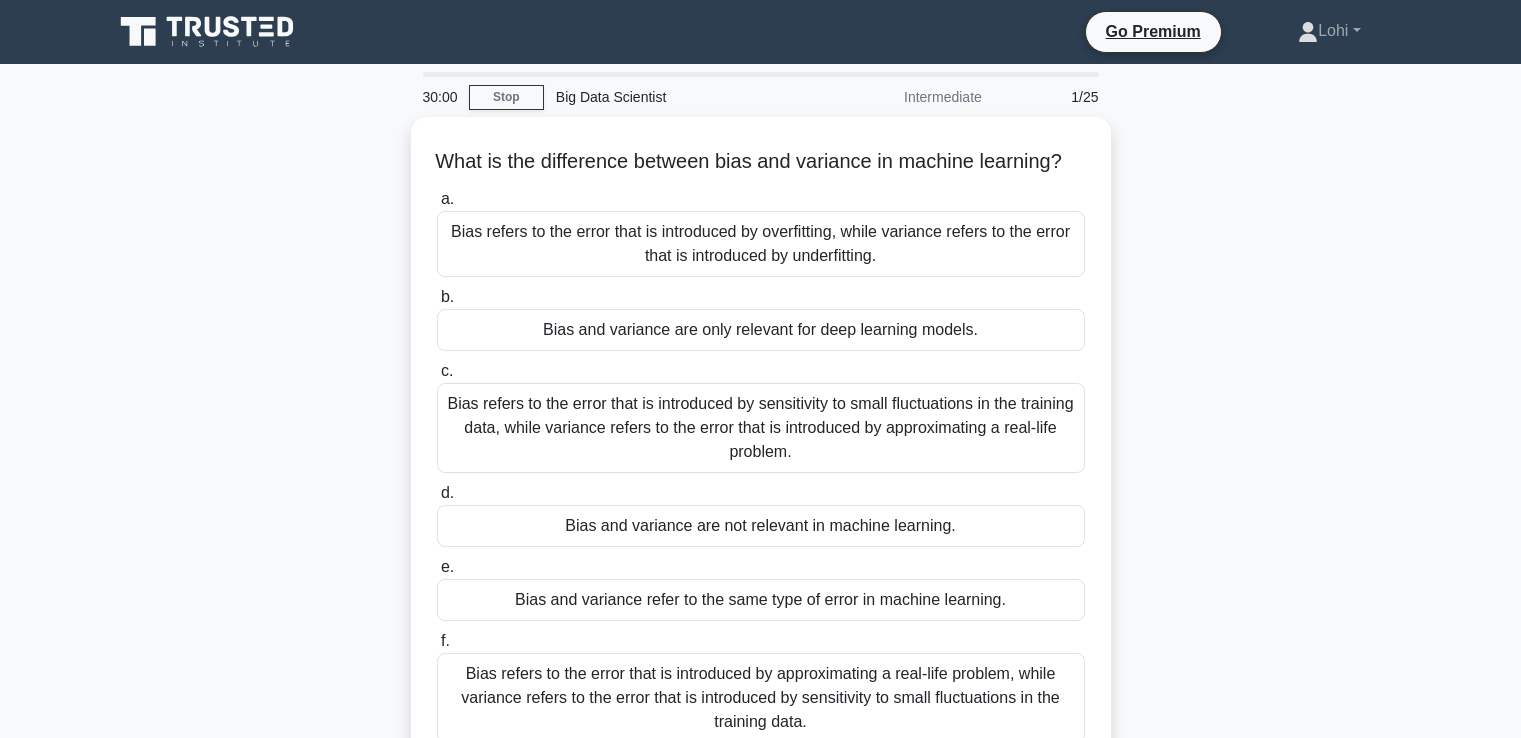 scroll, scrollTop: 0, scrollLeft: 0, axis: both 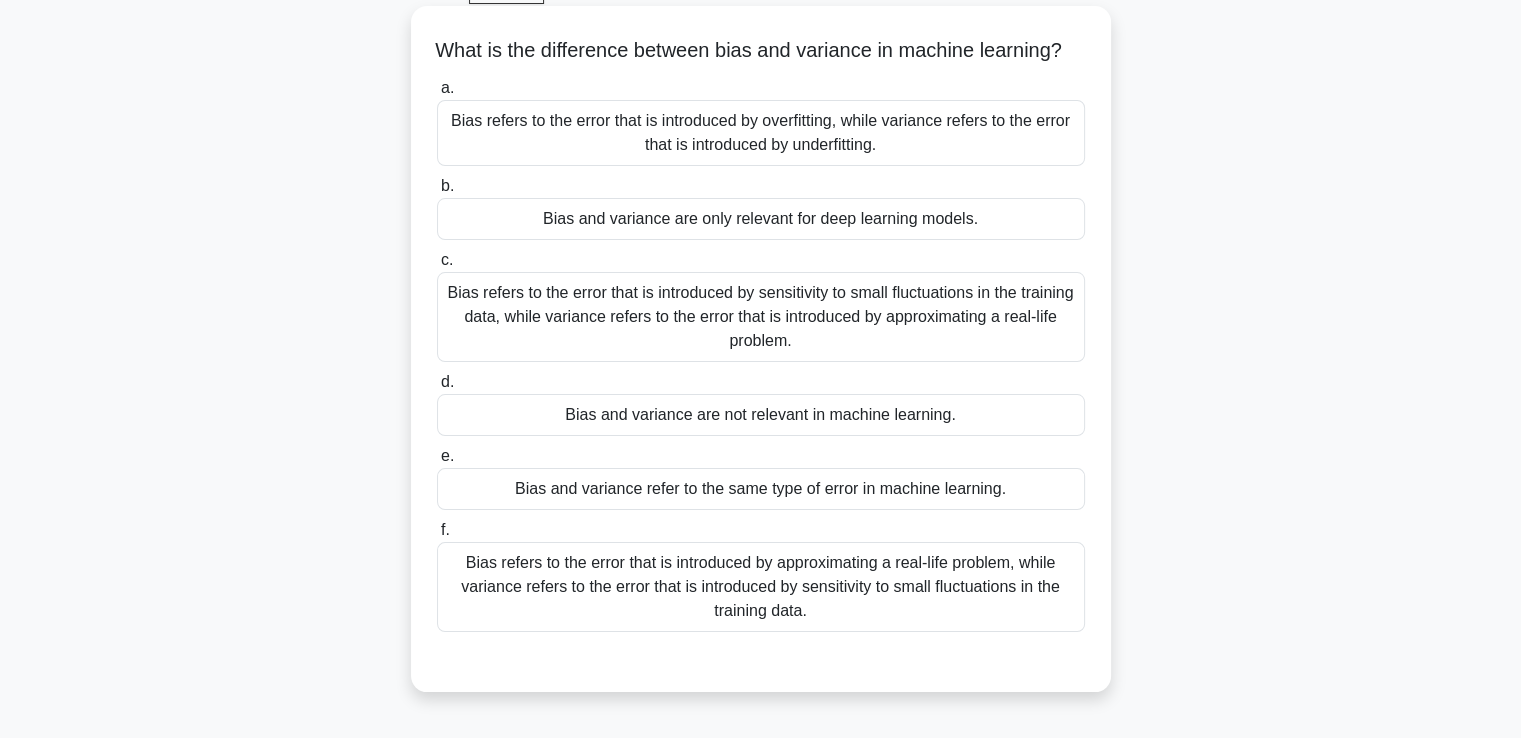 drag, startPoint x: 441, startPoint y: 46, endPoint x: 557, endPoint y: 68, distance: 118.06778 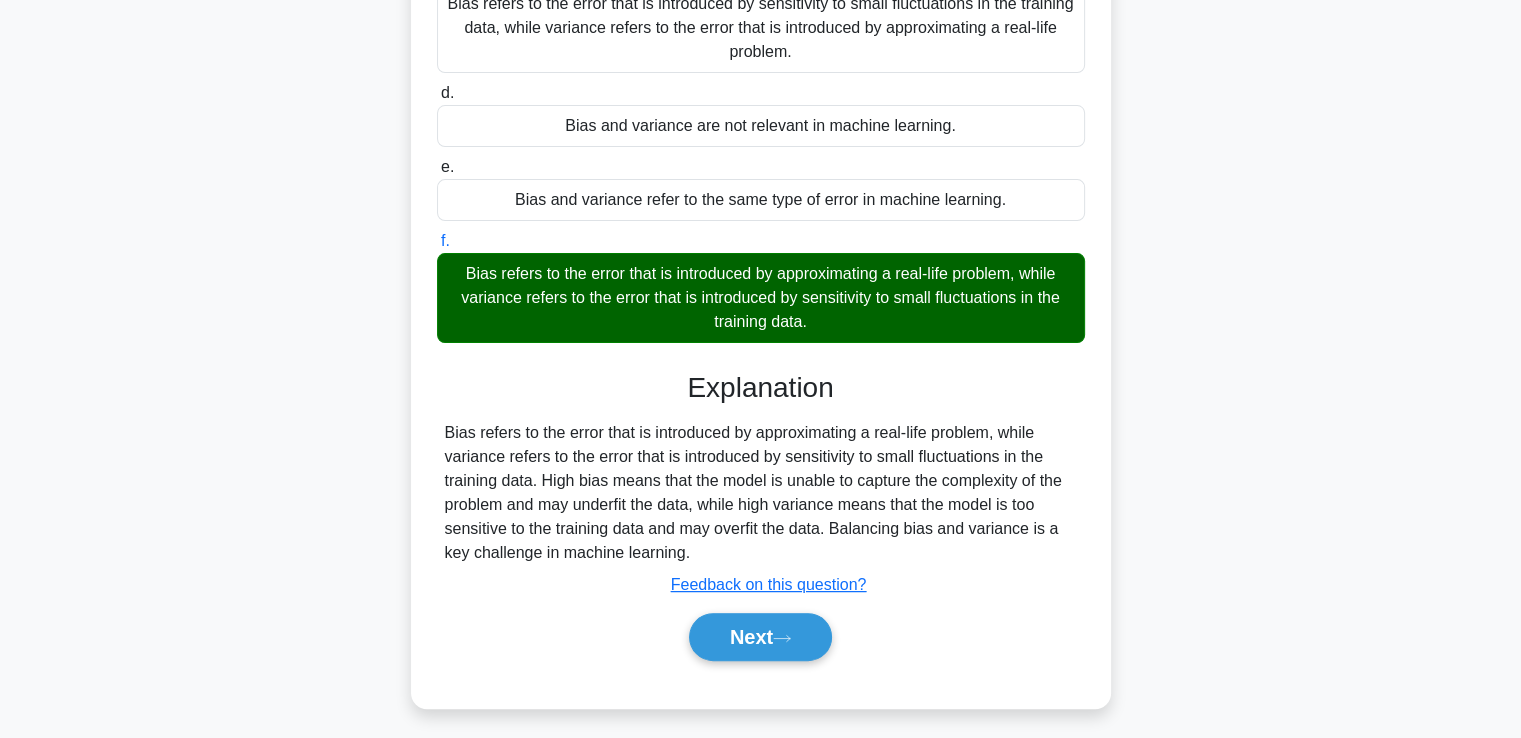 scroll, scrollTop: 425, scrollLeft: 0, axis: vertical 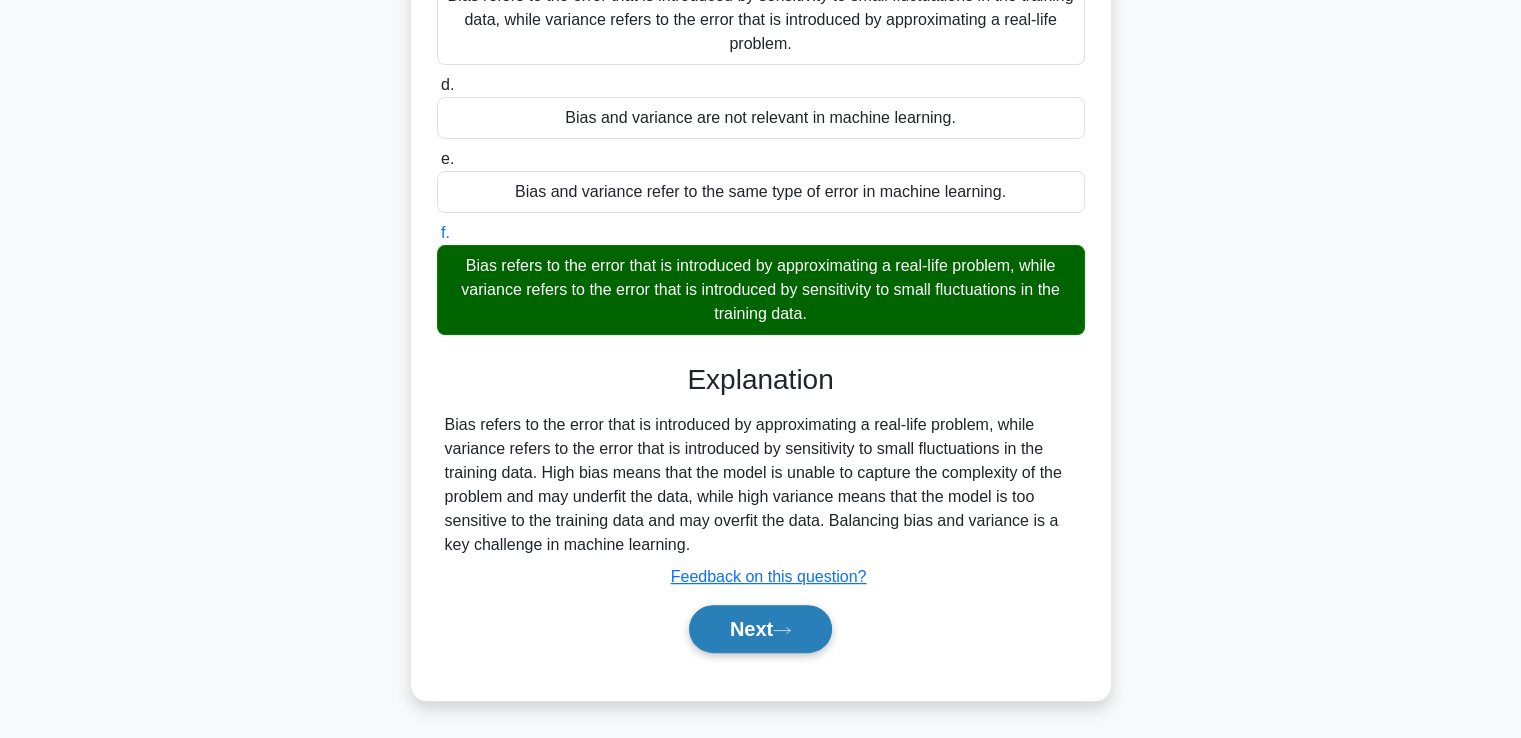 click on "Next" at bounding box center [760, 629] 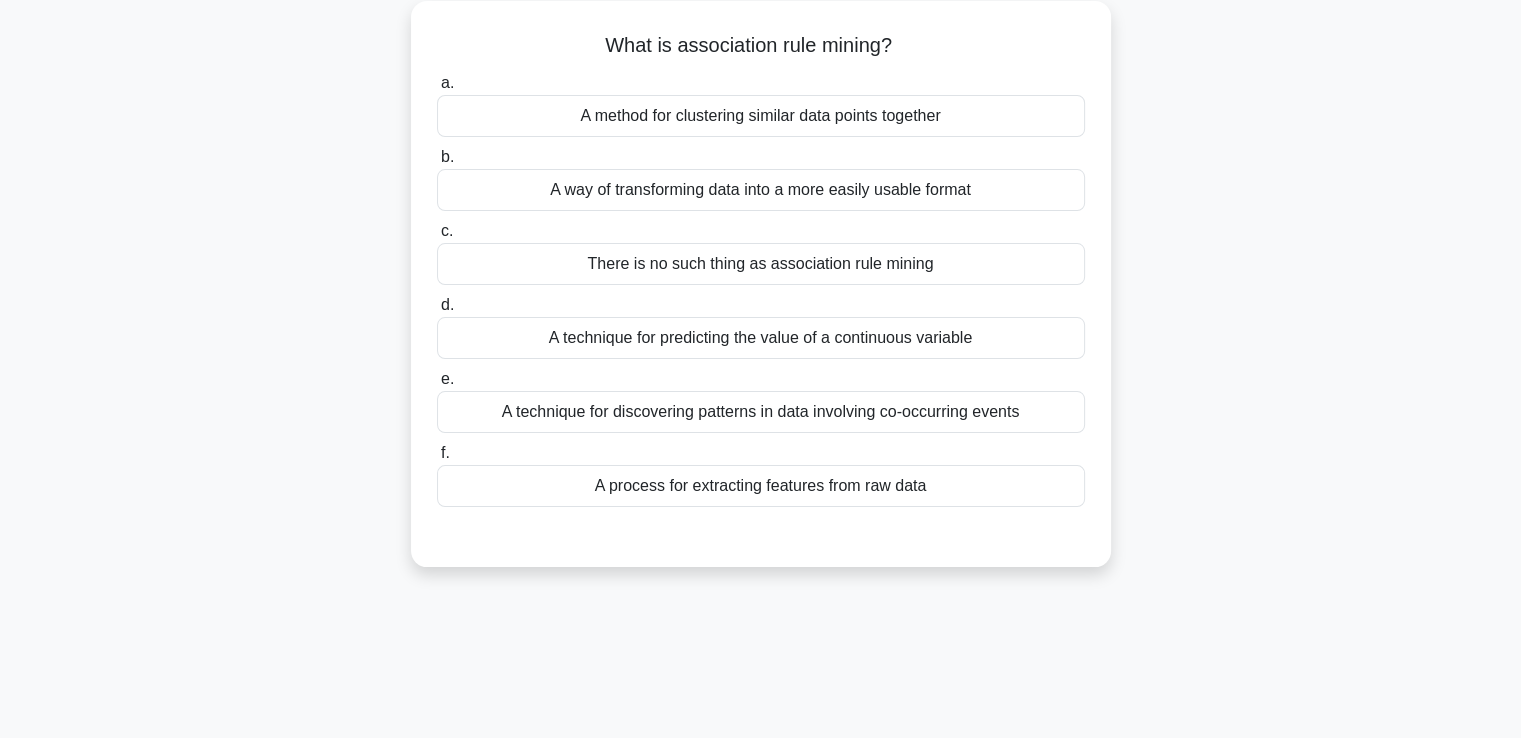 scroll, scrollTop: 23, scrollLeft: 0, axis: vertical 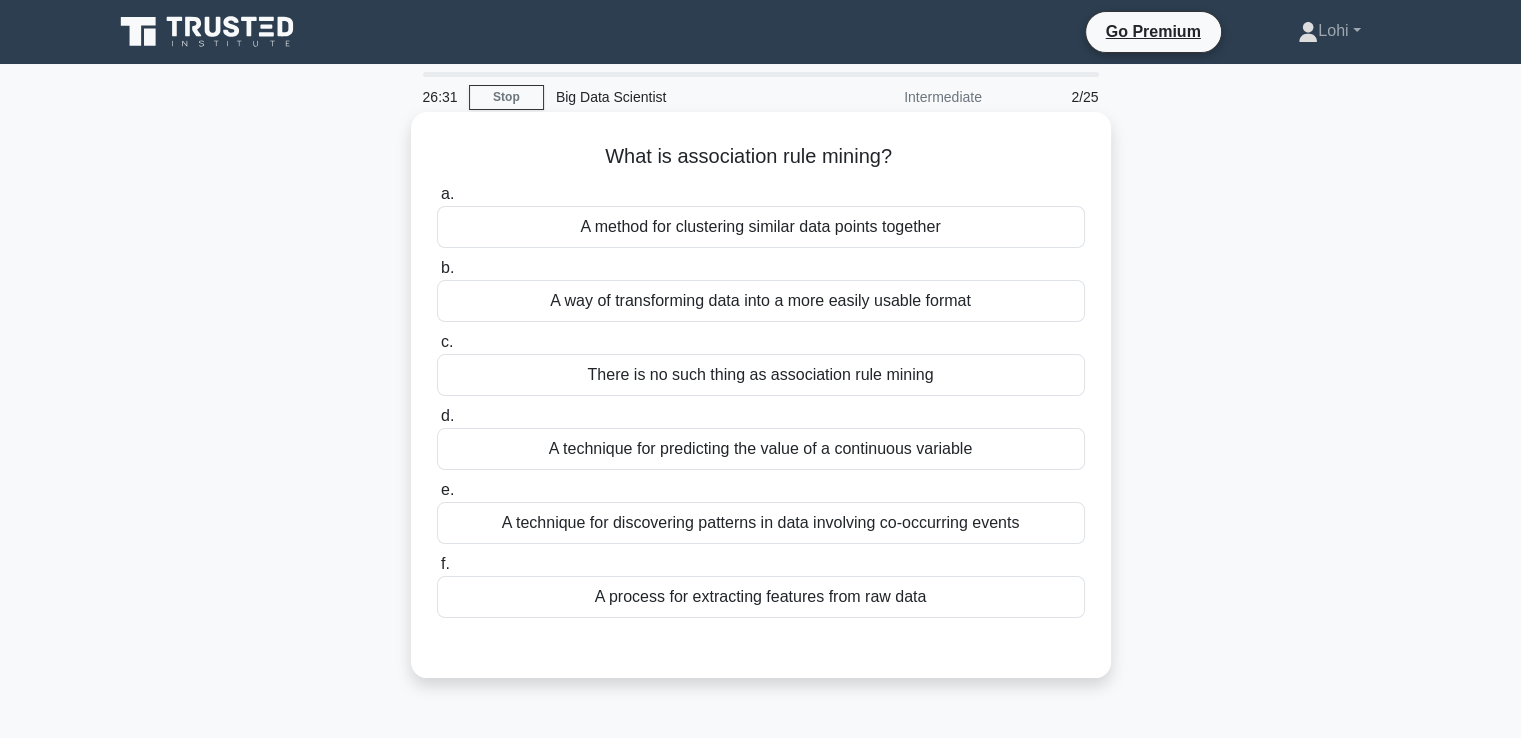 click on "A technique for discovering patterns in data involving co-occurring events" at bounding box center (761, 523) 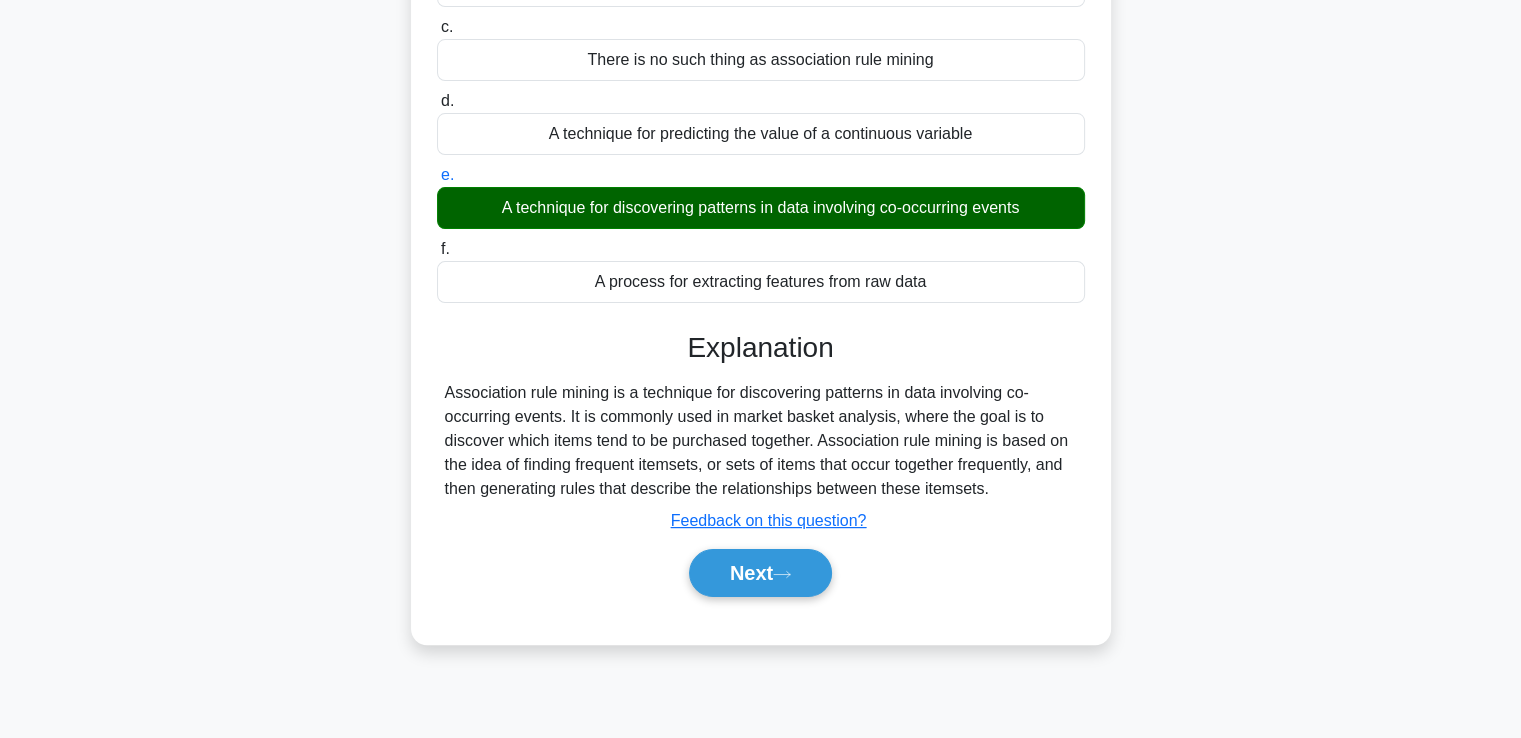 scroll, scrollTop: 343, scrollLeft: 0, axis: vertical 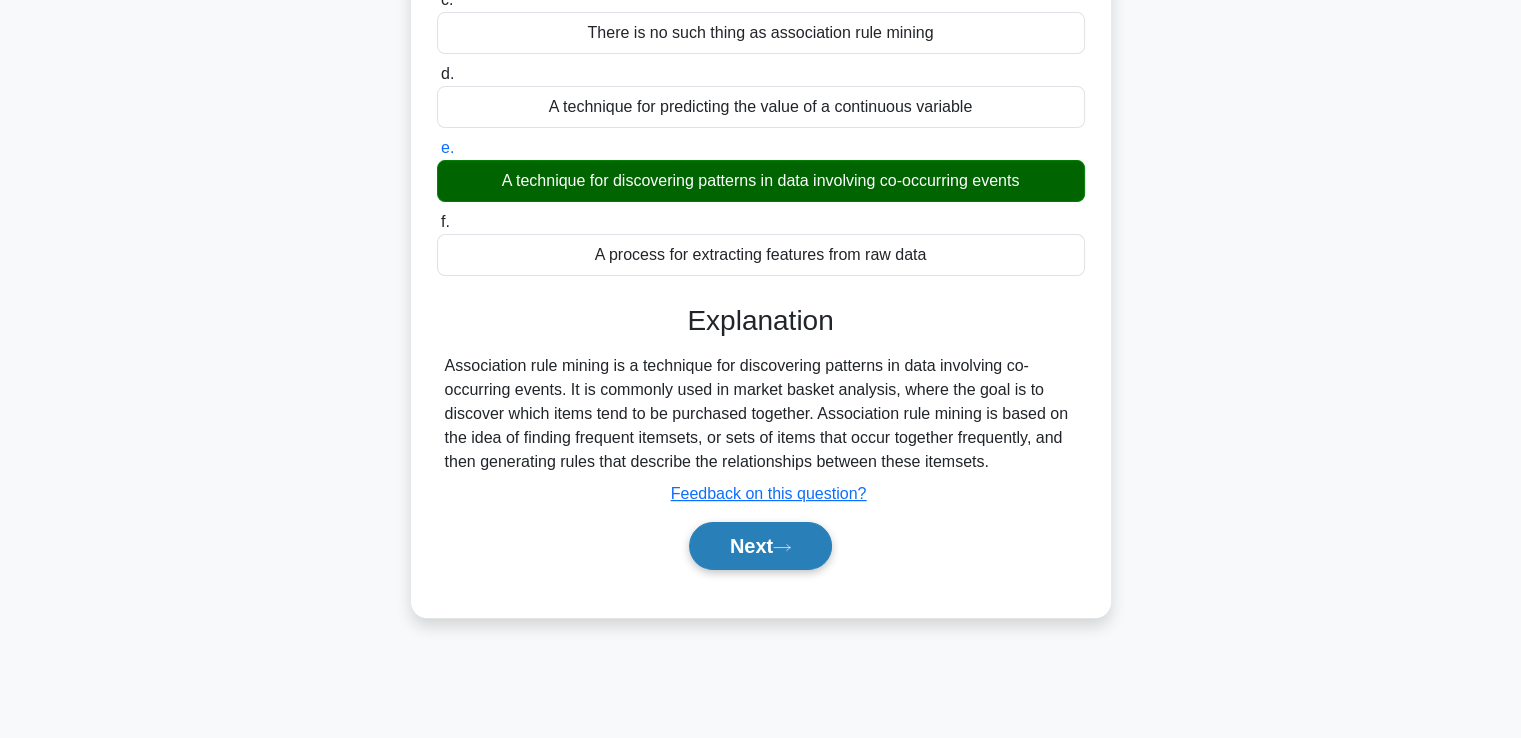 click on "Next" at bounding box center [760, 546] 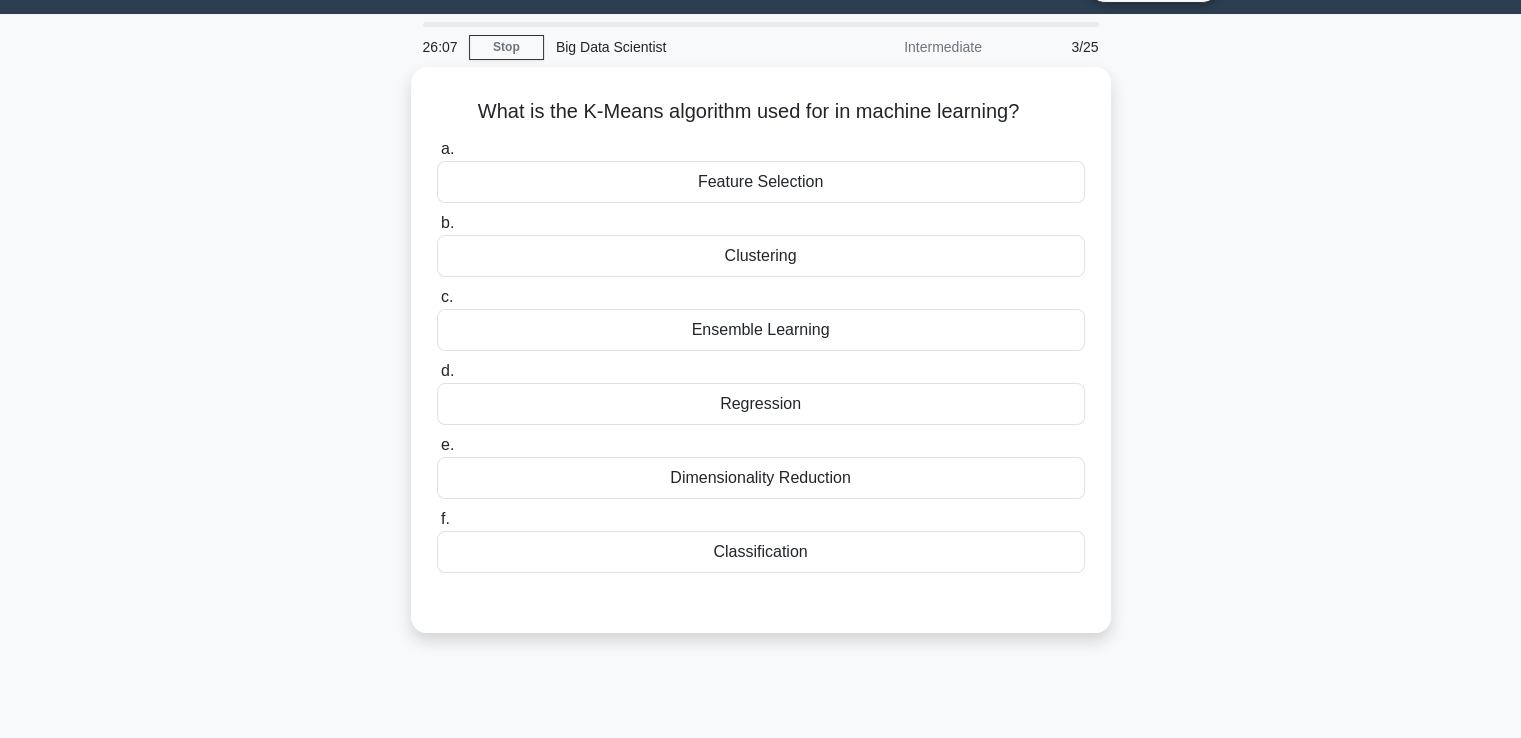 scroll, scrollTop: 0, scrollLeft: 0, axis: both 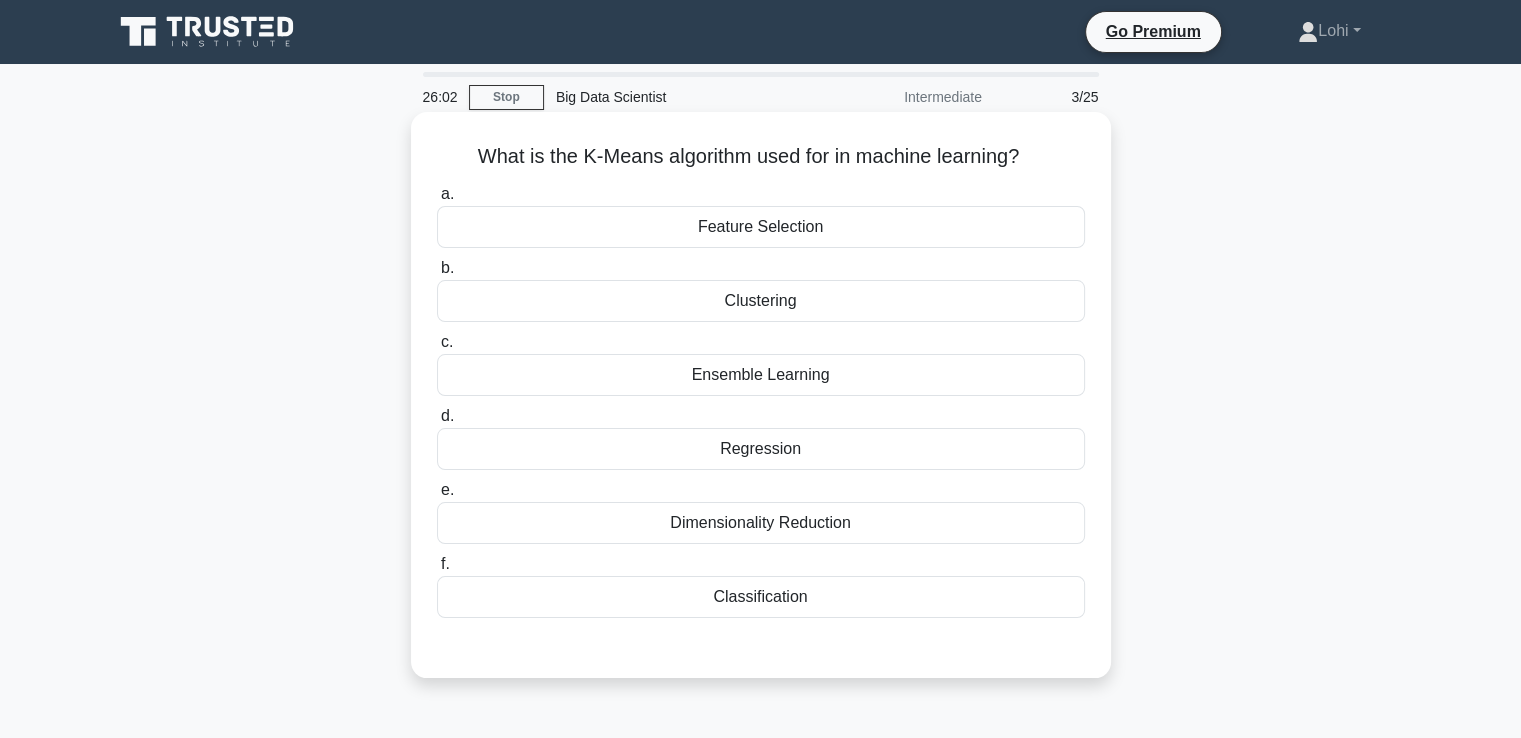 click on "Clustering" at bounding box center (761, 301) 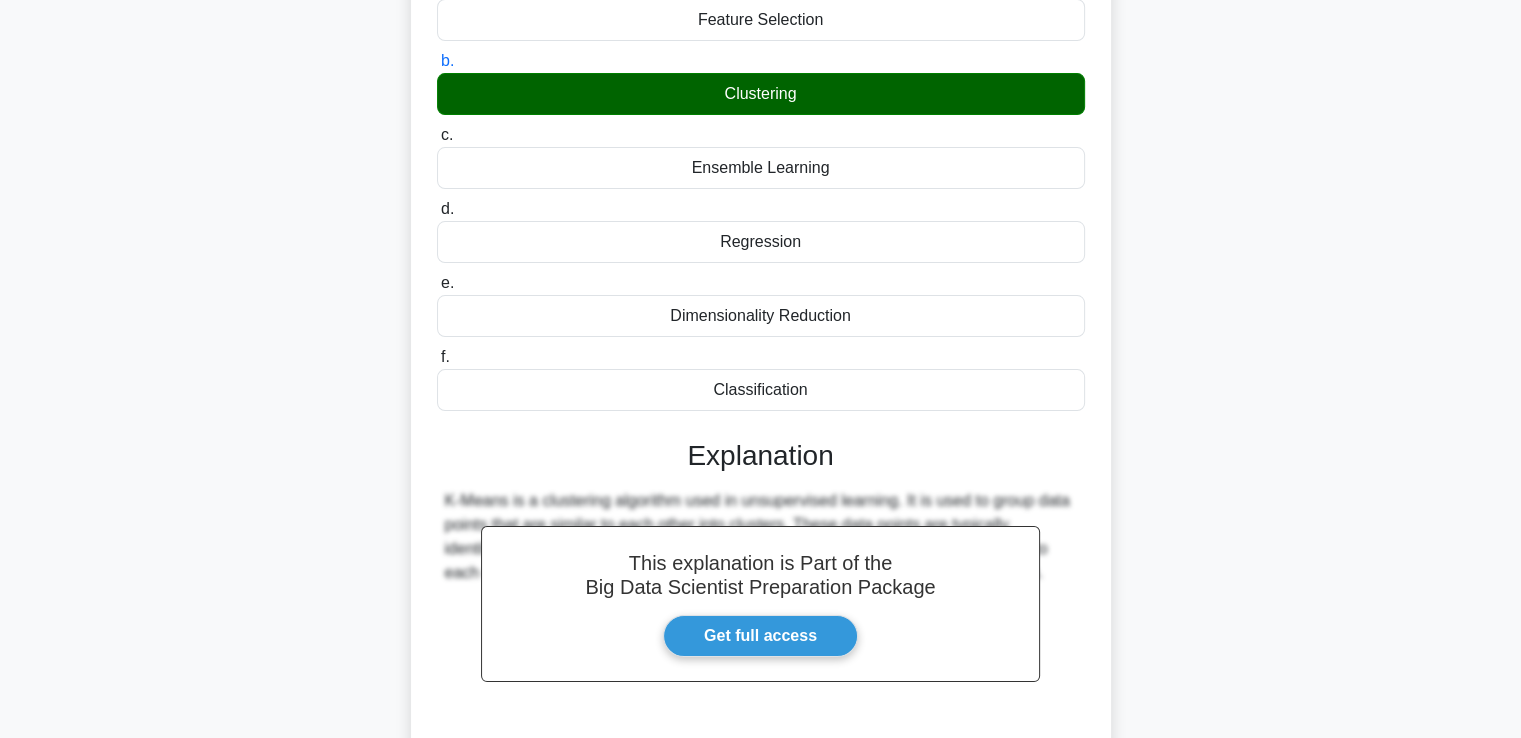 scroll, scrollTop: 377, scrollLeft: 0, axis: vertical 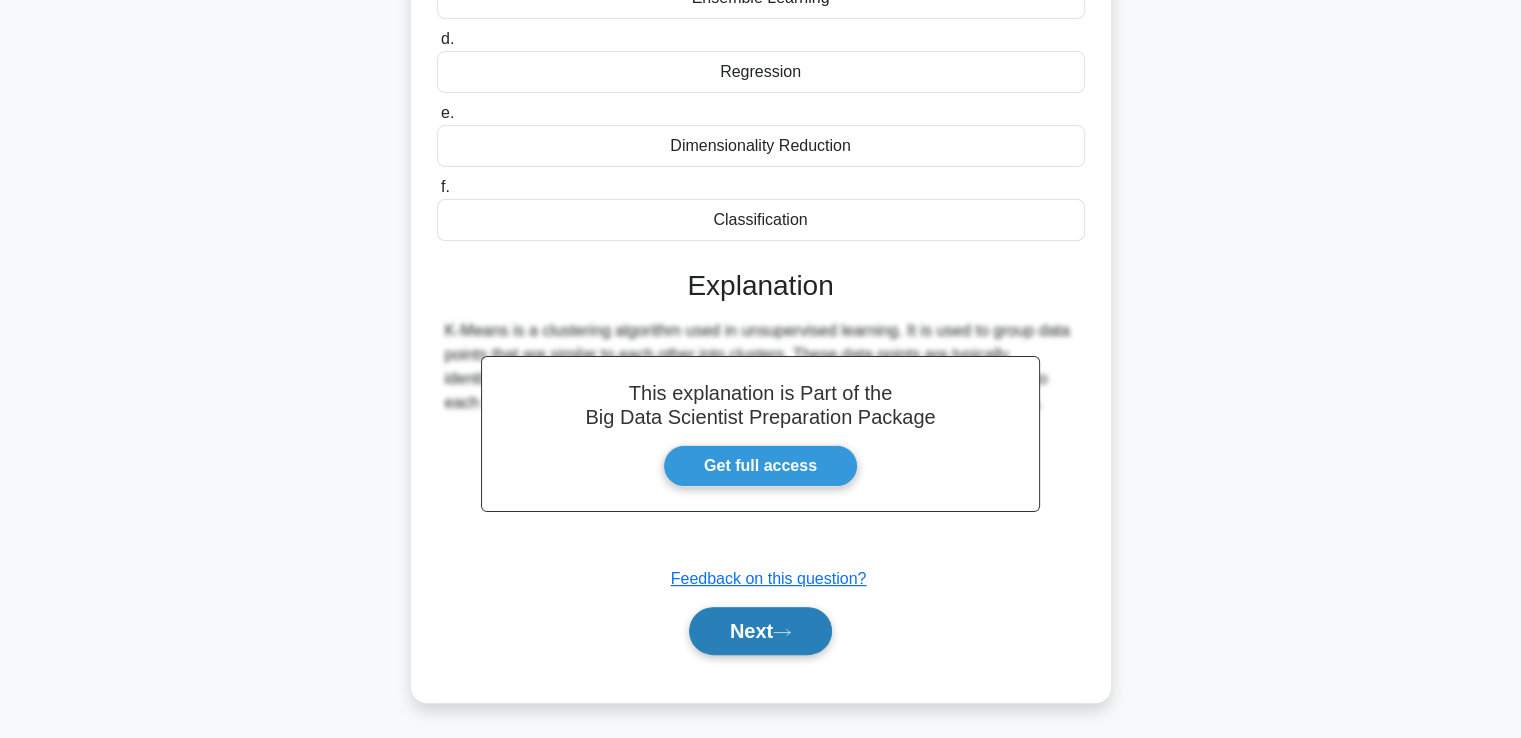 click on "Next" at bounding box center [760, 631] 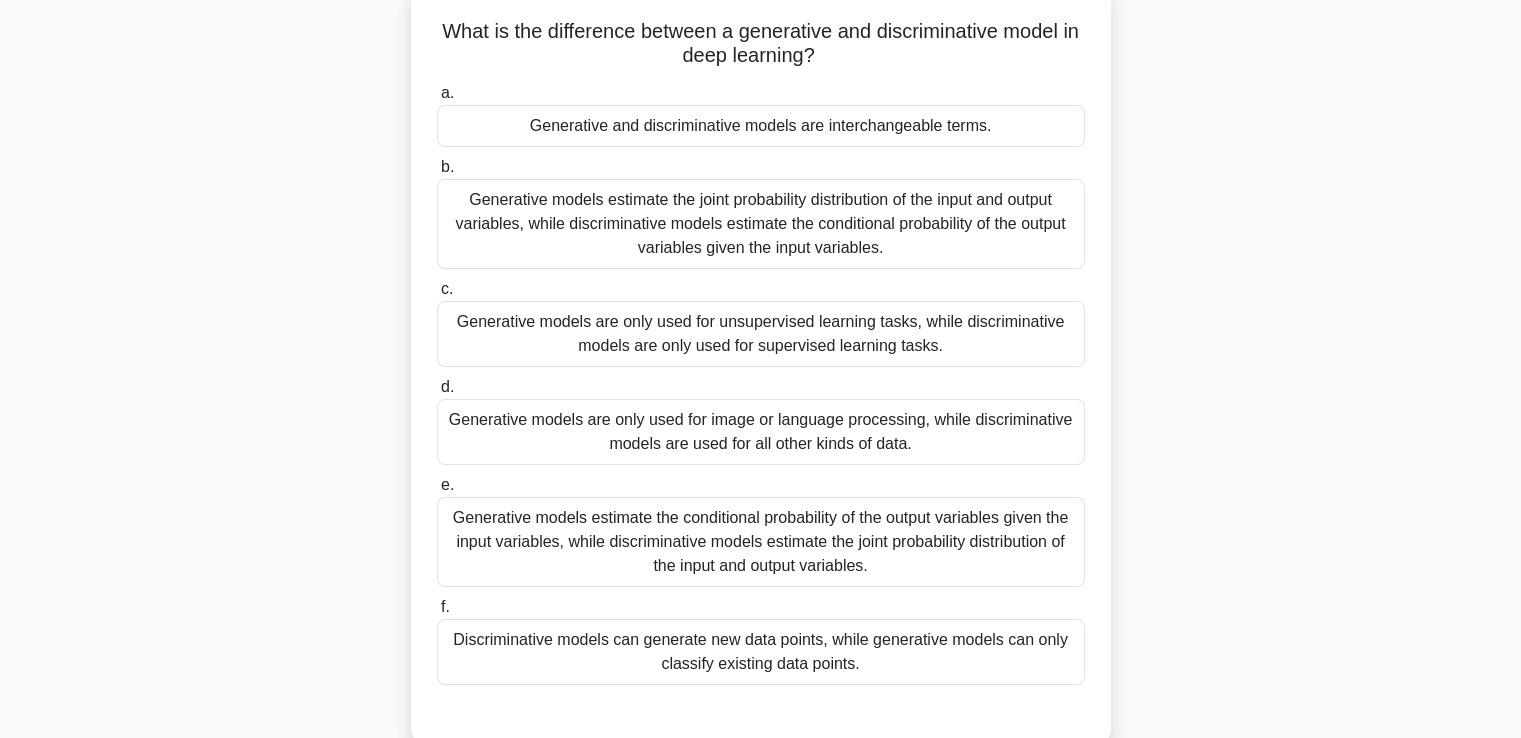 scroll, scrollTop: 0, scrollLeft: 0, axis: both 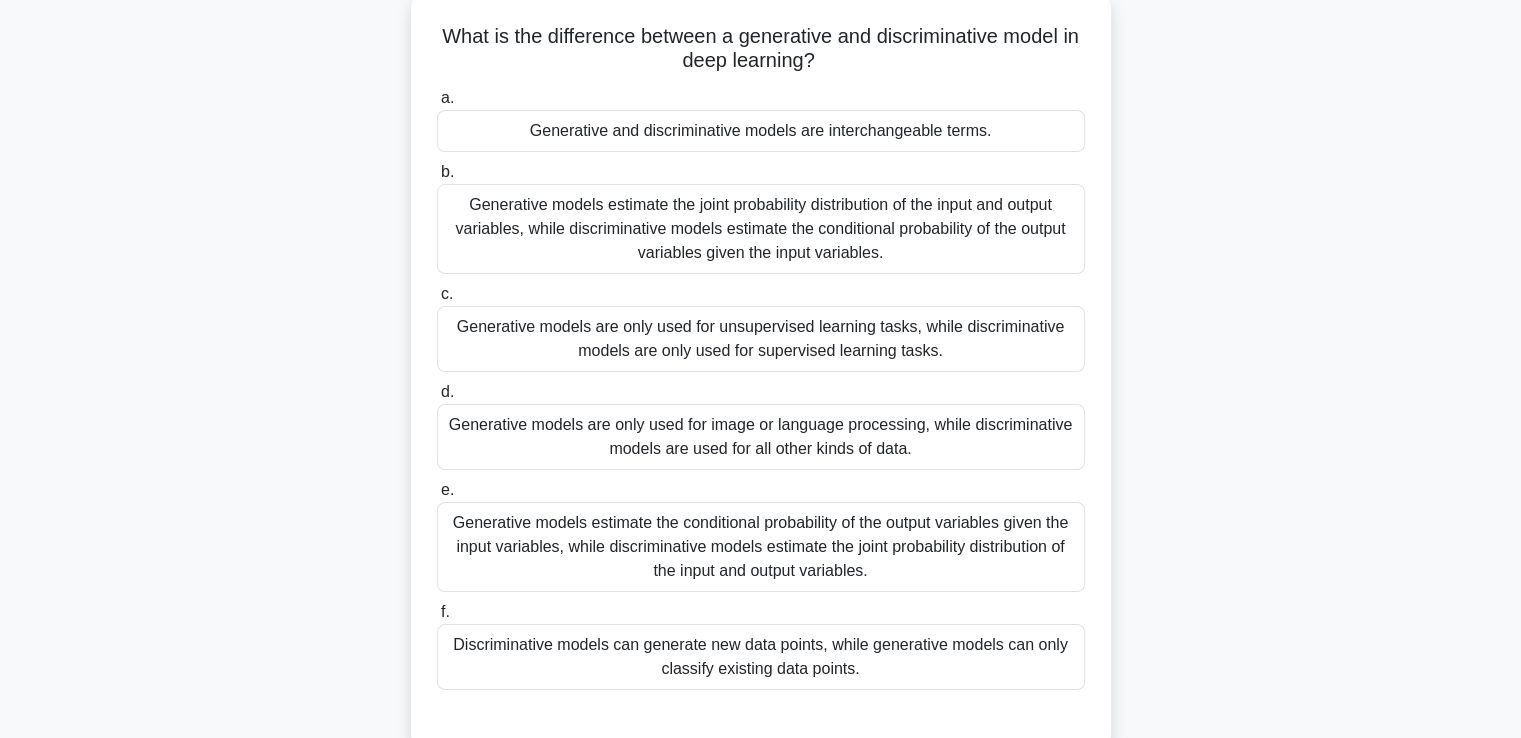 click on "Generative models estimate the joint probability distribution of the input and output variables, while discriminative models estimate the conditional probability of the output variables given the input variables." at bounding box center (761, 229) 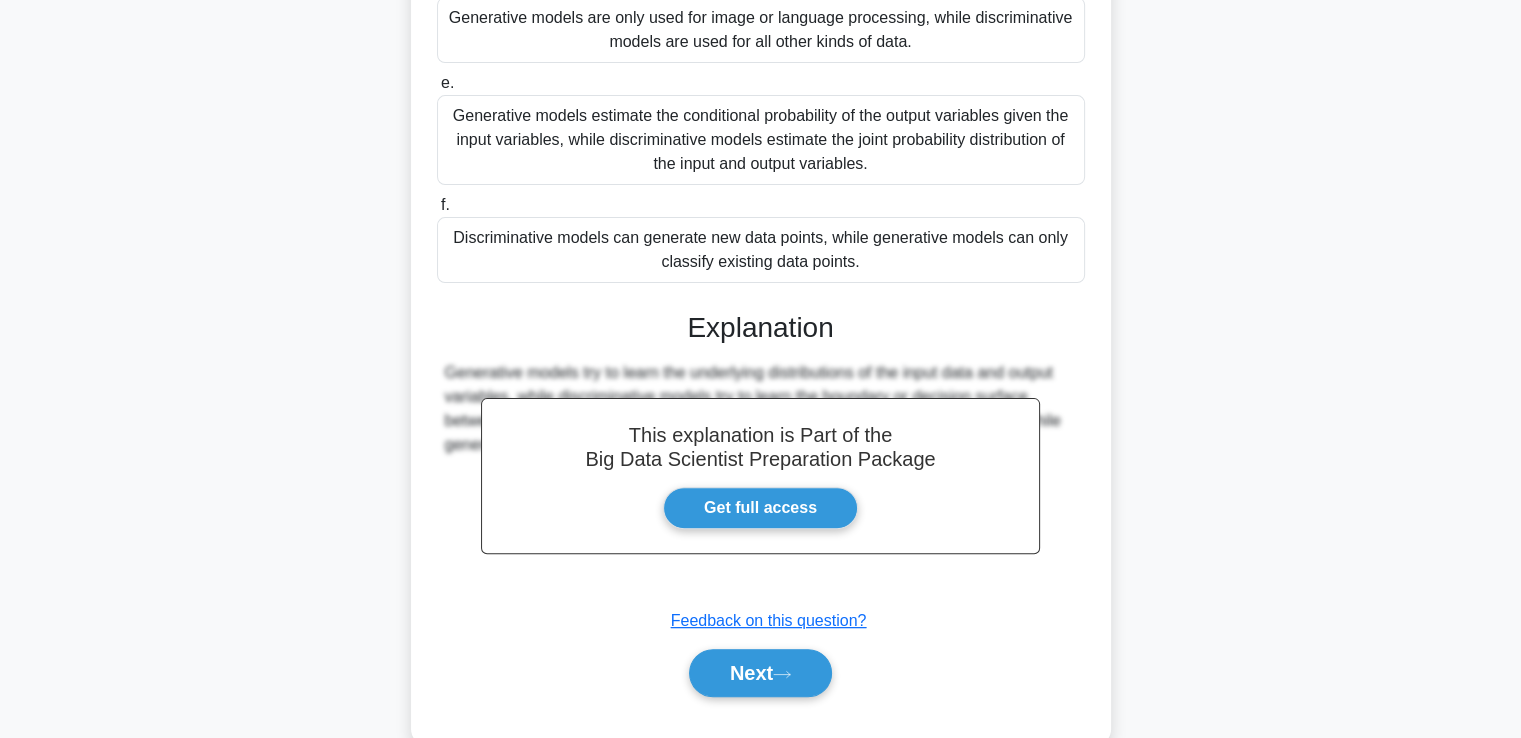 scroll, scrollTop: 569, scrollLeft: 0, axis: vertical 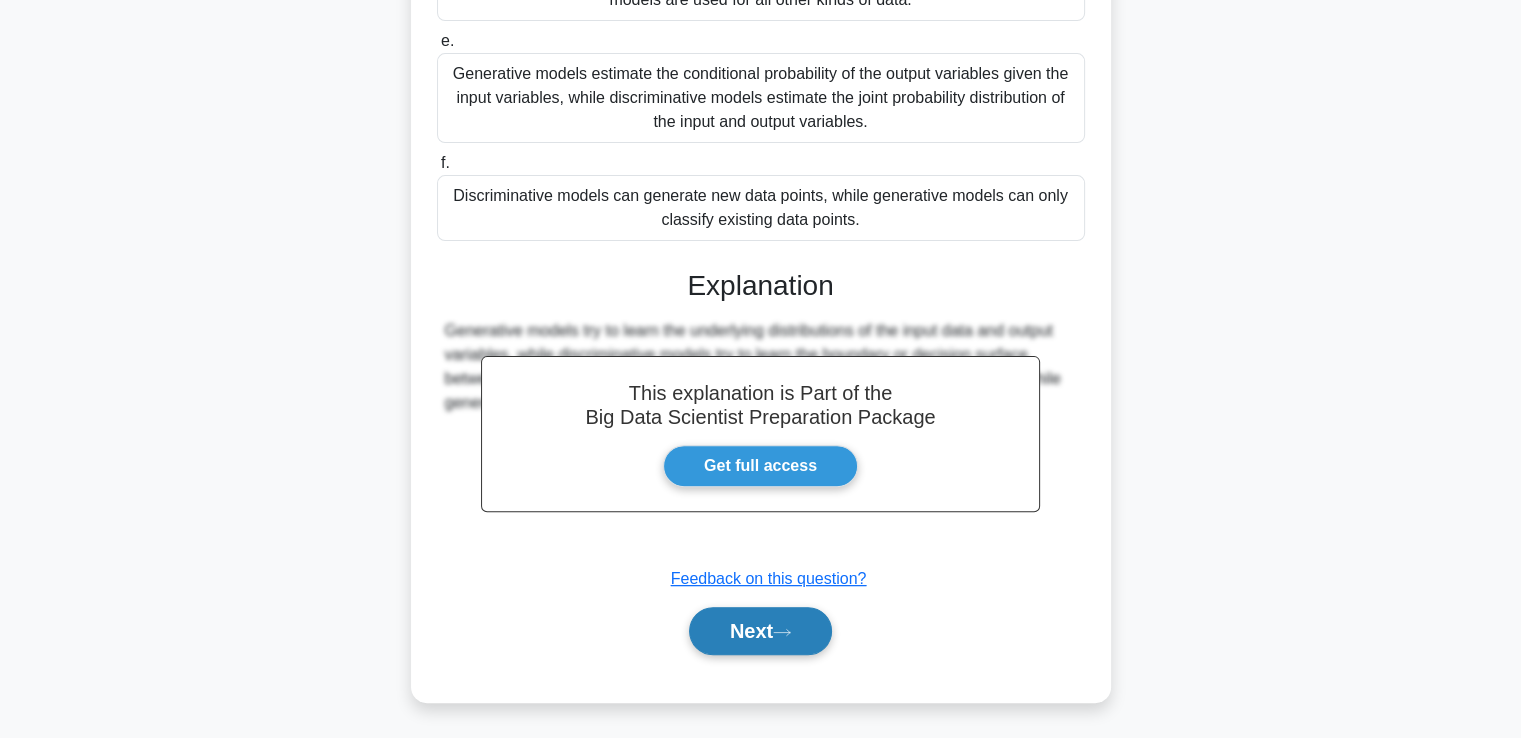 click on "Next" at bounding box center [760, 631] 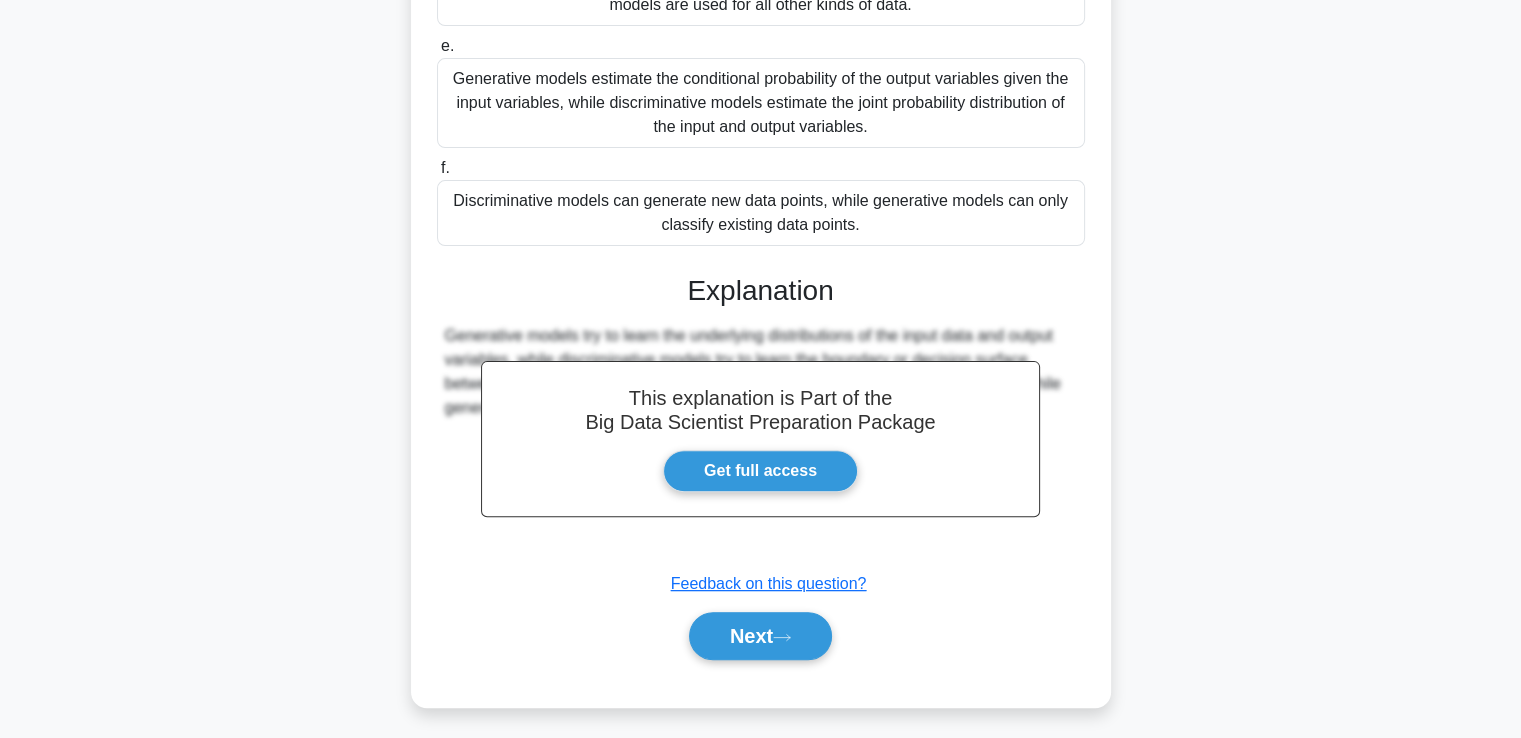 scroll, scrollTop: 343, scrollLeft: 0, axis: vertical 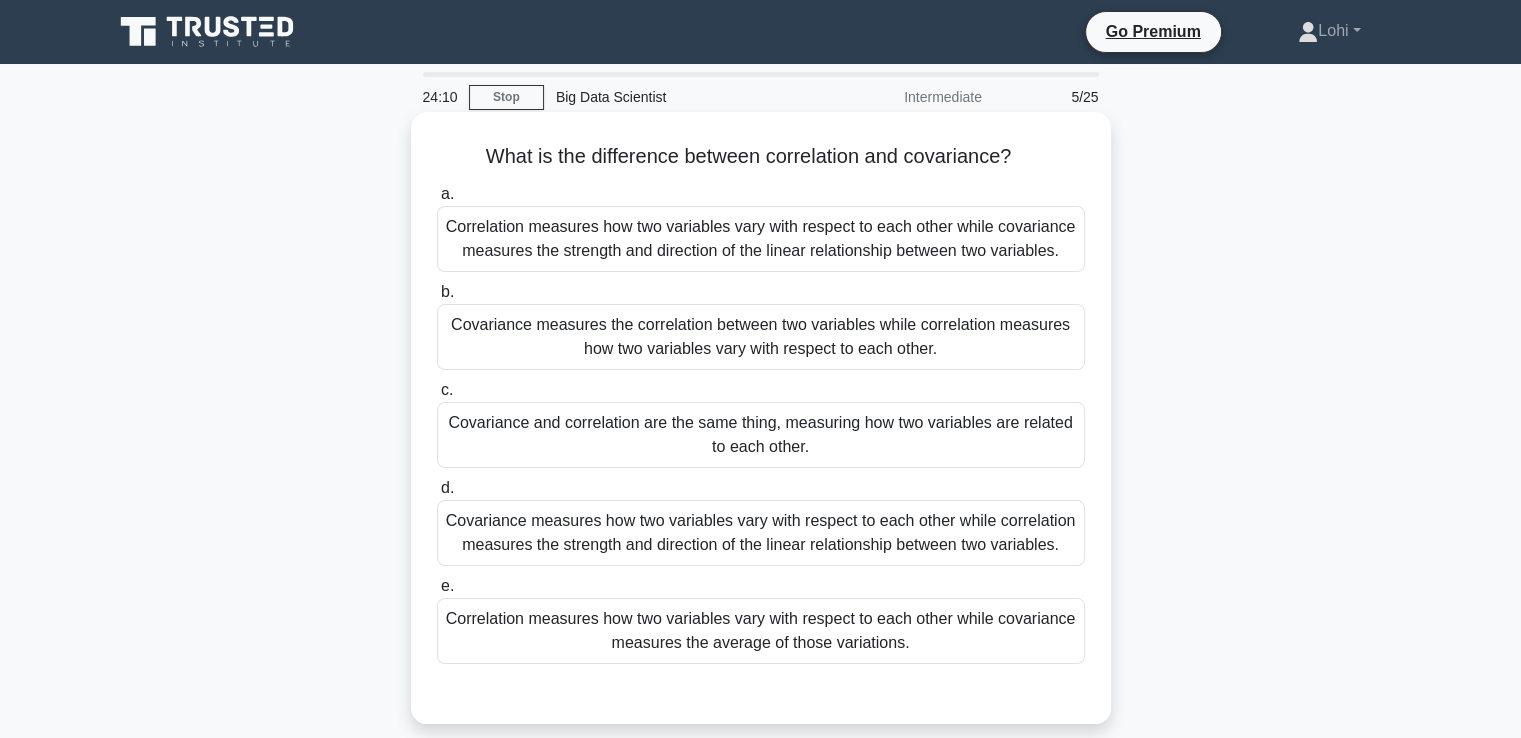 click on "Correlation measures how two variables vary with respect to each other while covariance measures the strength and direction of the linear relationship between two variables." at bounding box center (761, 239) 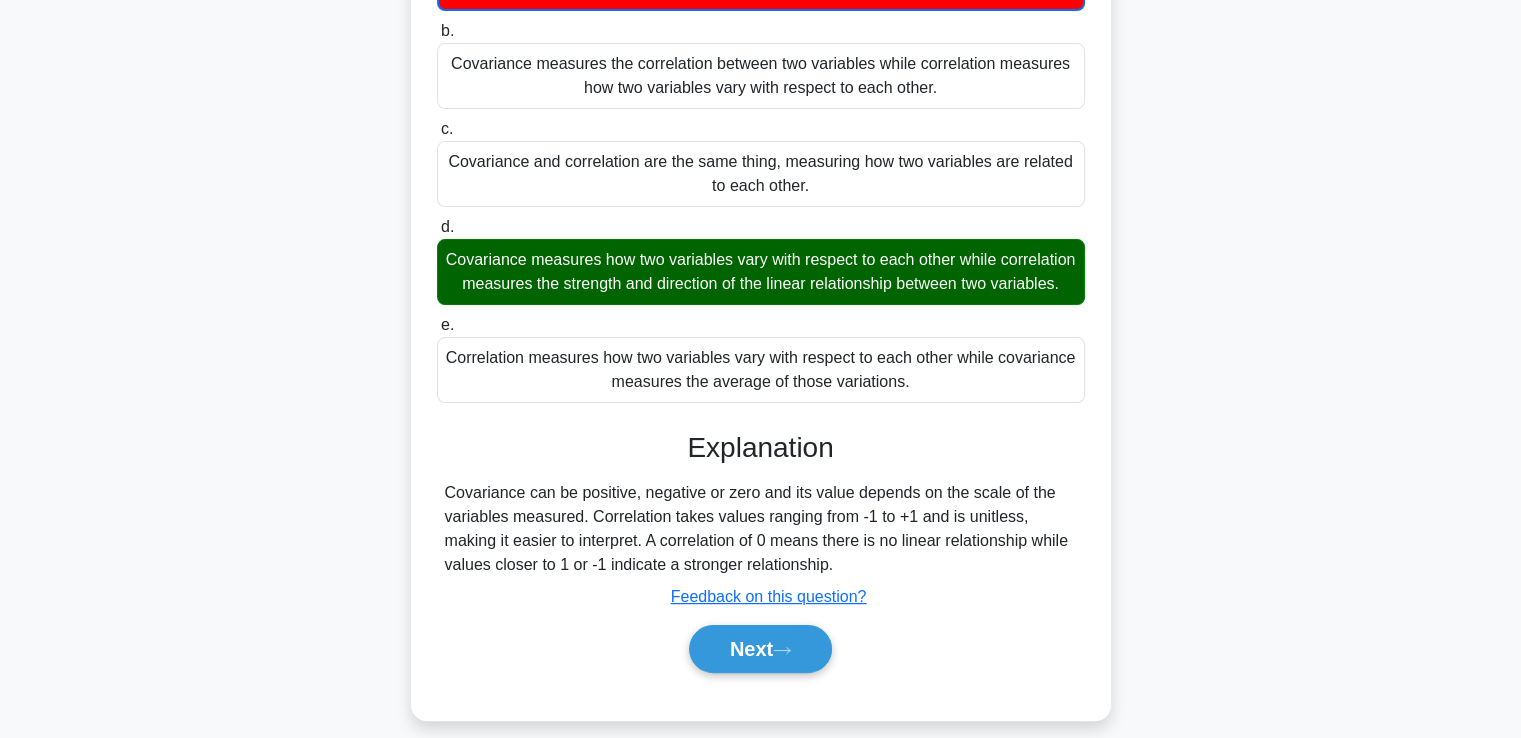 scroll, scrollTop: 343, scrollLeft: 0, axis: vertical 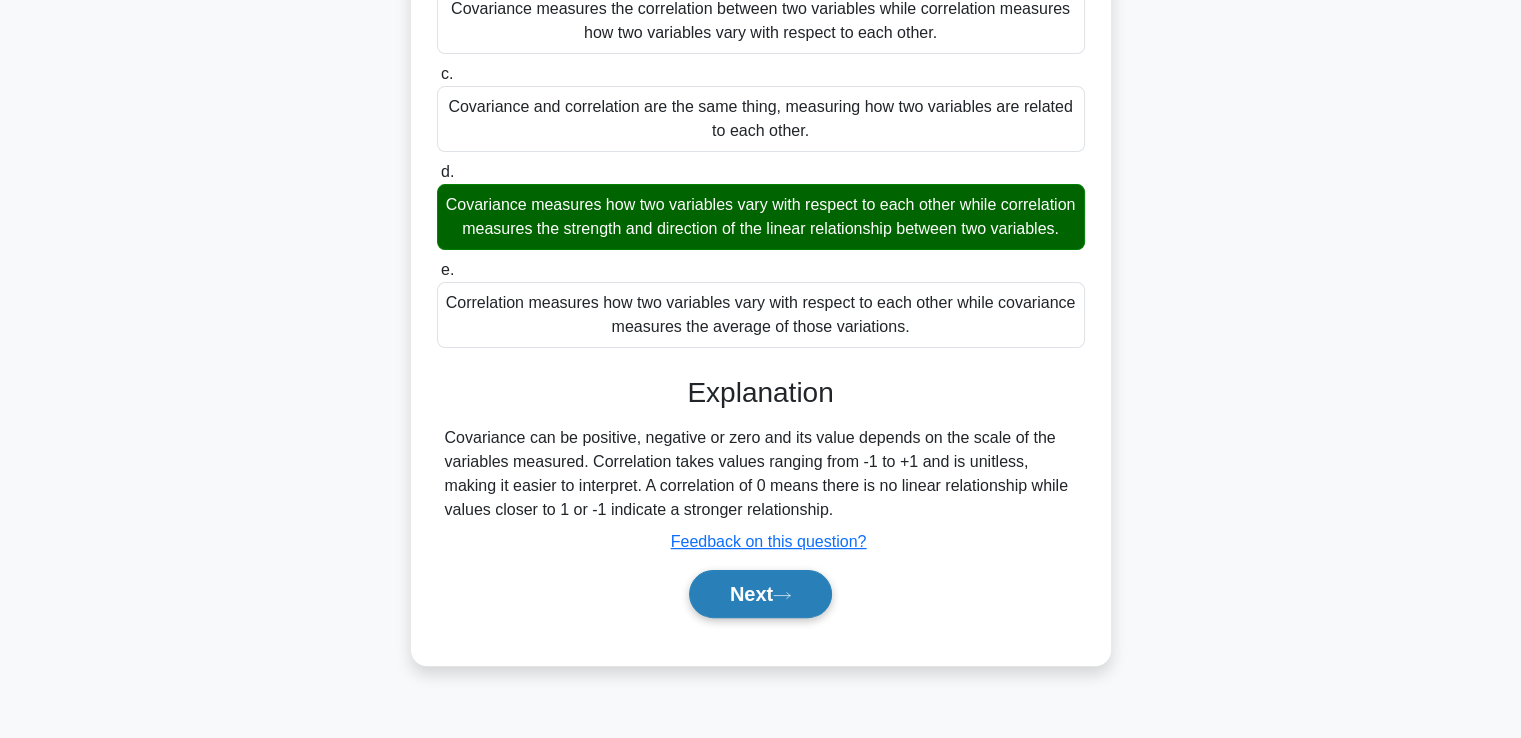 click on "Next" at bounding box center (760, 594) 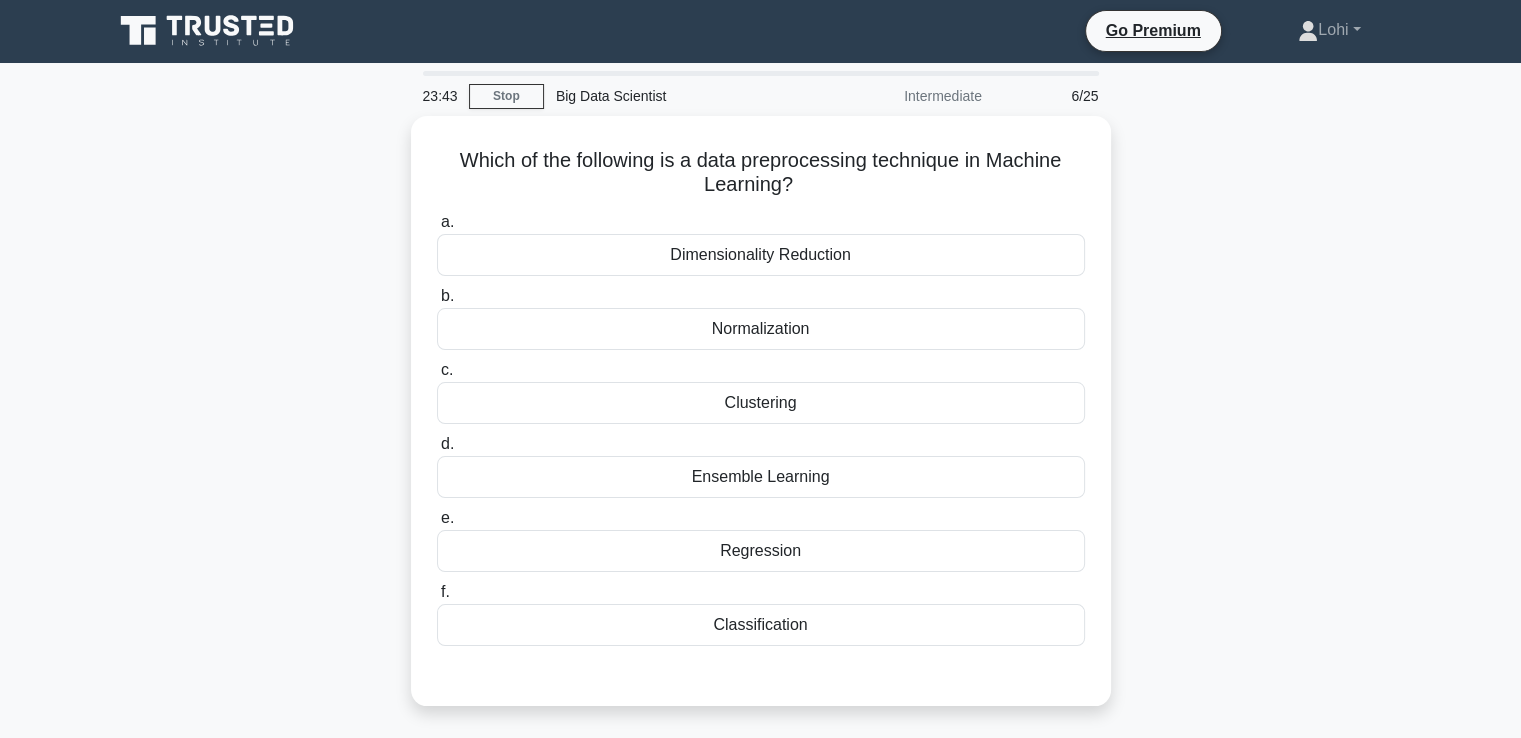 scroll, scrollTop: 0, scrollLeft: 0, axis: both 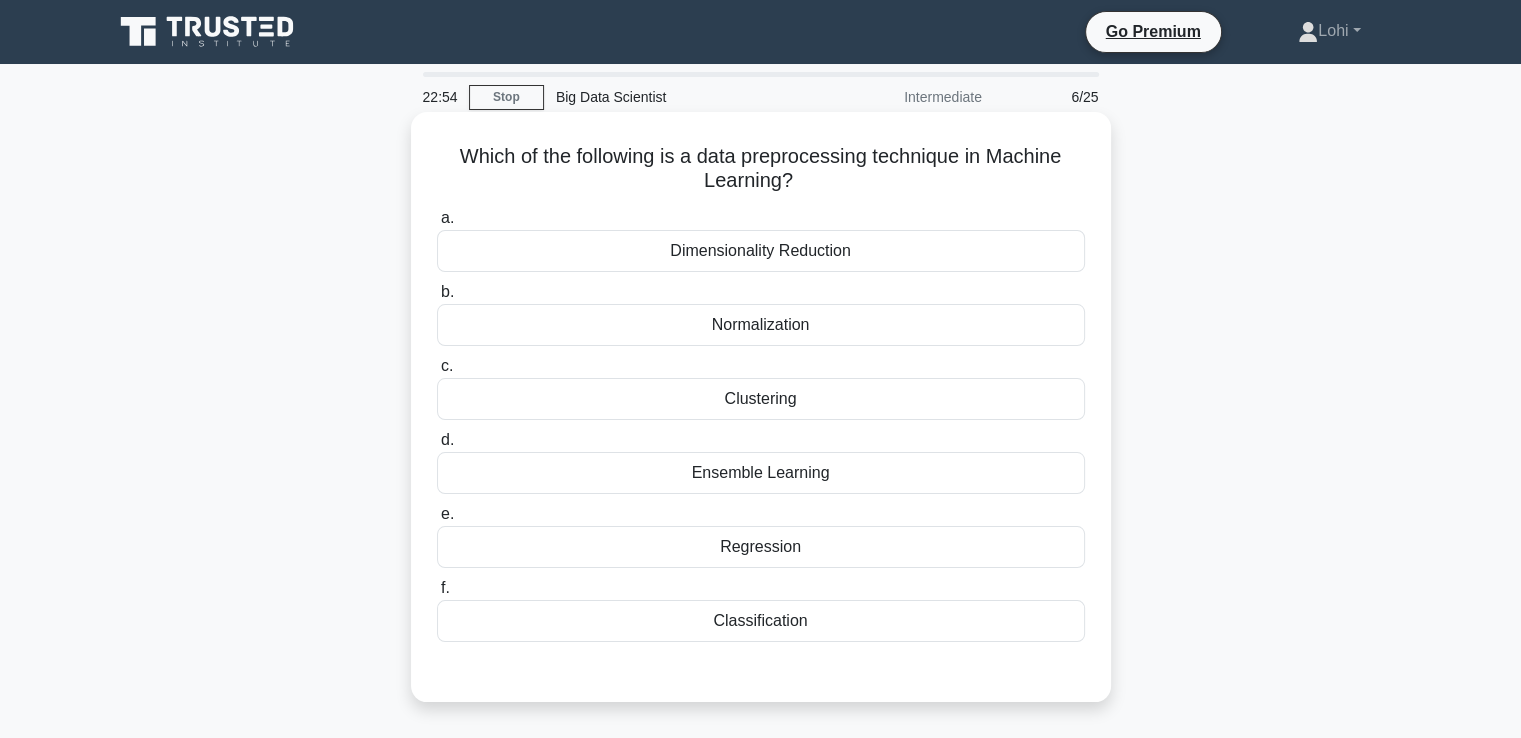 click on "Normalization" at bounding box center [761, 325] 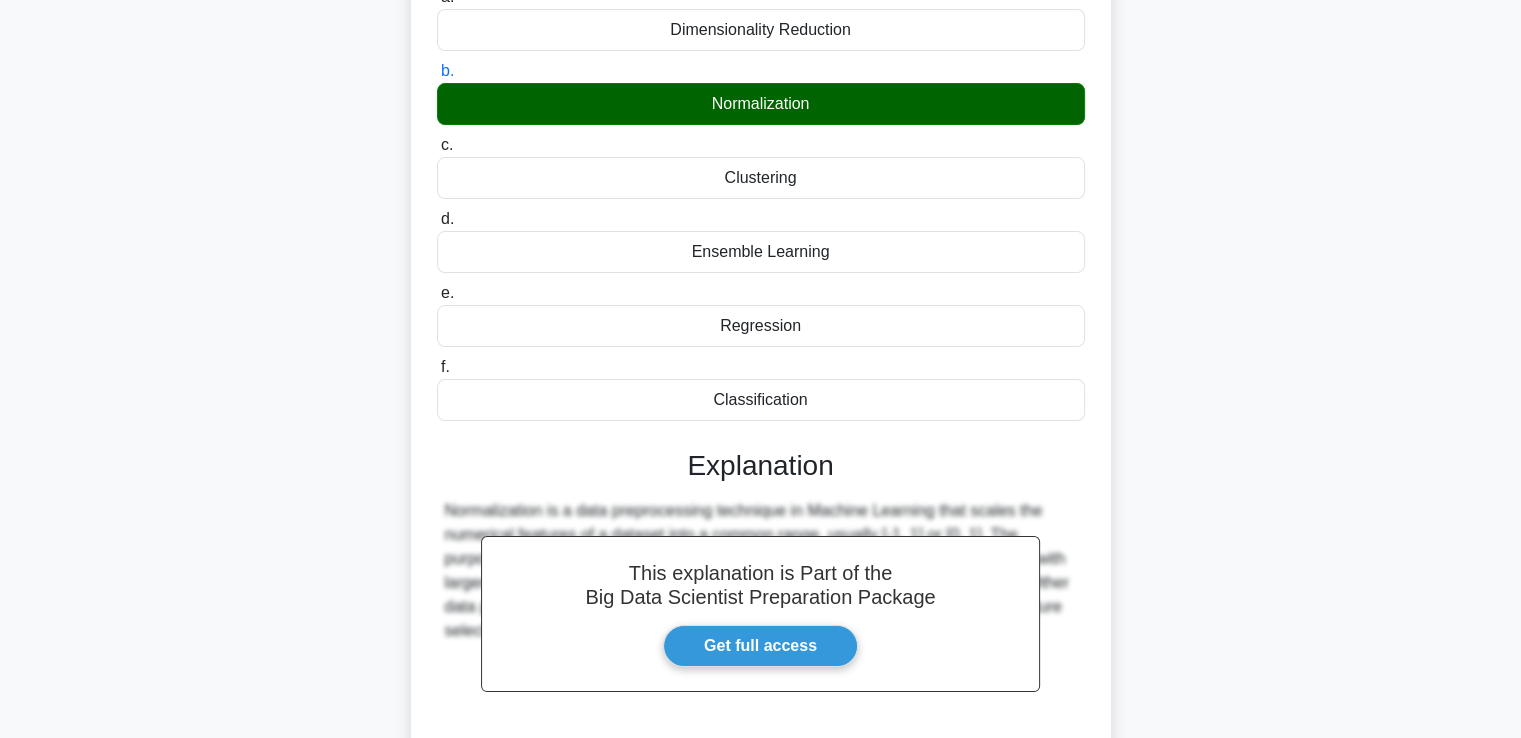 scroll, scrollTop: 401, scrollLeft: 0, axis: vertical 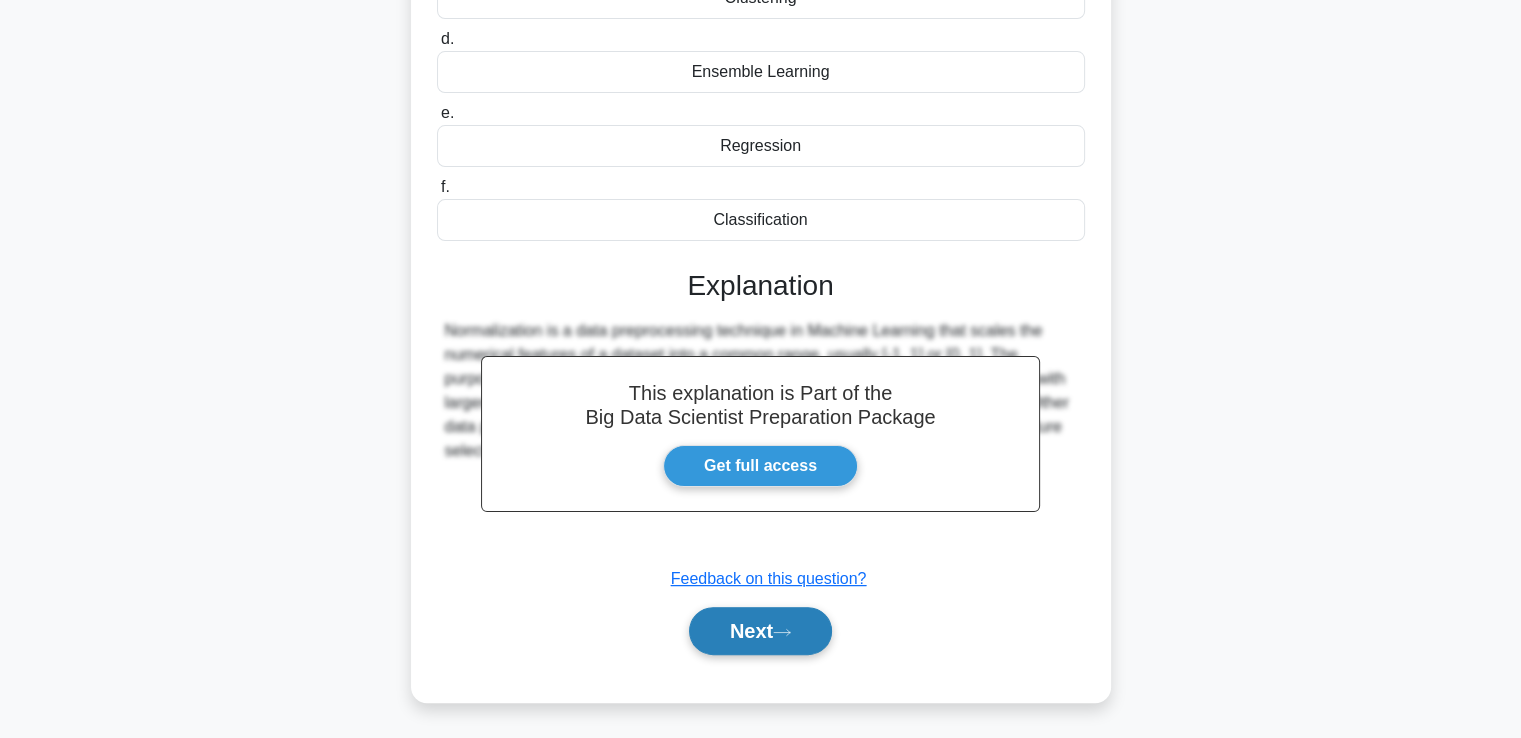 click on "Next" at bounding box center [760, 631] 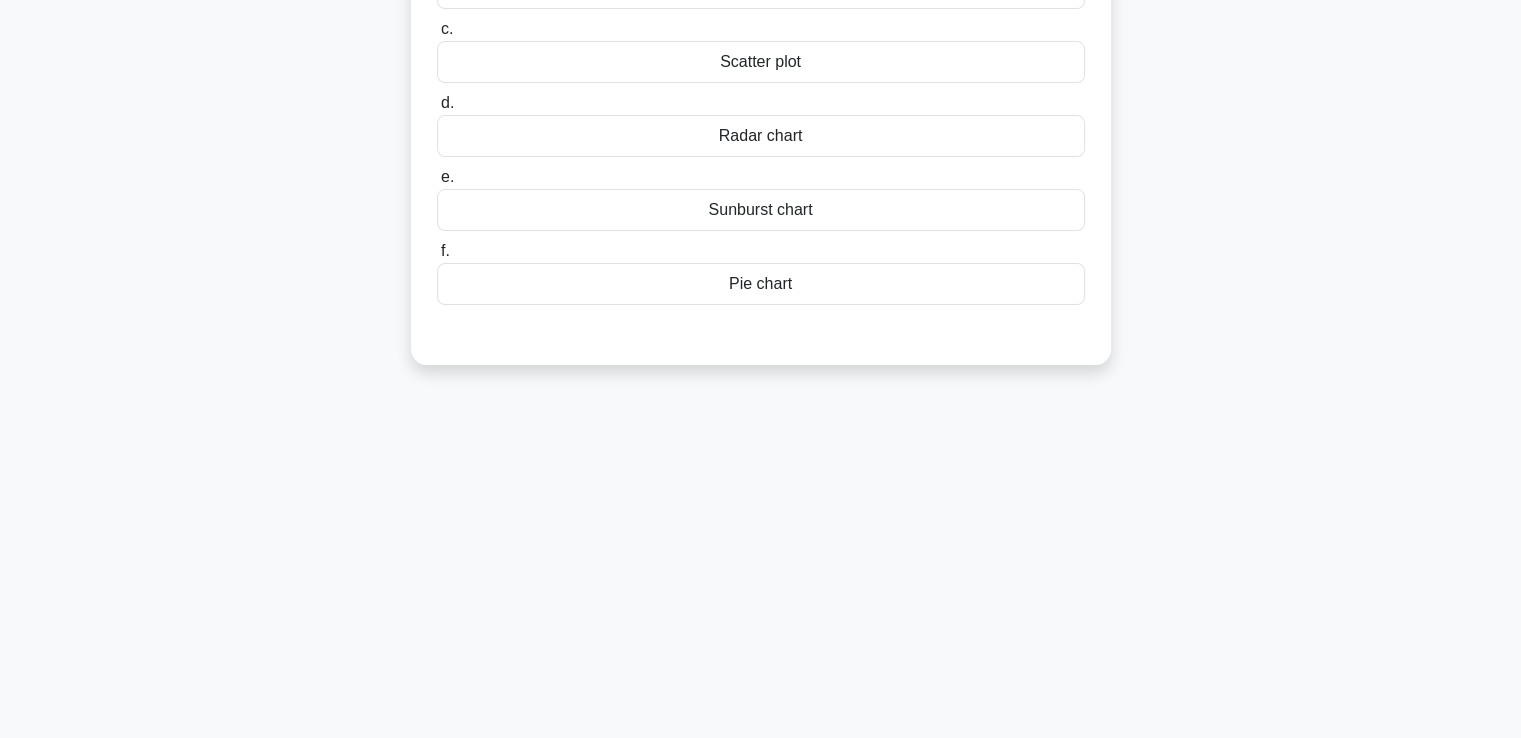 scroll, scrollTop: 343, scrollLeft: 0, axis: vertical 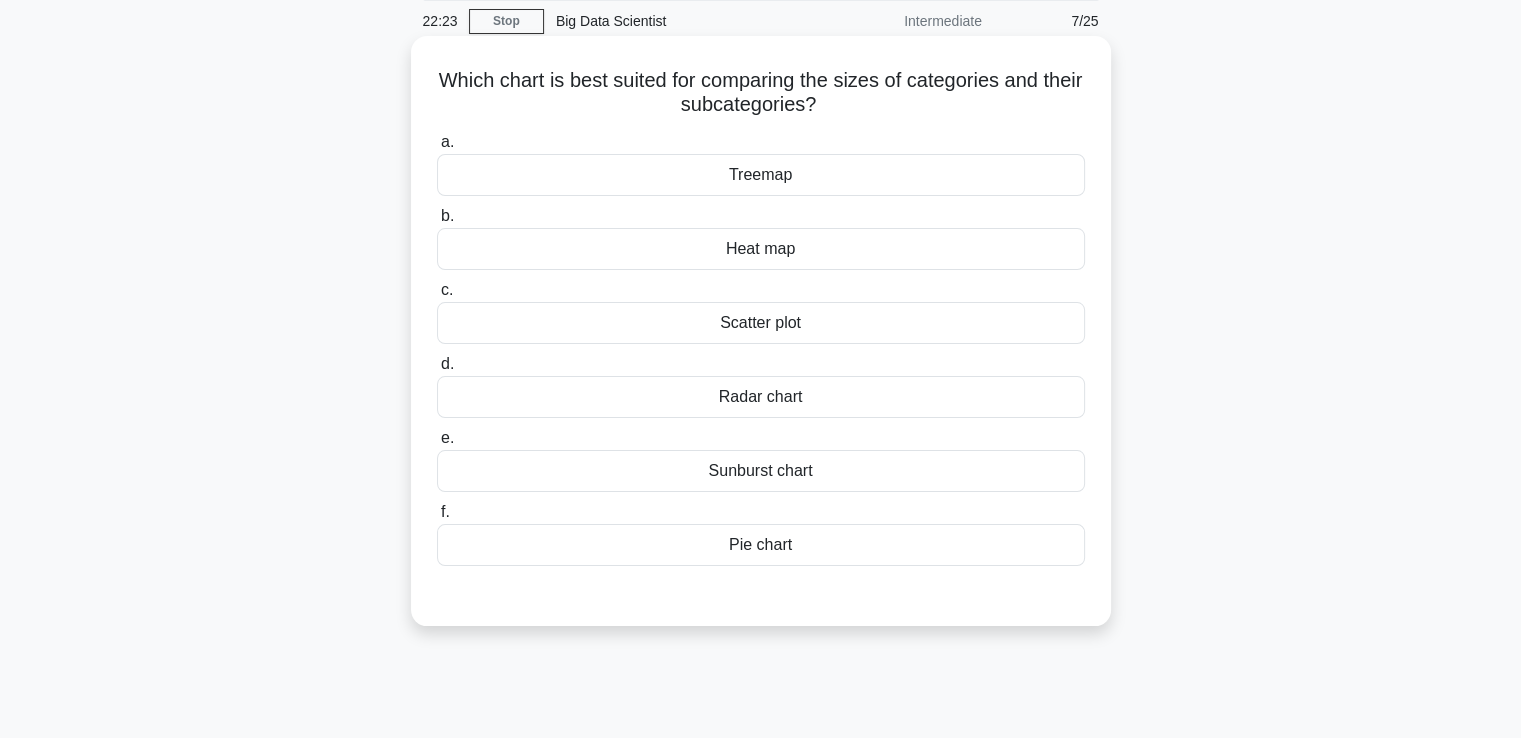 drag, startPoint x: 458, startPoint y: 80, endPoint x: 843, endPoint y: 109, distance: 386.09067 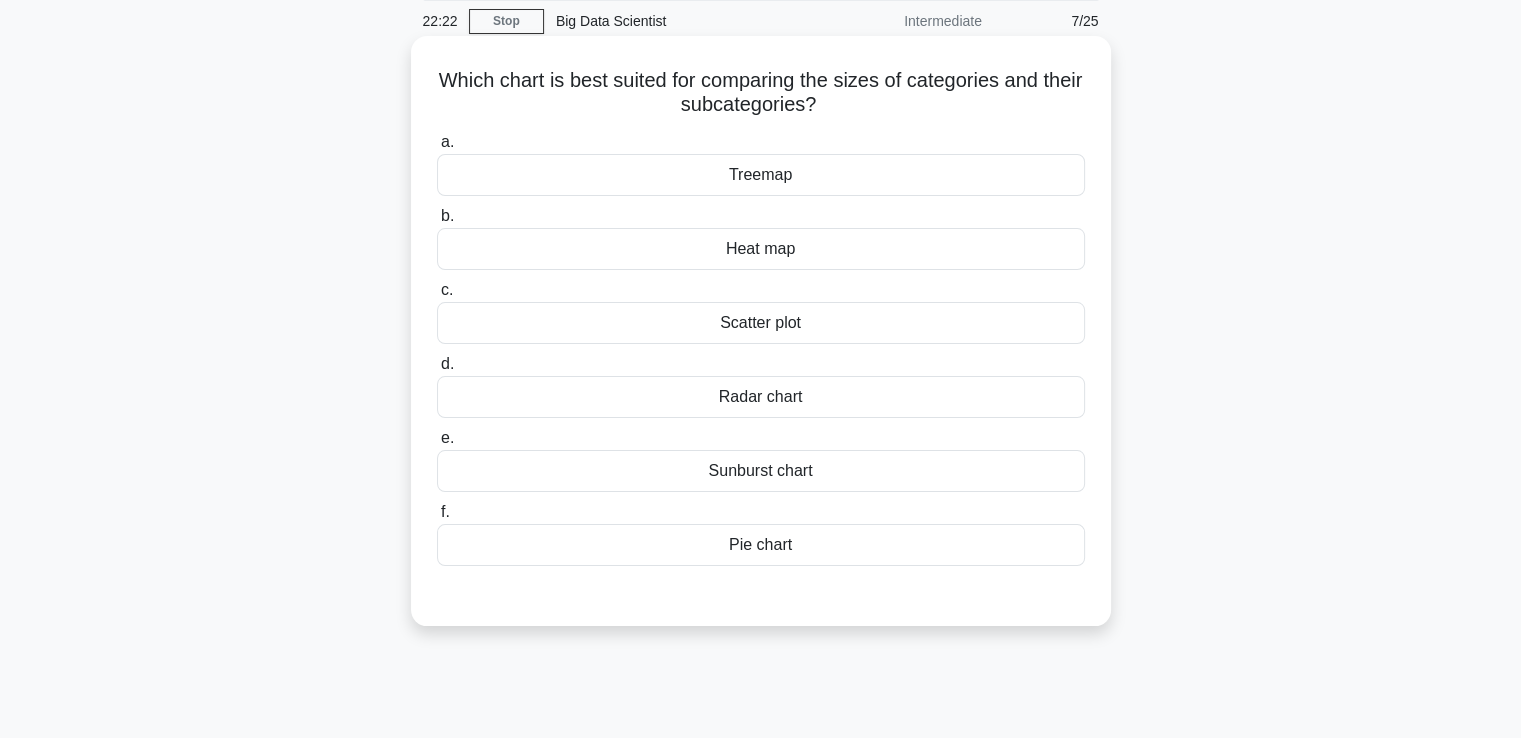 copy on "Which chart is best suited for comparing the sizes of categories and their subcategories?" 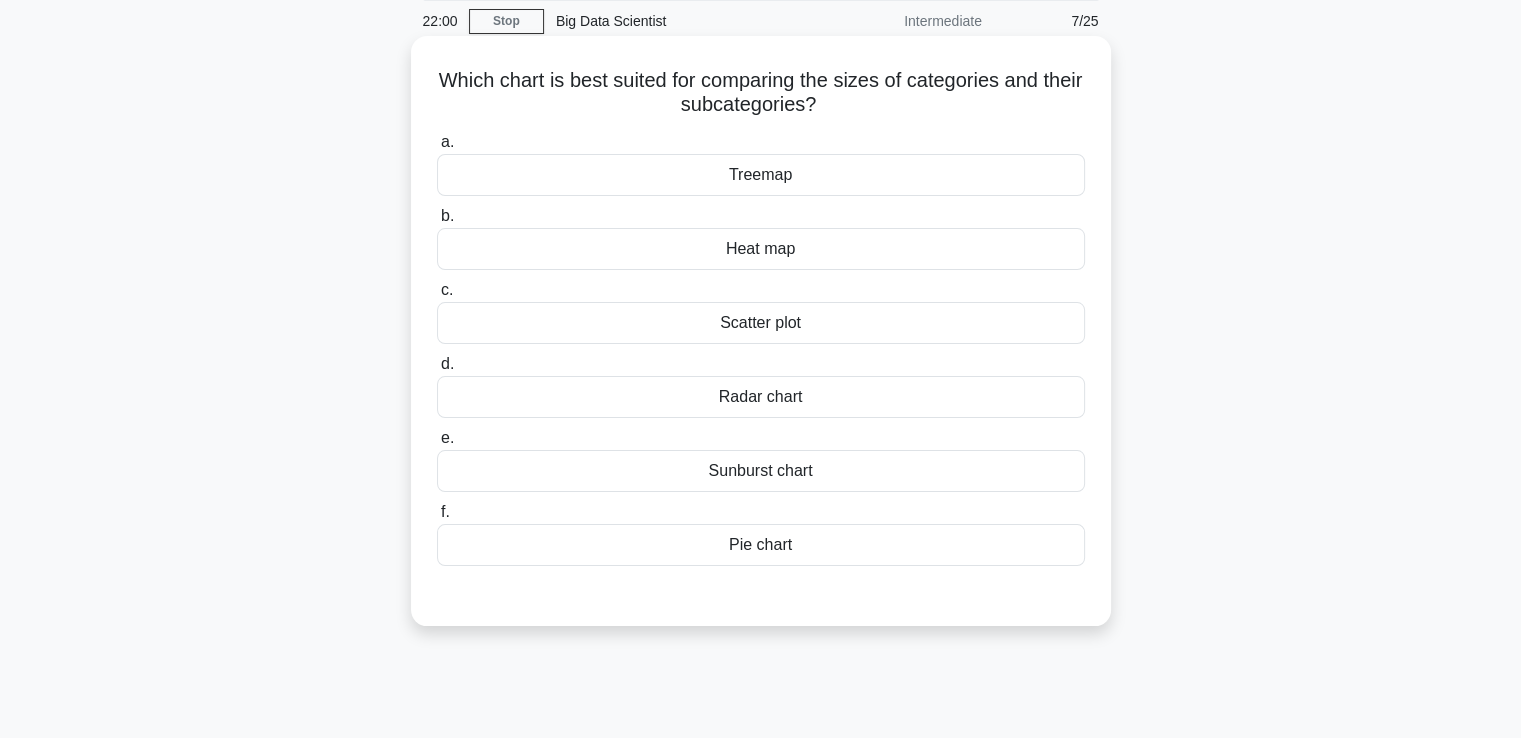 click on "Treemap" at bounding box center (761, 175) 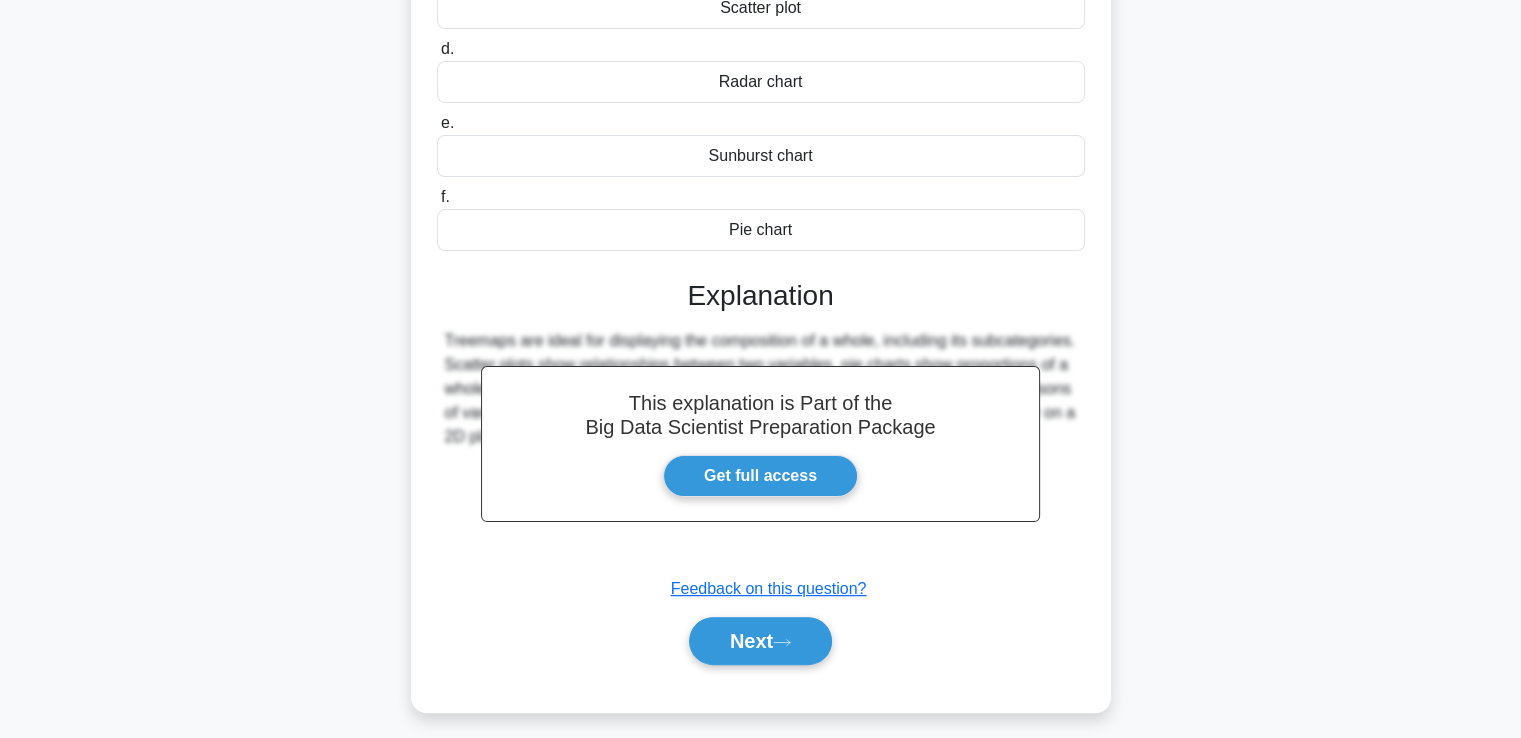 scroll, scrollTop: 401, scrollLeft: 0, axis: vertical 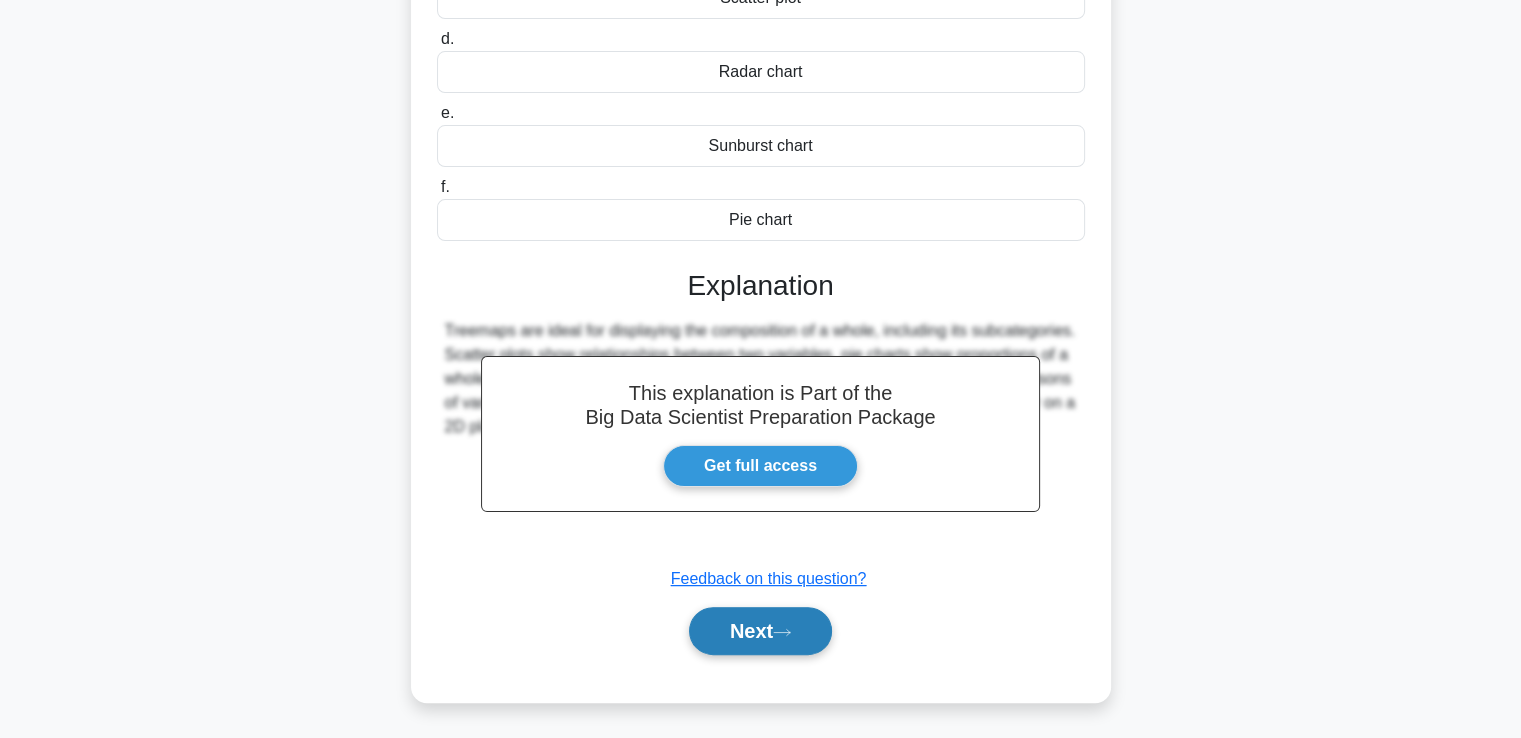 click on "Next" at bounding box center (760, 631) 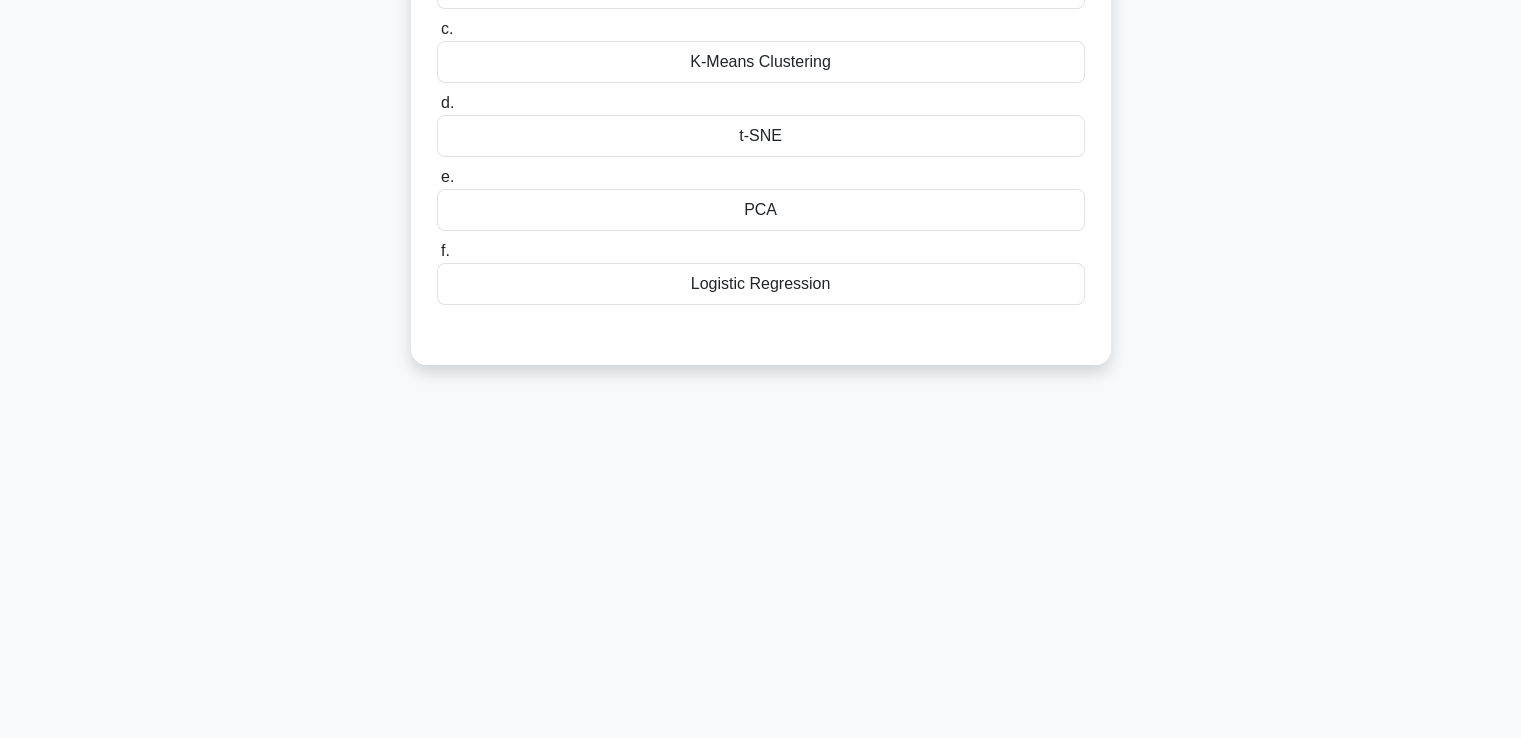 scroll, scrollTop: 343, scrollLeft: 0, axis: vertical 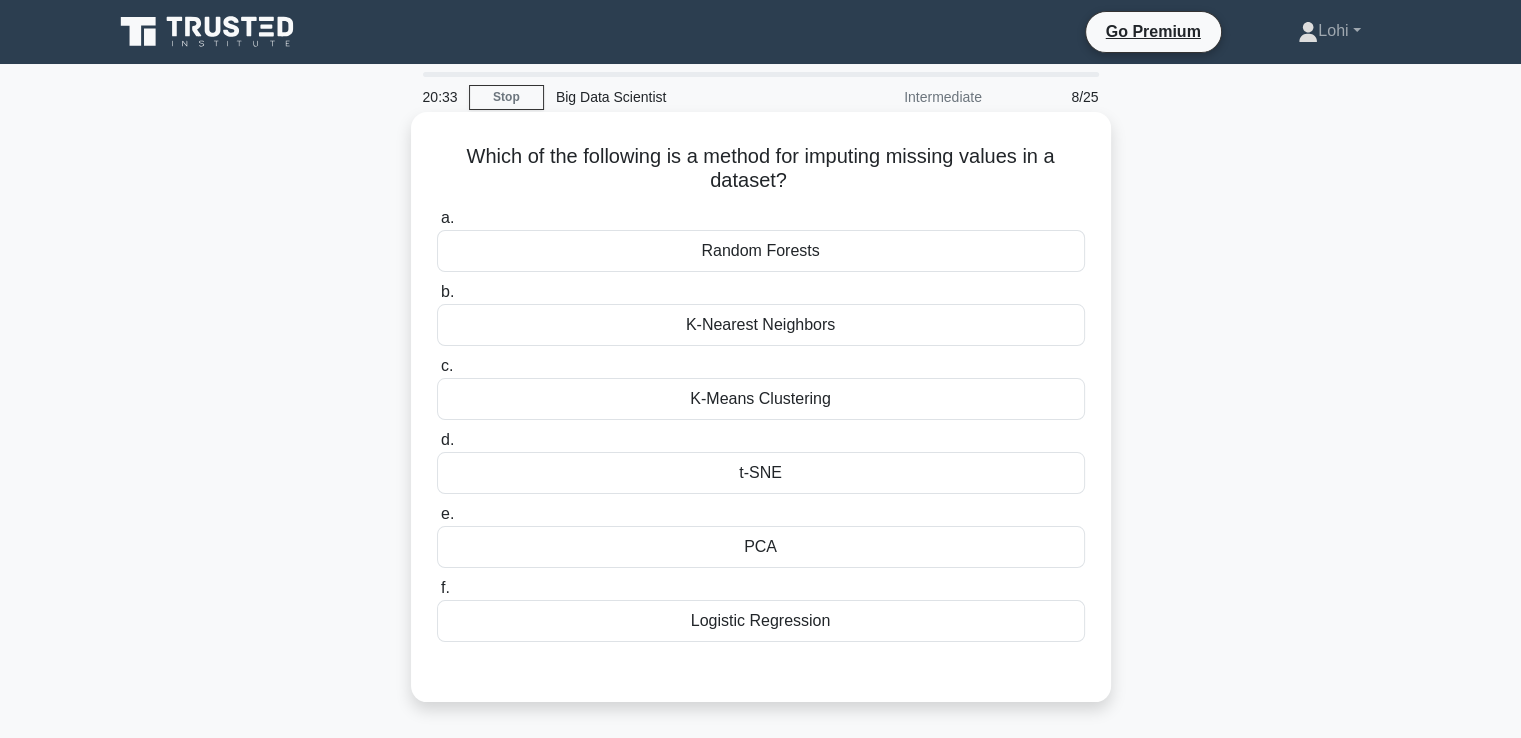 drag, startPoint x: 454, startPoint y: 152, endPoint x: 824, endPoint y: 181, distance: 371.13474 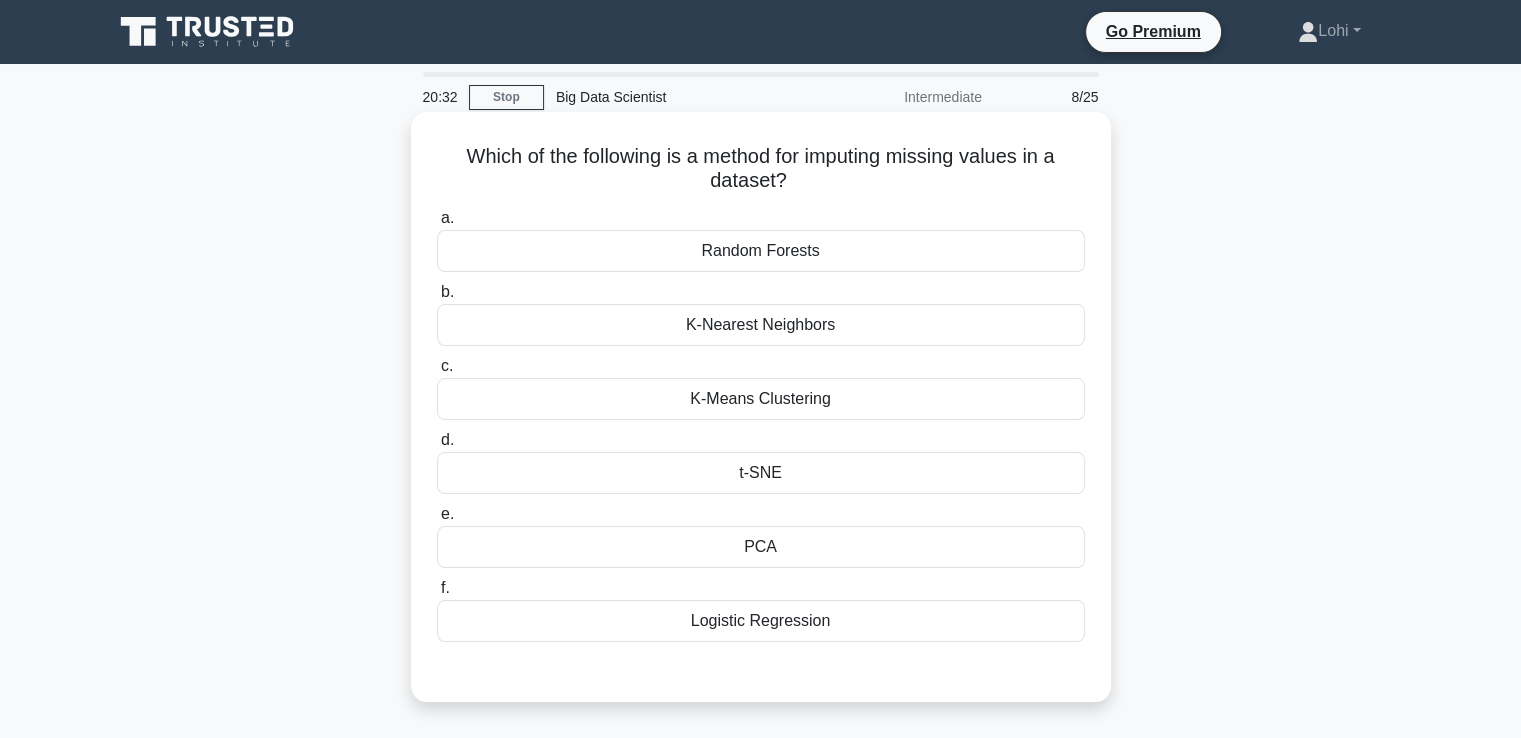 copy on "Which of the following is a method for imputing missing values in a dataset?" 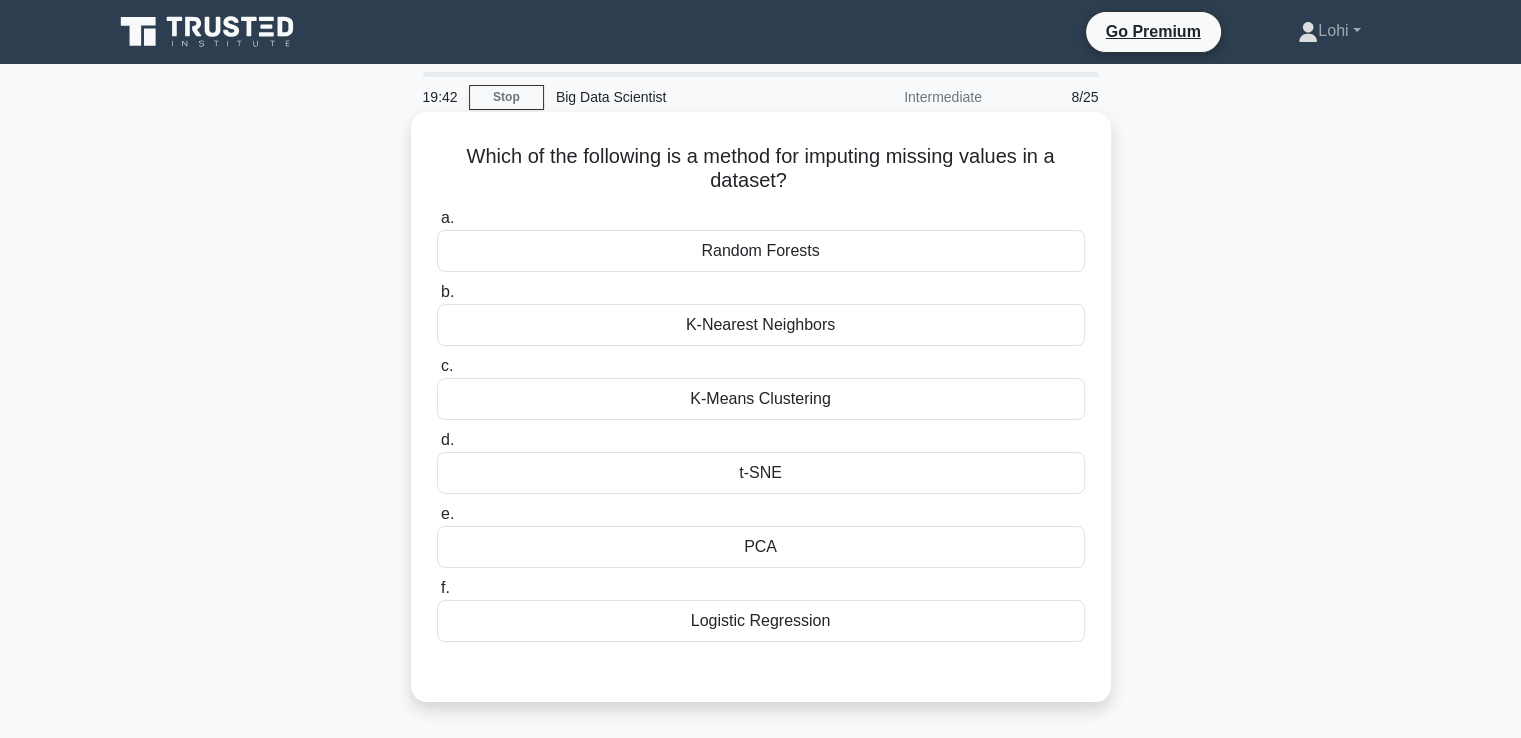 click on "K-Nearest Neighbors" at bounding box center (761, 325) 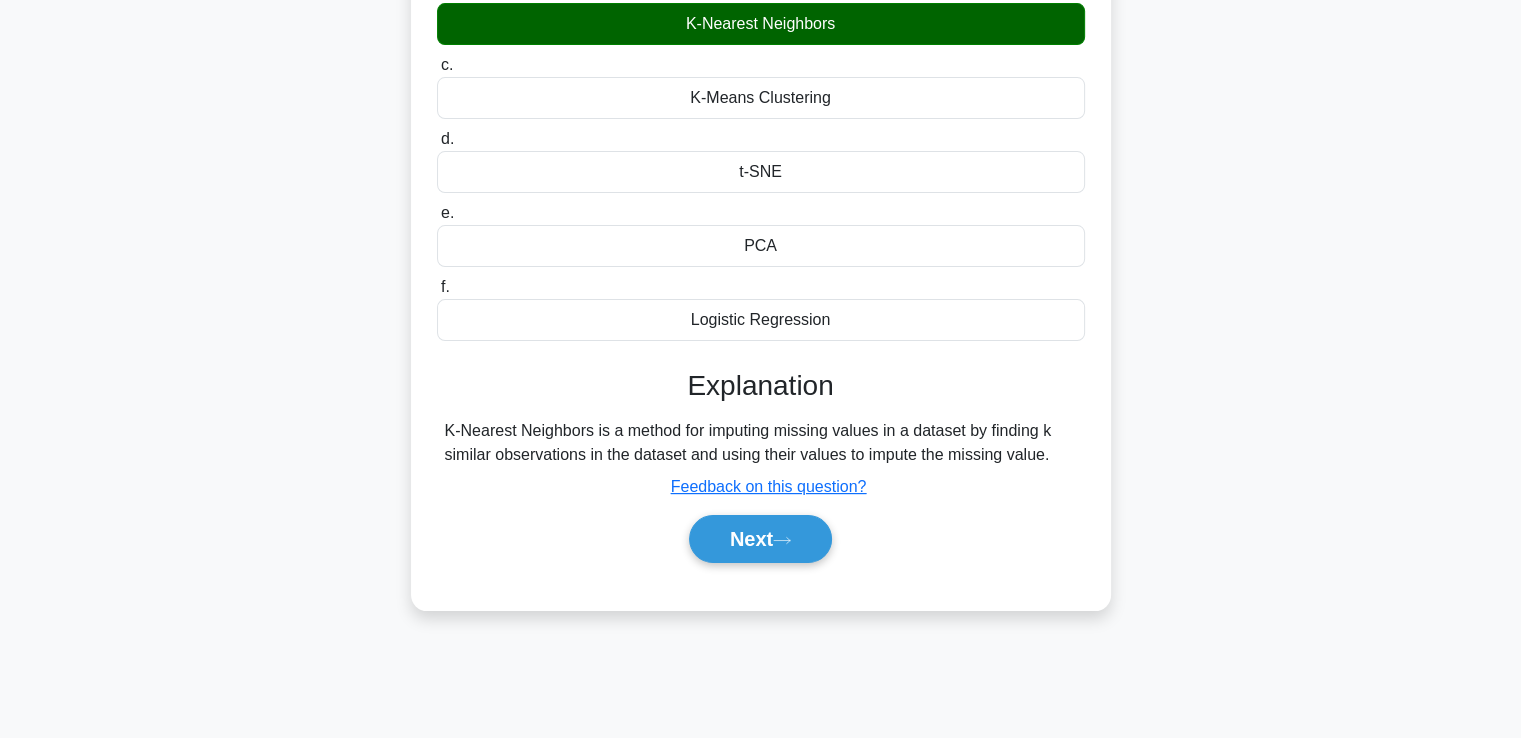 scroll, scrollTop: 343, scrollLeft: 0, axis: vertical 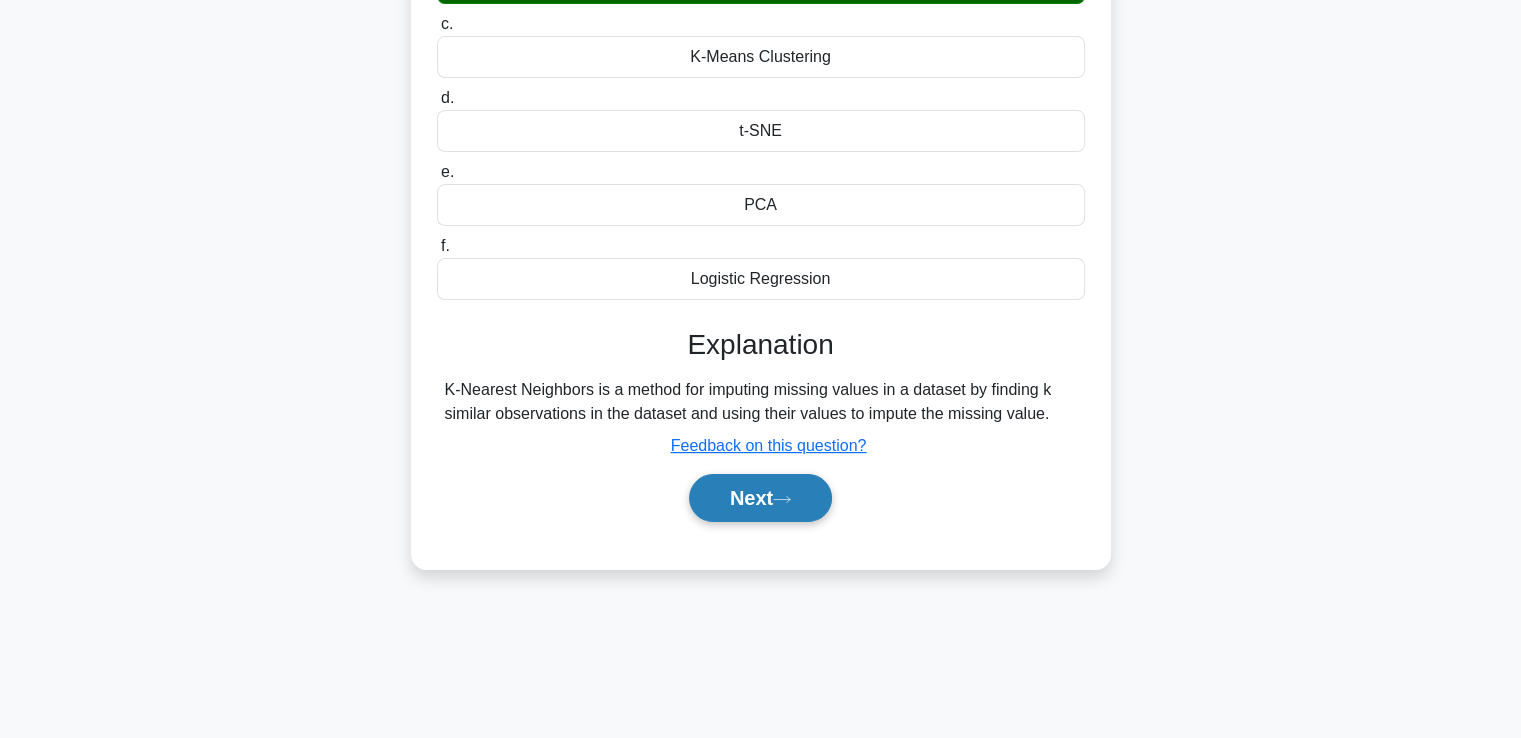 click on "Next" at bounding box center (760, 498) 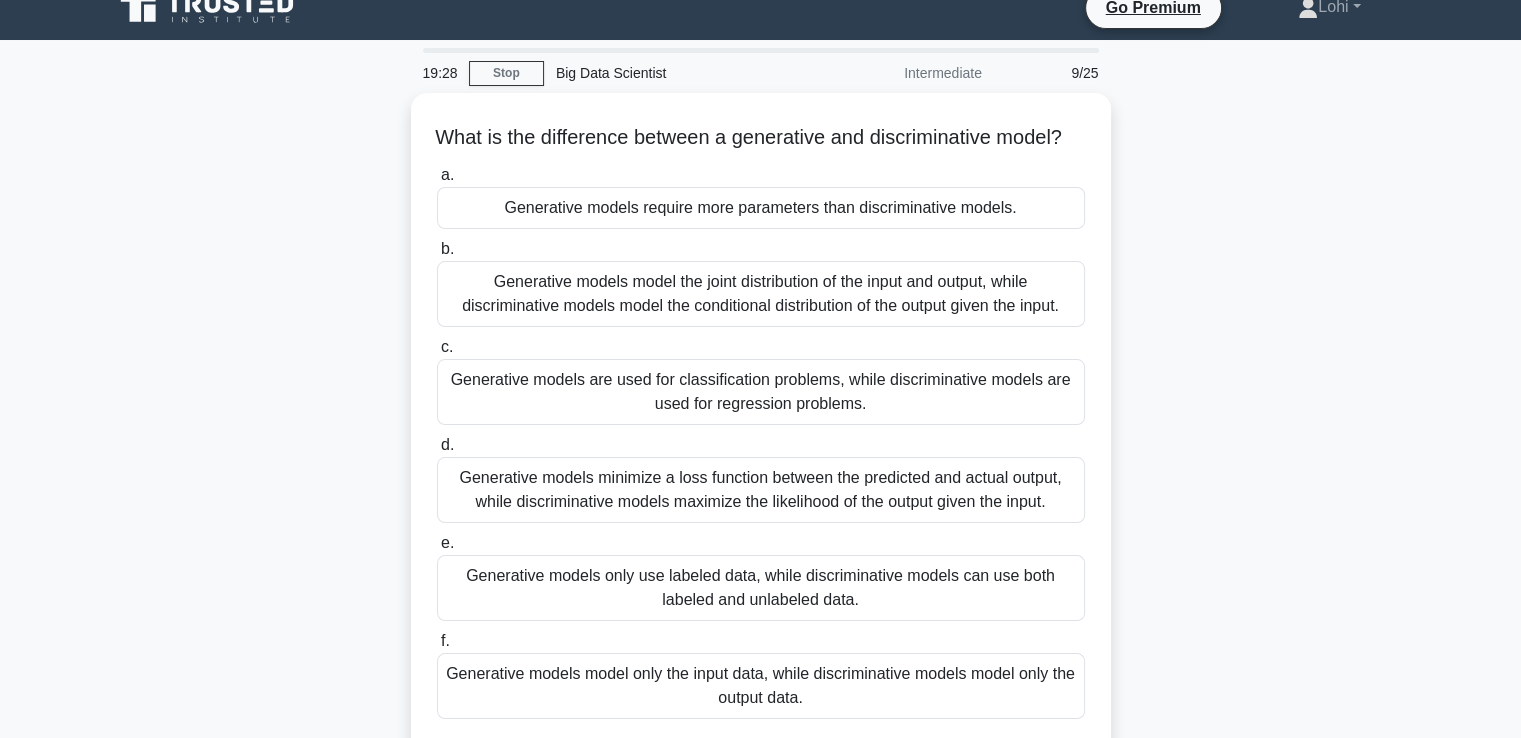 scroll, scrollTop: 0, scrollLeft: 0, axis: both 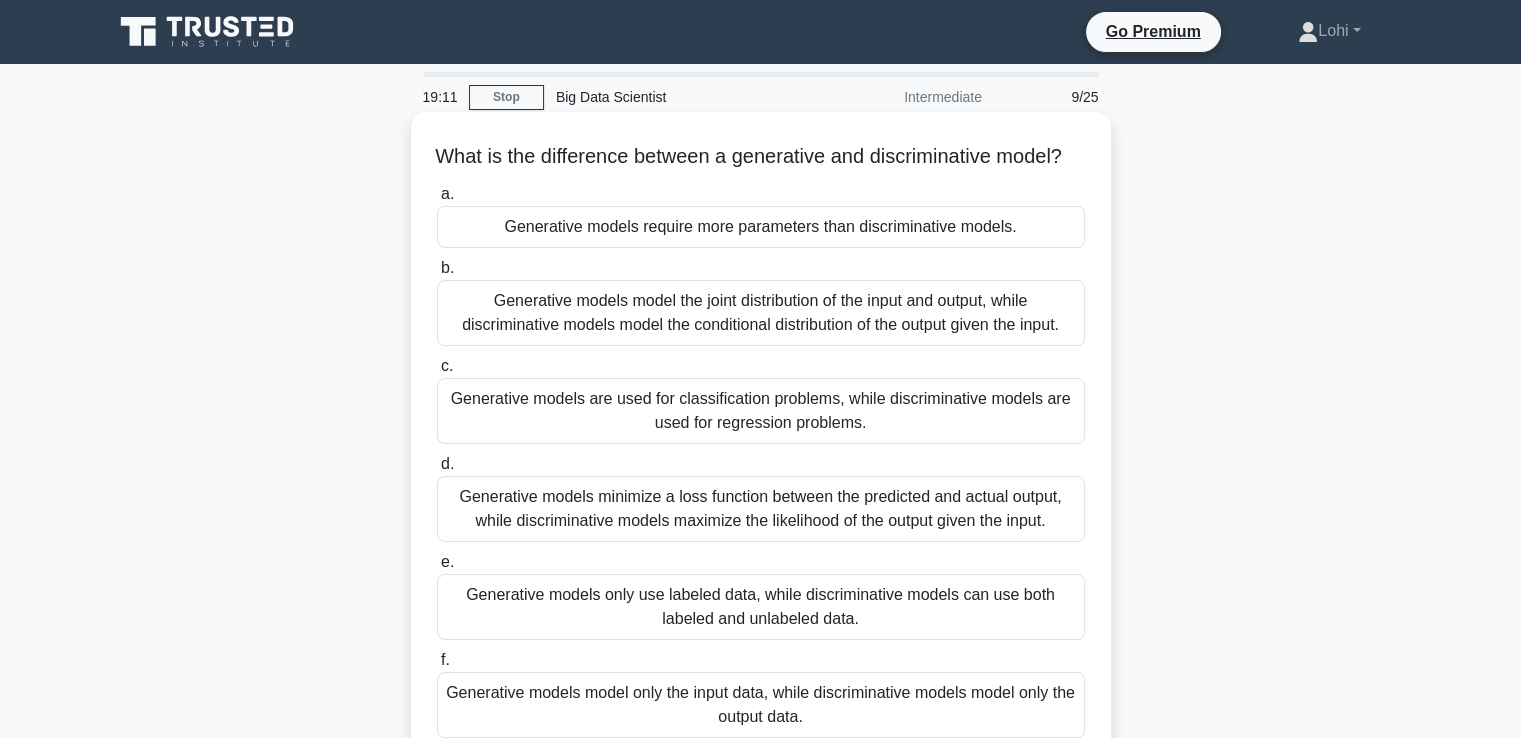 click on "Generative models model the joint distribution of the input and output, while discriminative models model the conditional distribution of the output given the input." at bounding box center [761, 313] 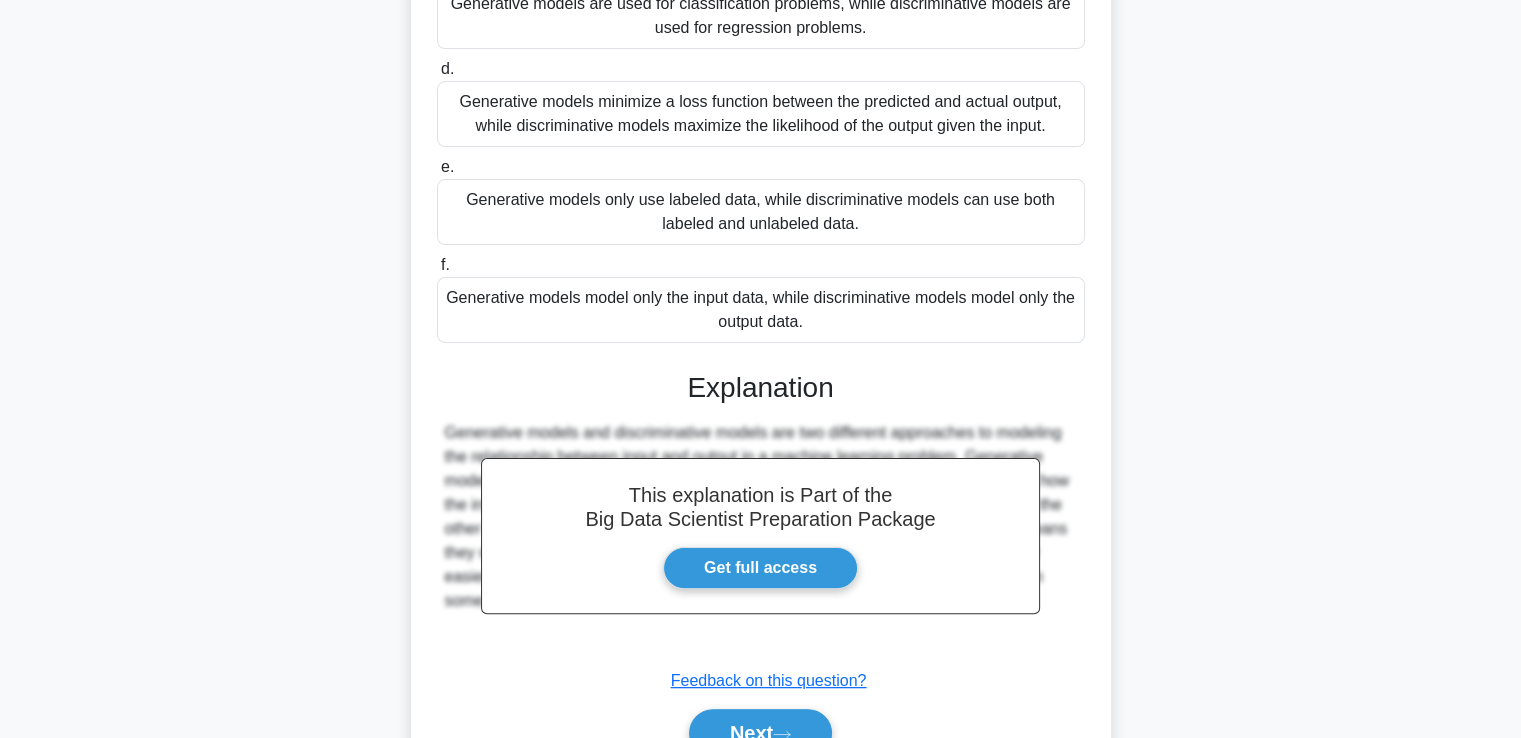 scroll, scrollTop: 545, scrollLeft: 0, axis: vertical 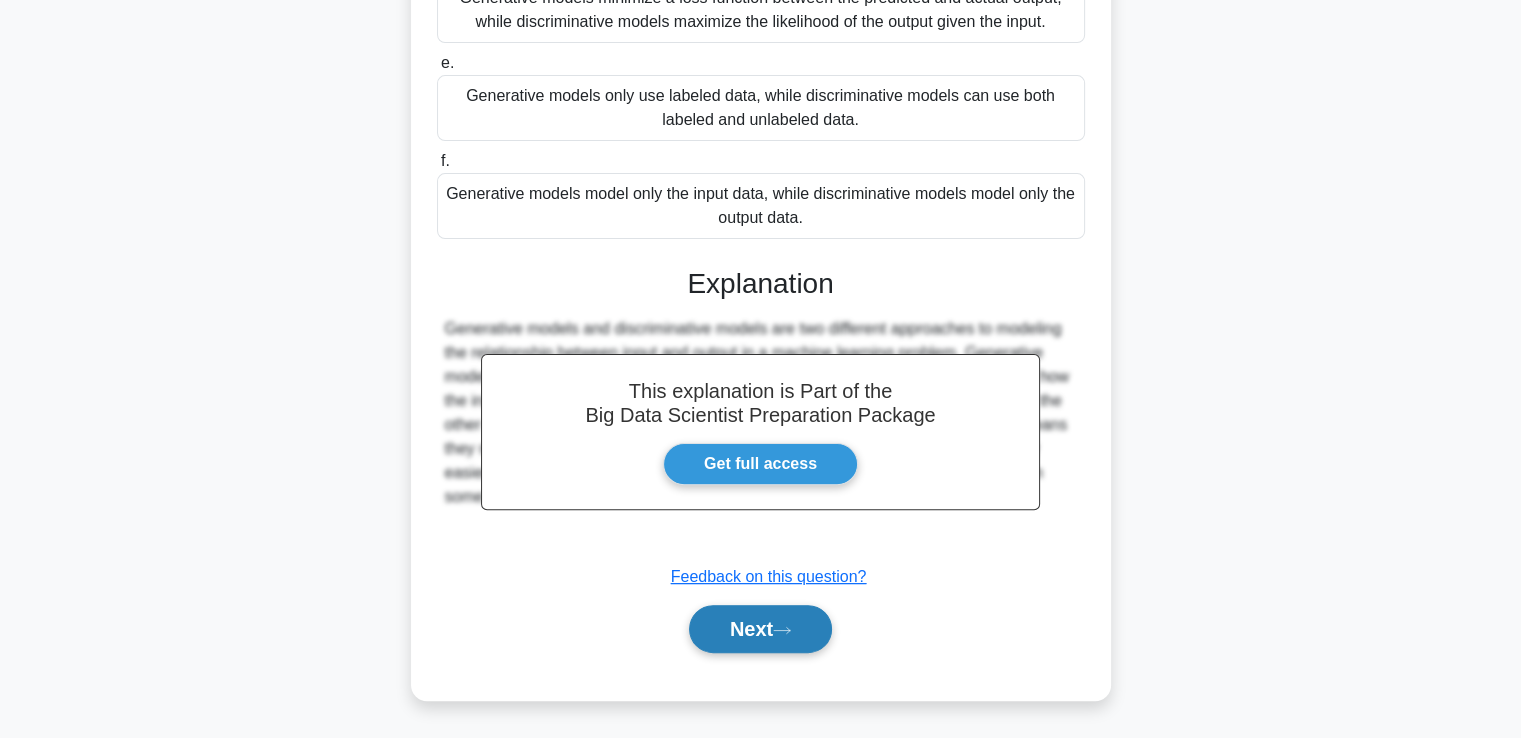 click on "Next" at bounding box center (760, 629) 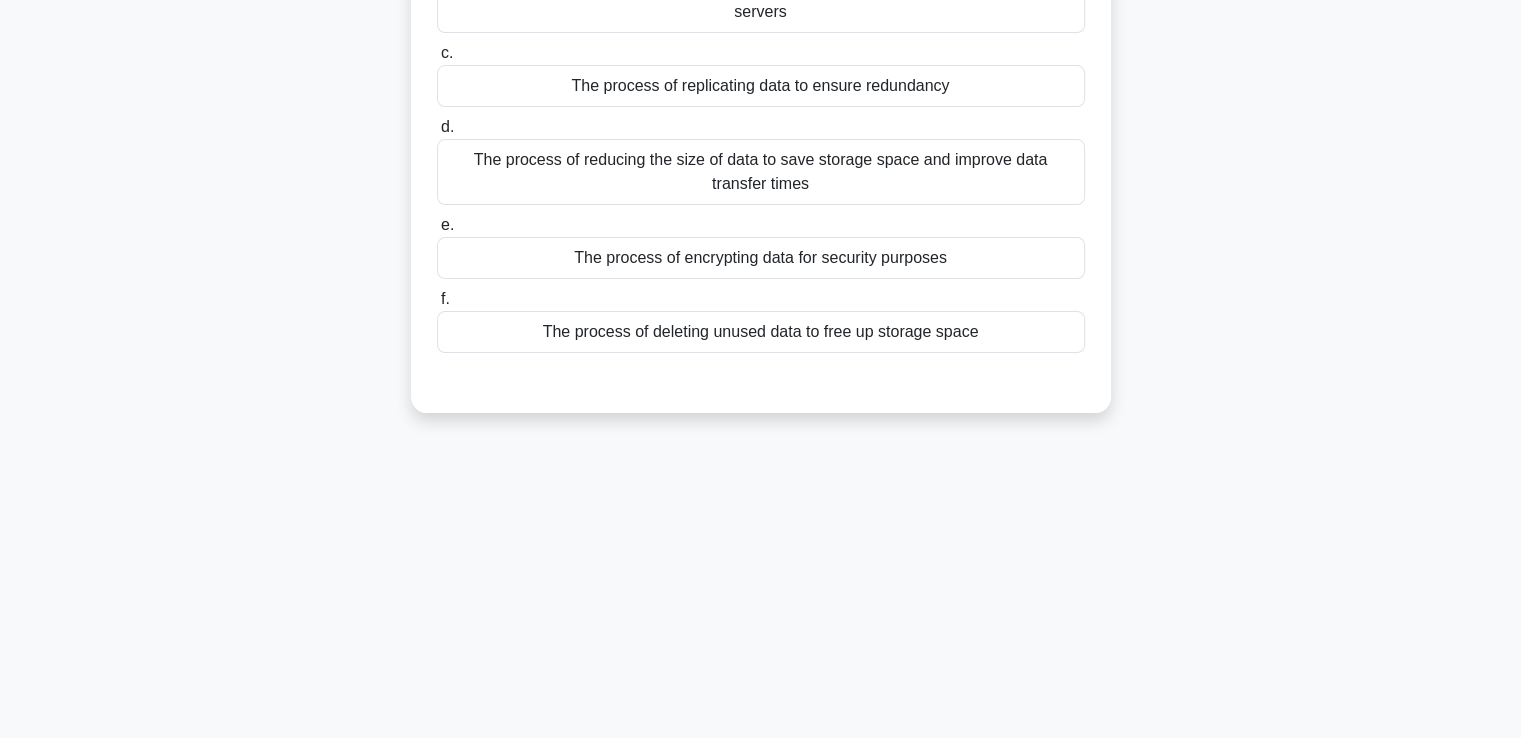 scroll, scrollTop: 343, scrollLeft: 0, axis: vertical 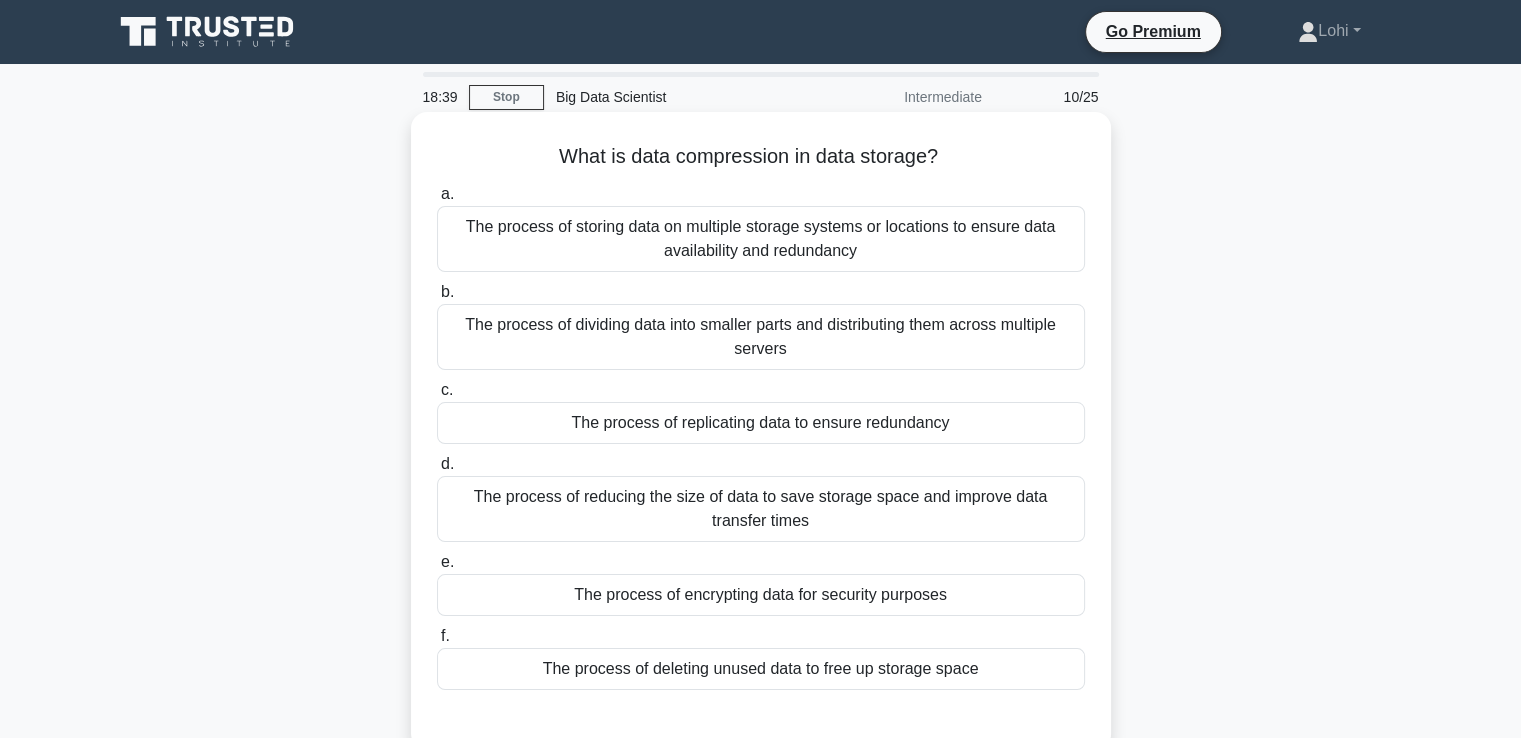 click on "The process of reducing the size of data to save storage space and improve data transfer times" at bounding box center (761, 509) 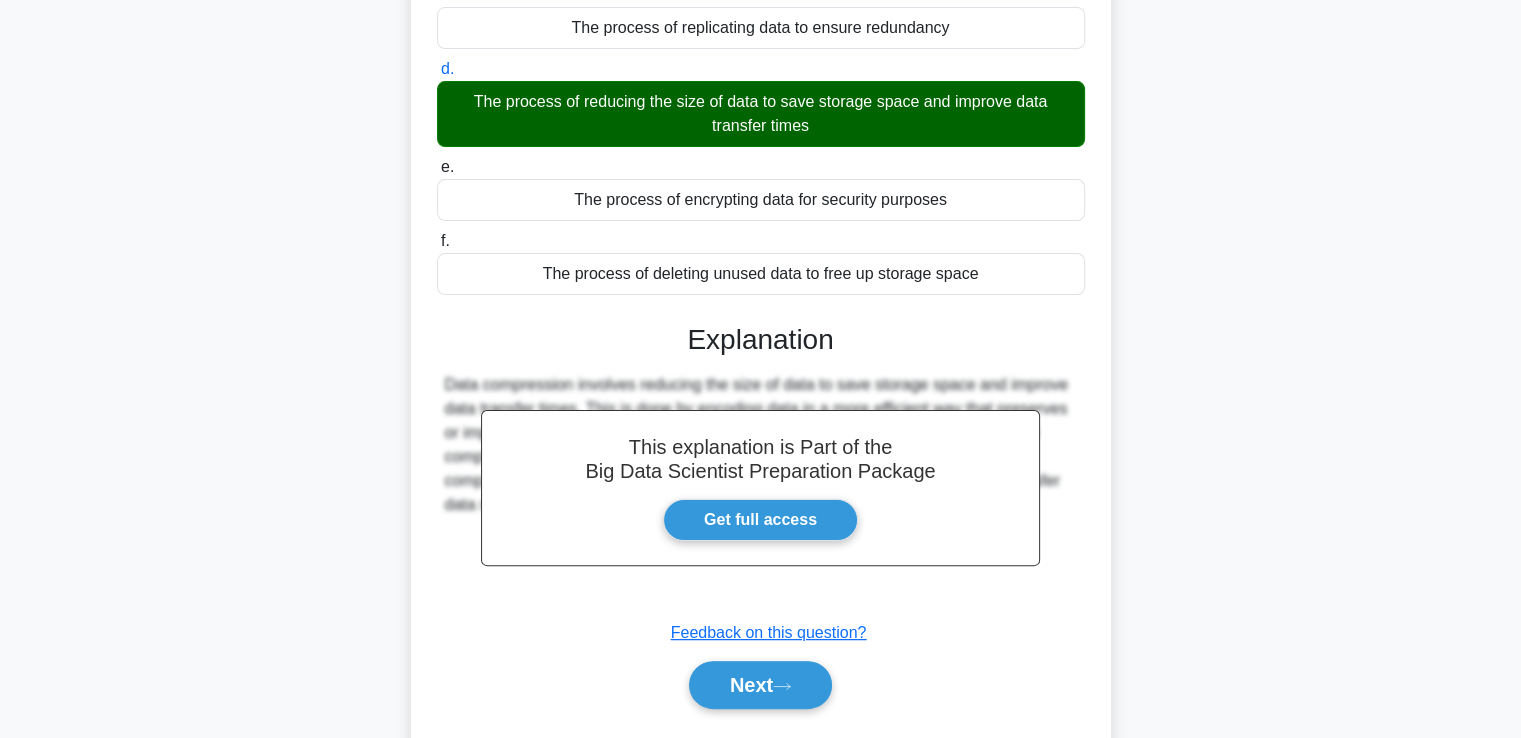 scroll, scrollTop: 449, scrollLeft: 0, axis: vertical 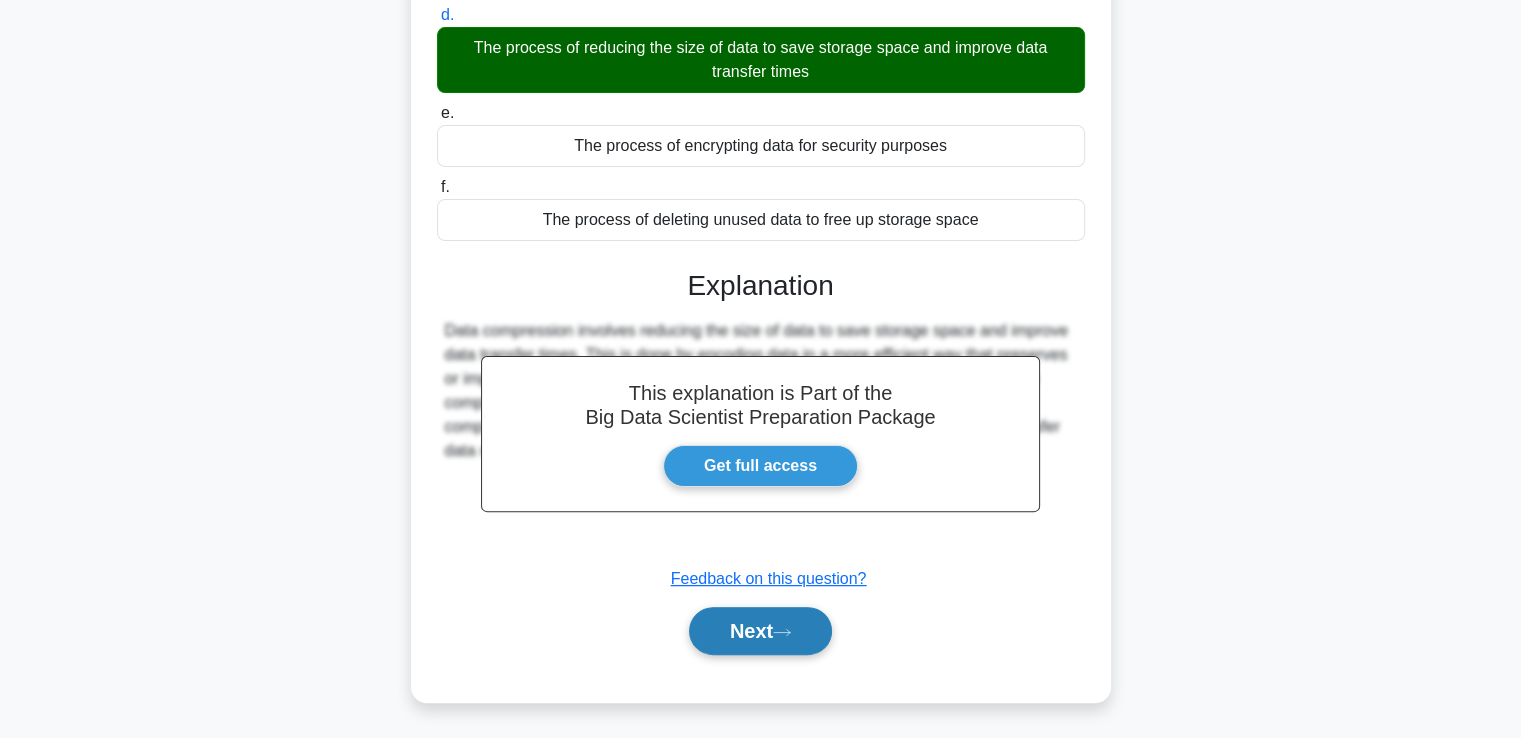 click on "Next" at bounding box center [760, 631] 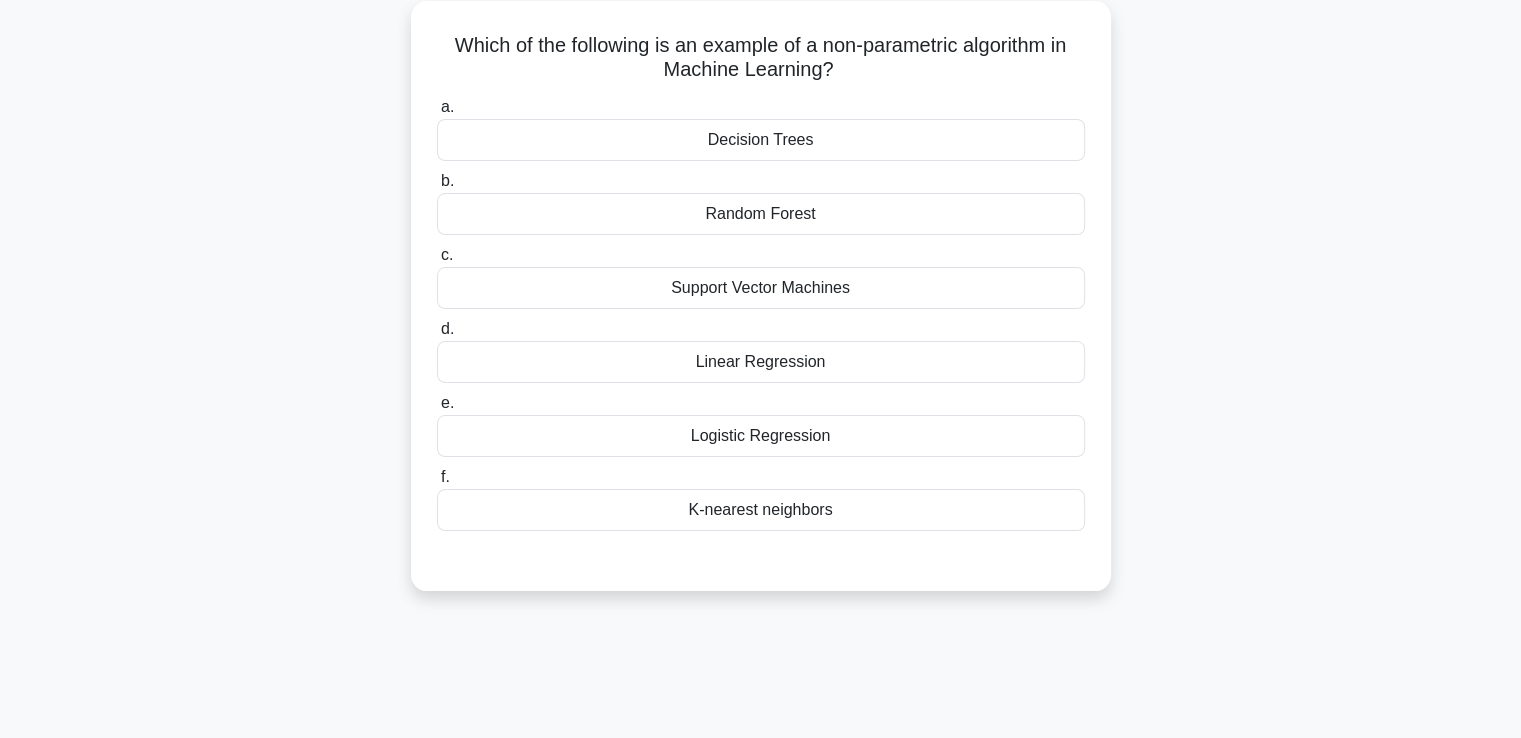 scroll, scrollTop: 0, scrollLeft: 0, axis: both 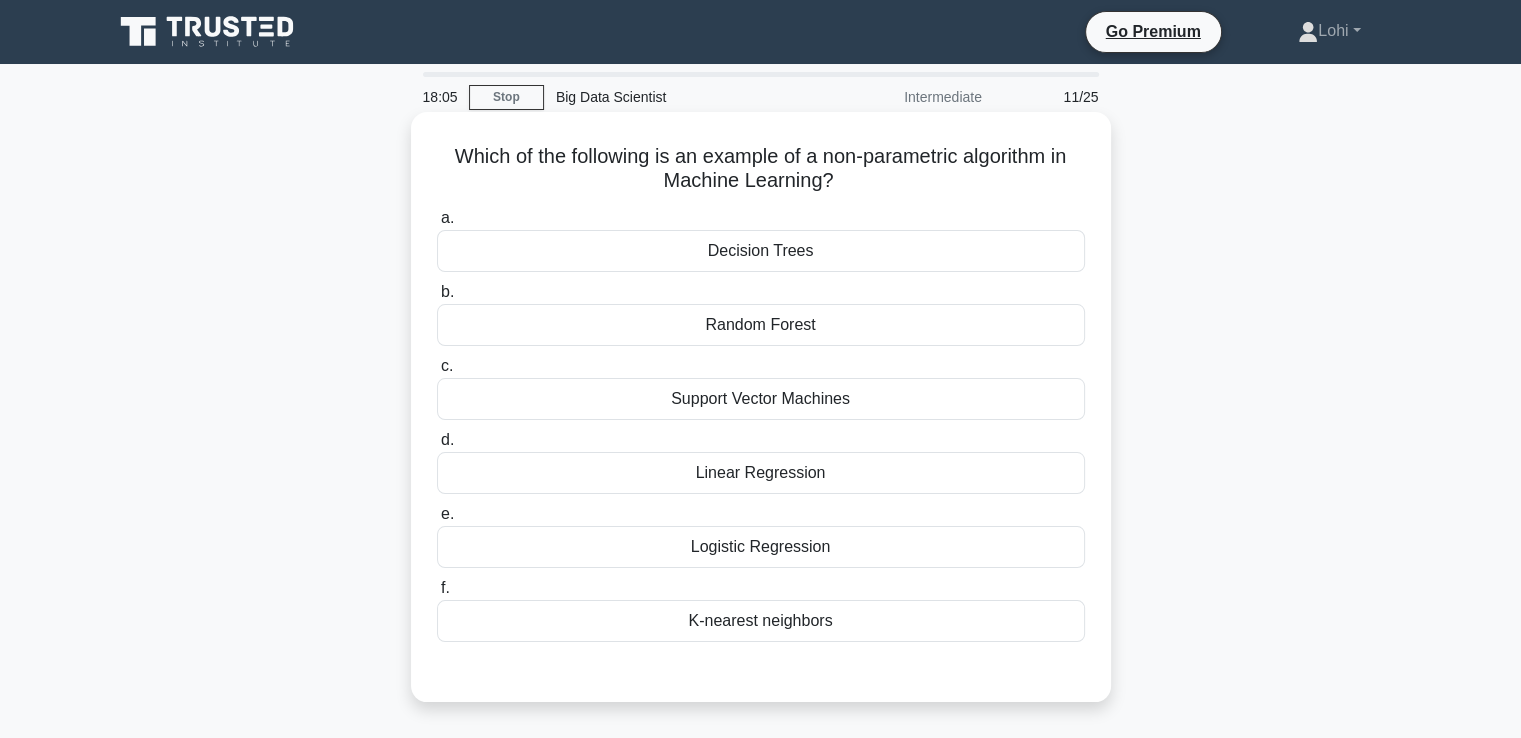 drag, startPoint x: 702, startPoint y: 155, endPoint x: 837, endPoint y: 177, distance: 136.78085 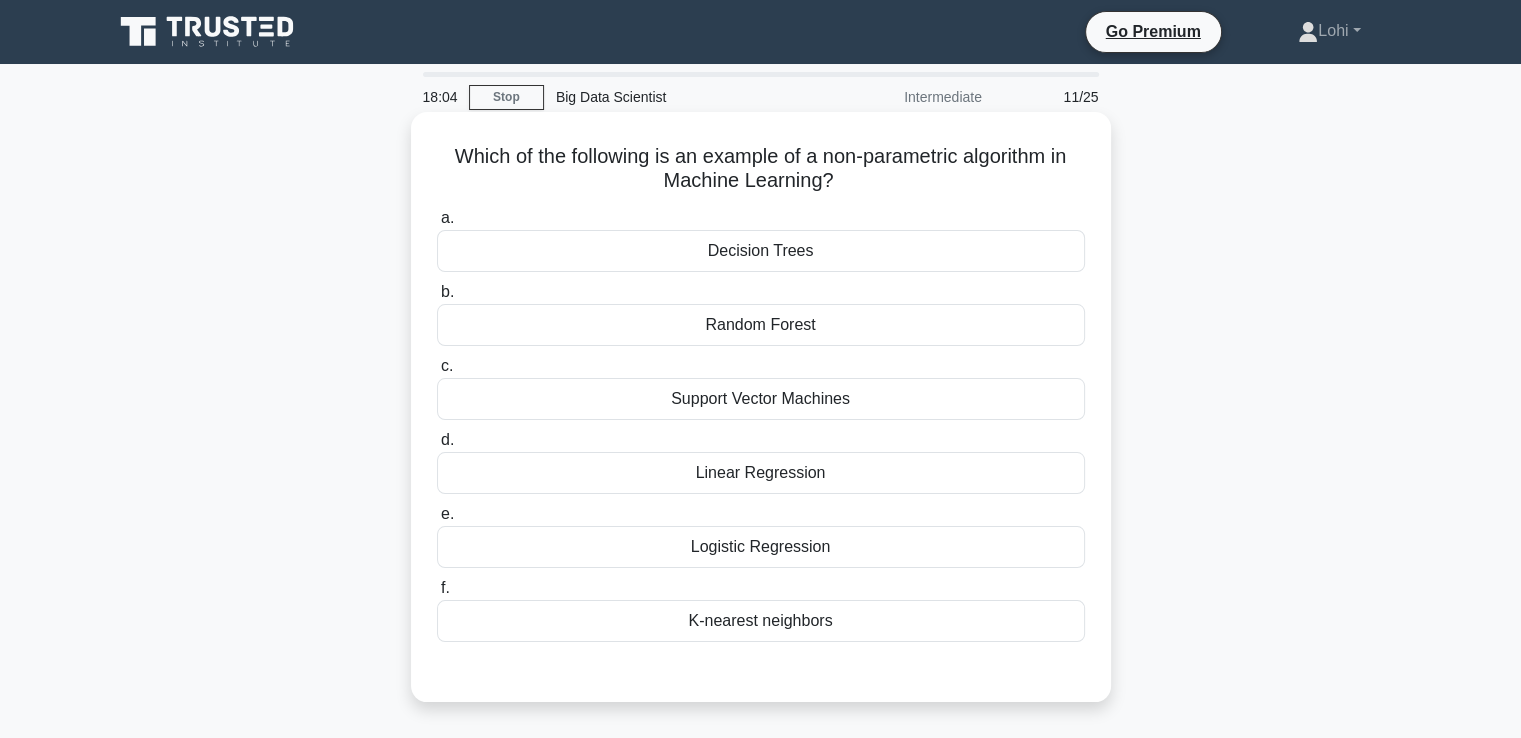 copy on "example of a non-parametric algorithm in Machine Learning?" 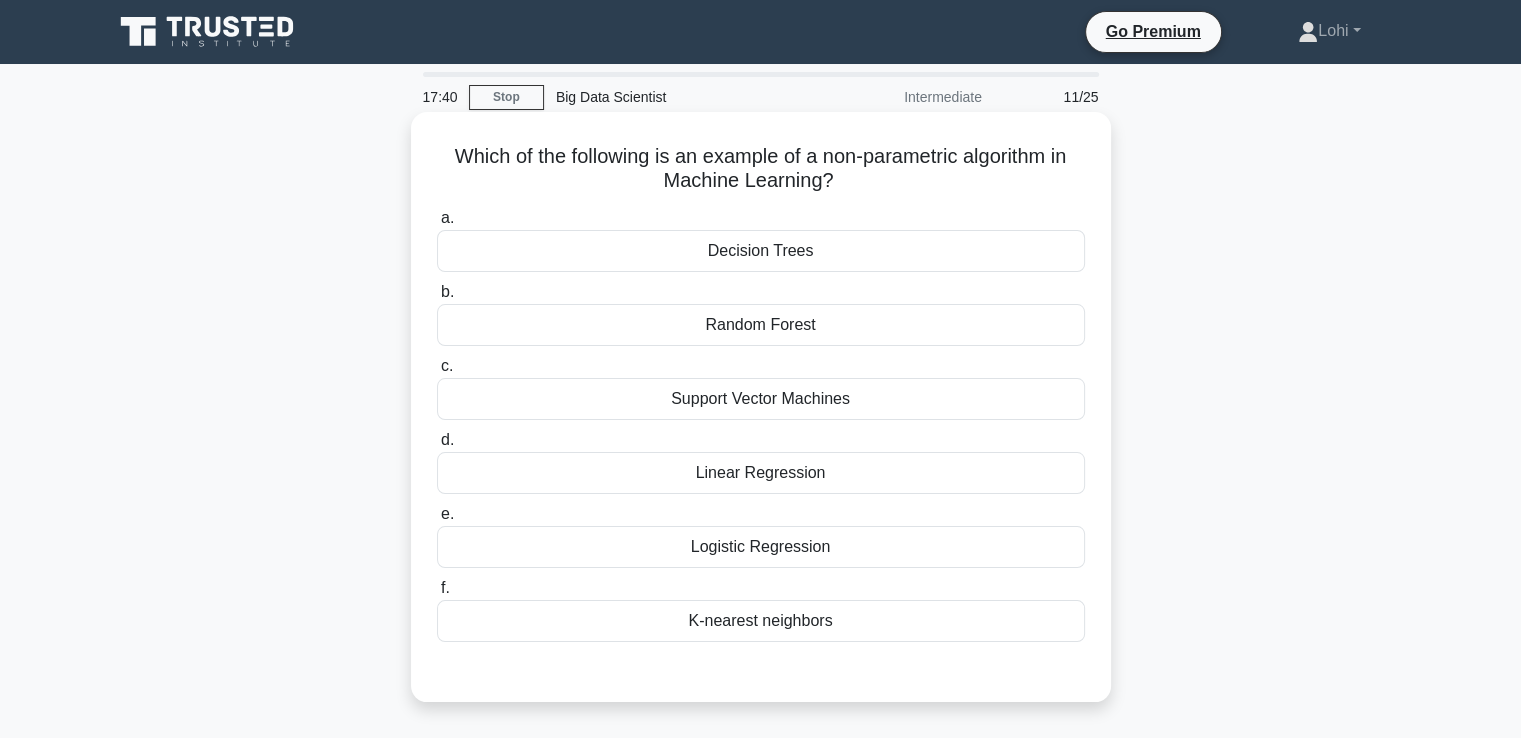 click on "K-nearest neighbors" at bounding box center (761, 621) 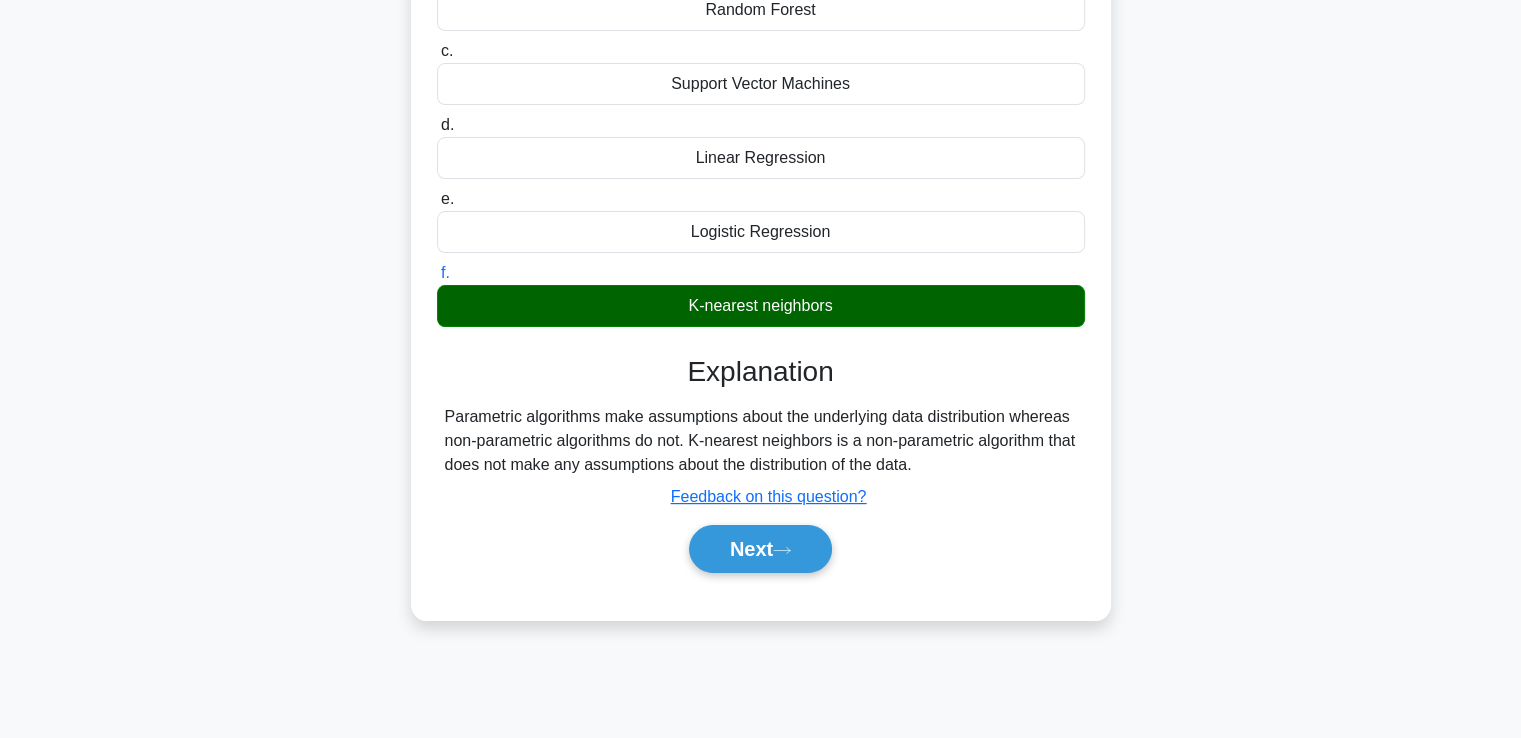 scroll, scrollTop: 343, scrollLeft: 0, axis: vertical 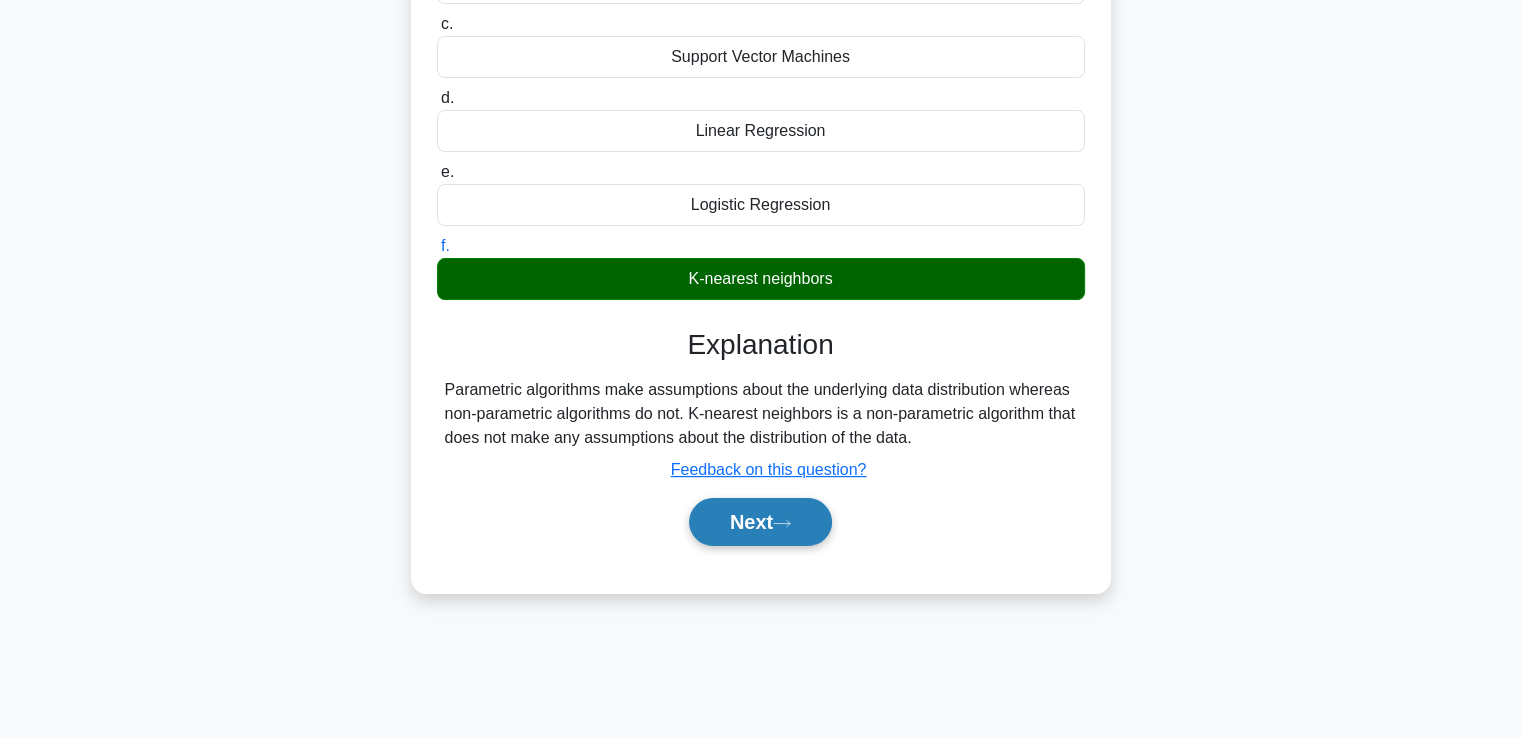 click on "Next" at bounding box center (760, 522) 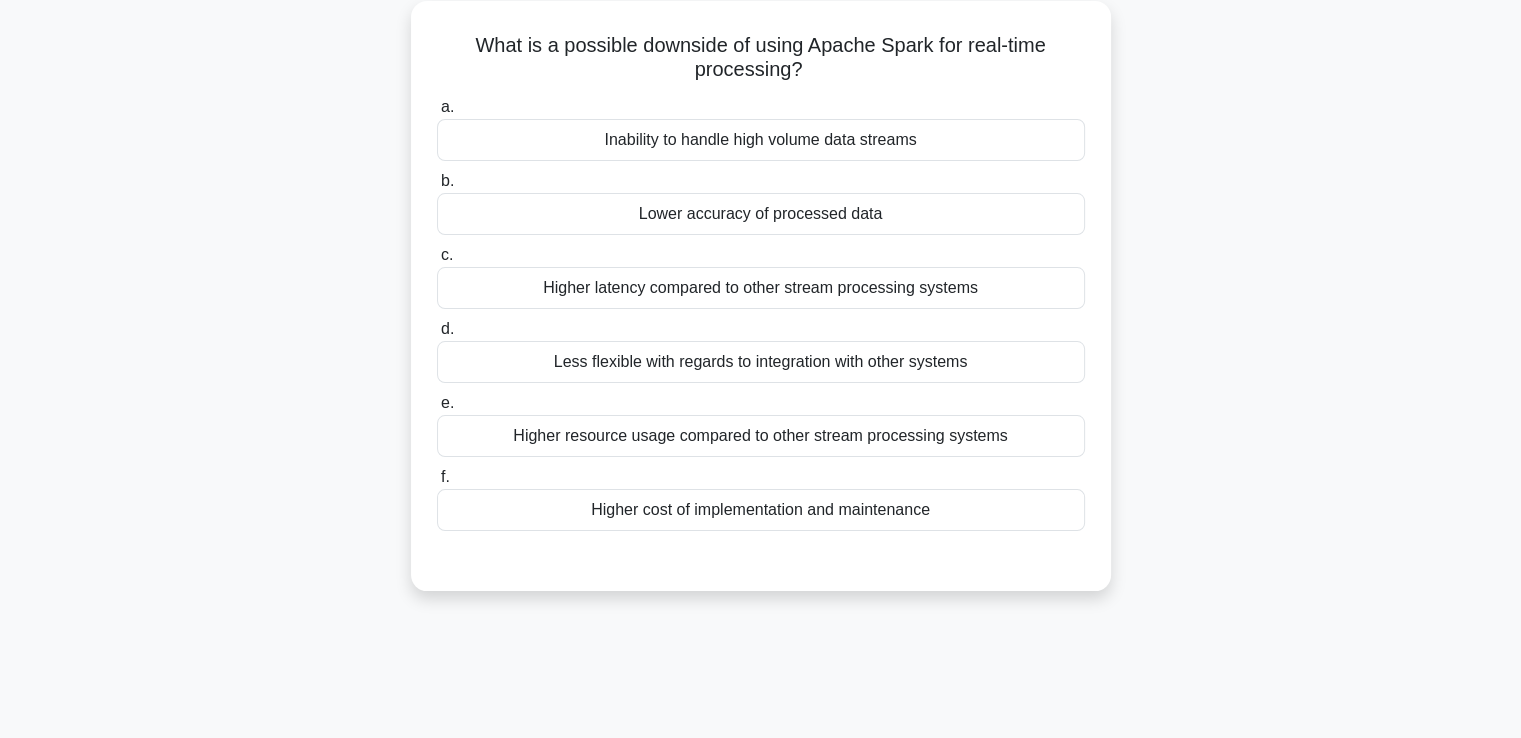 scroll, scrollTop: 0, scrollLeft: 0, axis: both 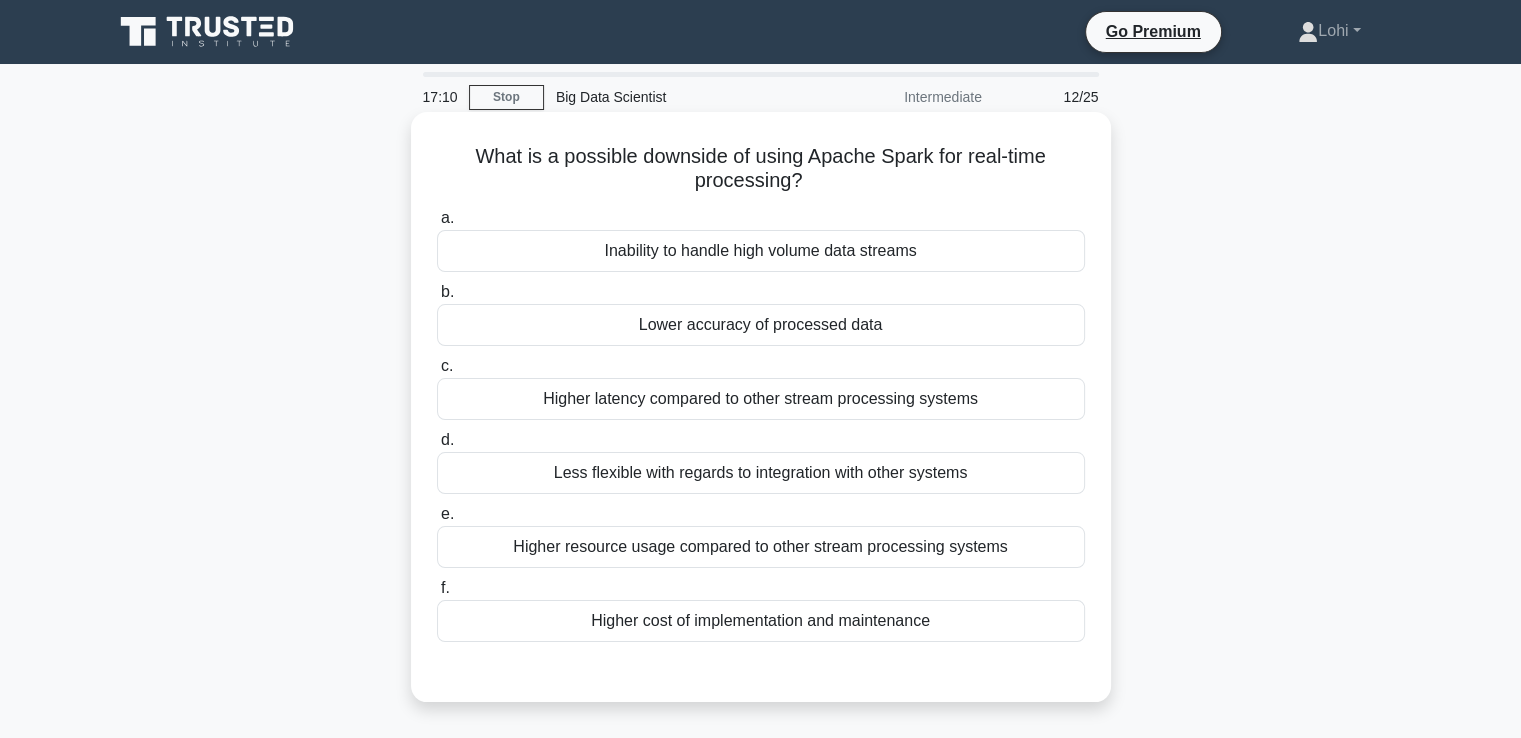 click on "Higher latency compared to other stream processing systems" at bounding box center [761, 399] 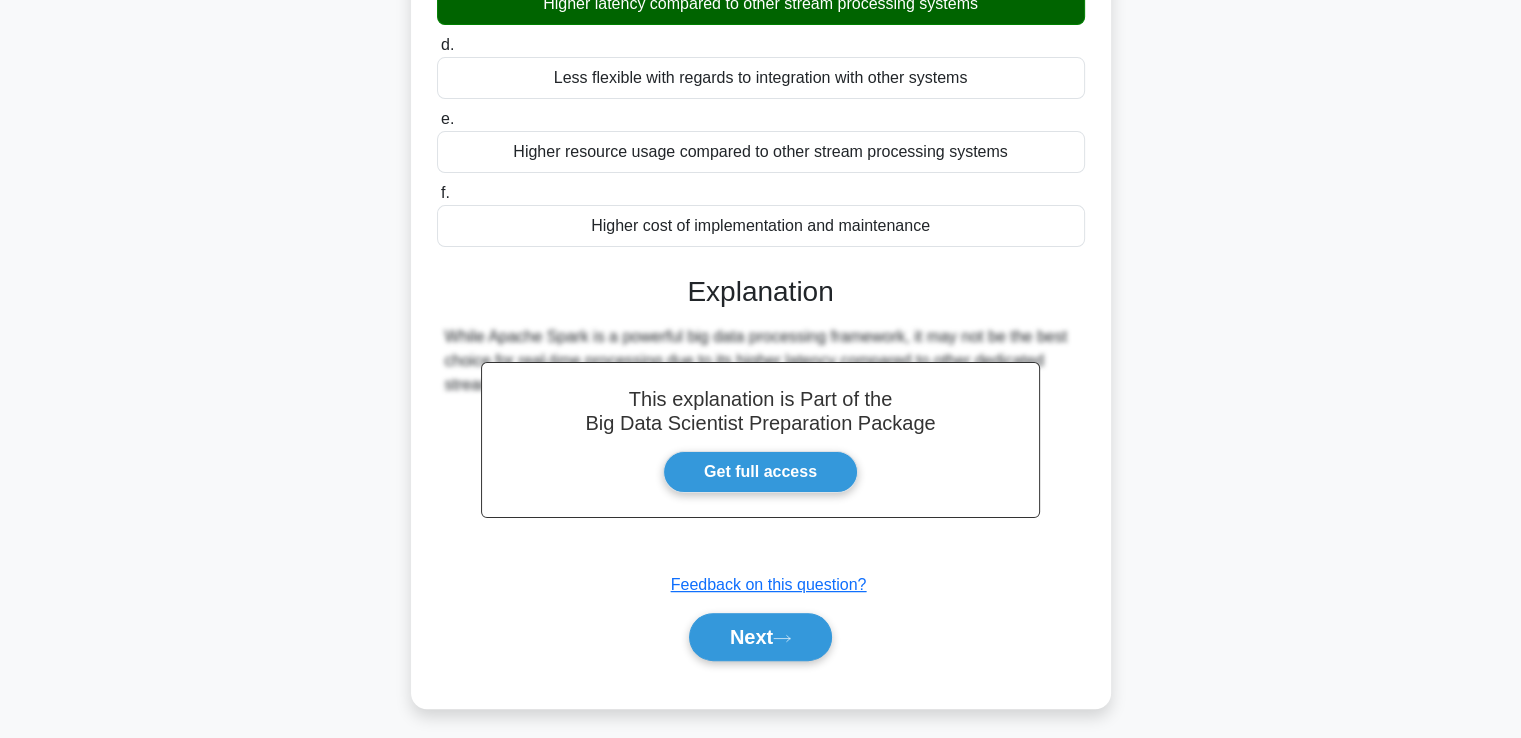 scroll, scrollTop: 401, scrollLeft: 0, axis: vertical 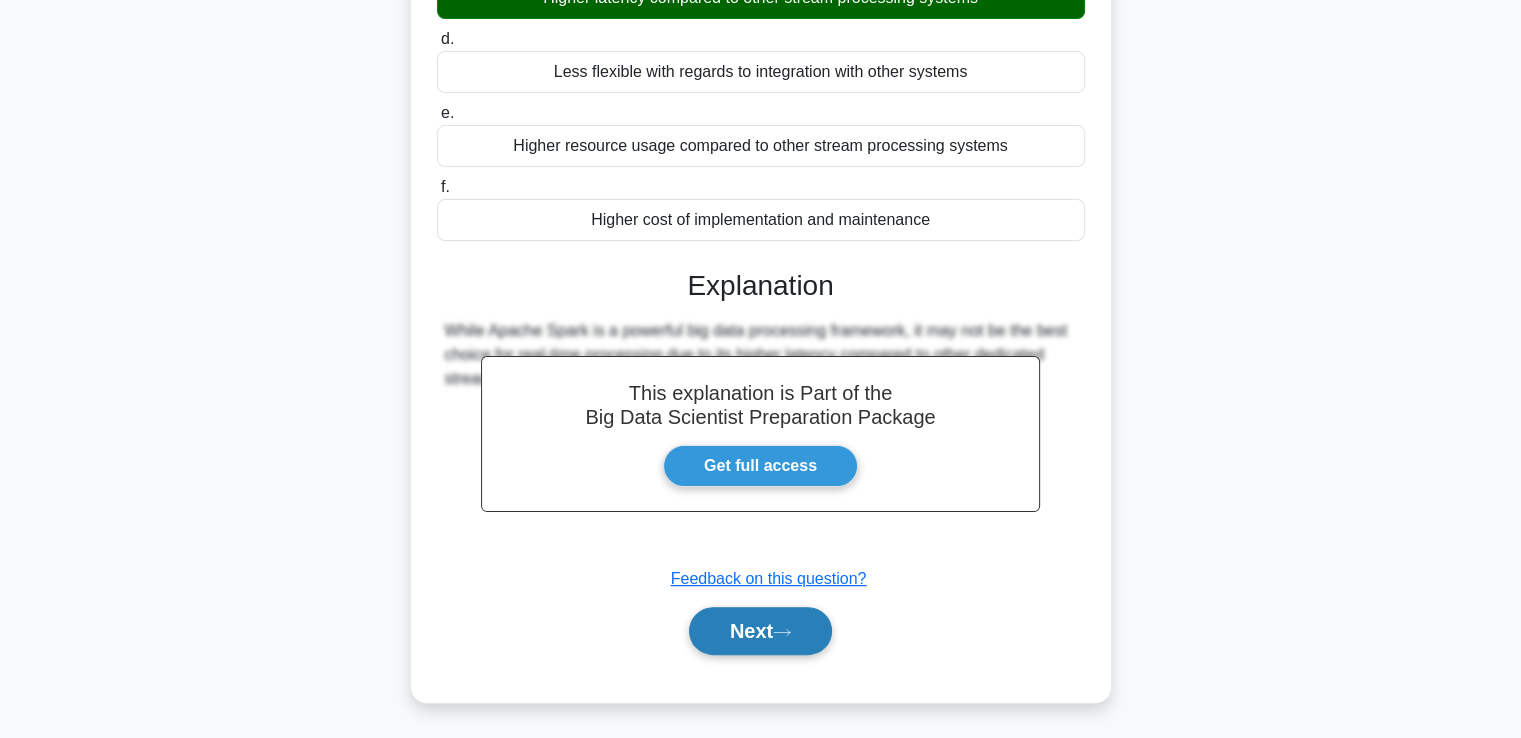click on "Next" at bounding box center [760, 631] 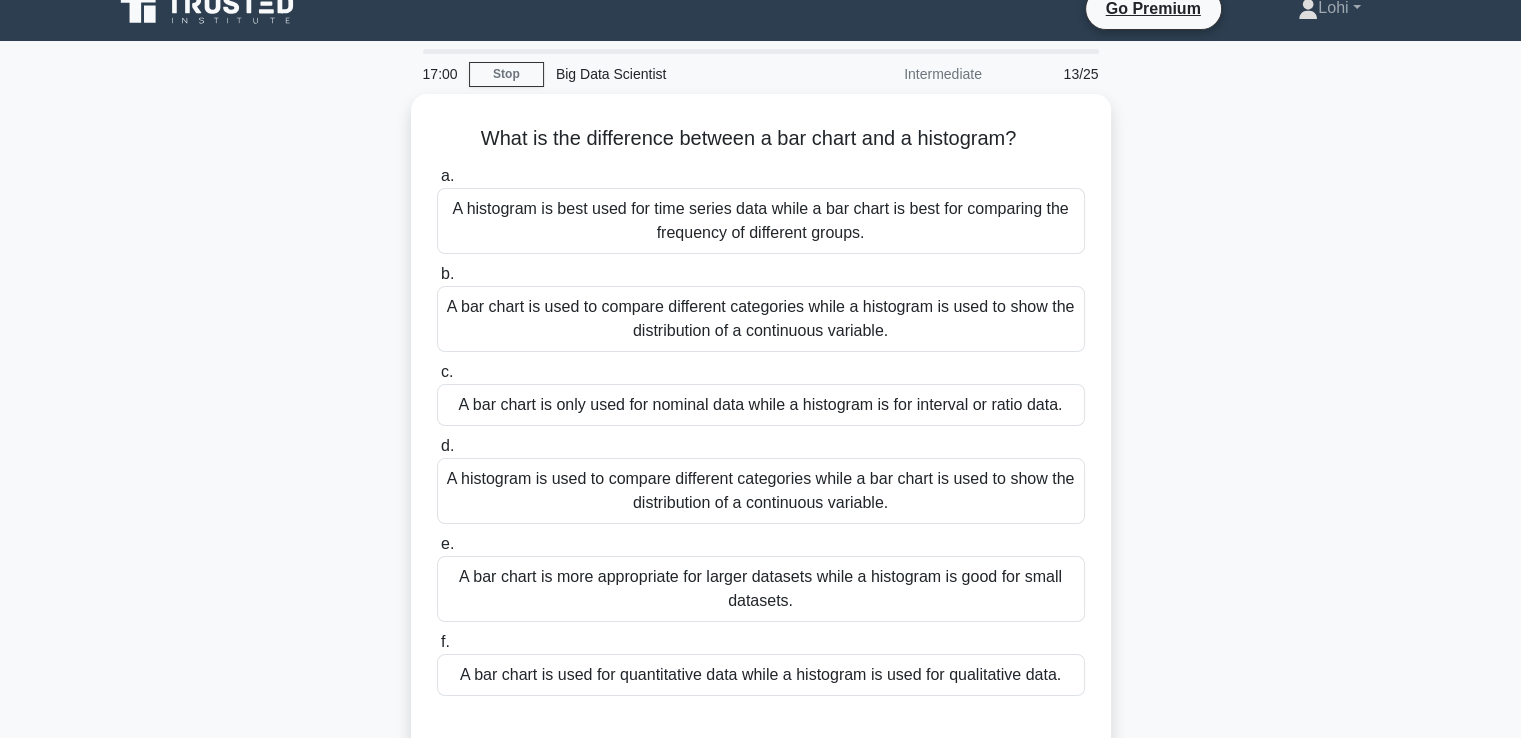 scroll, scrollTop: 0, scrollLeft: 0, axis: both 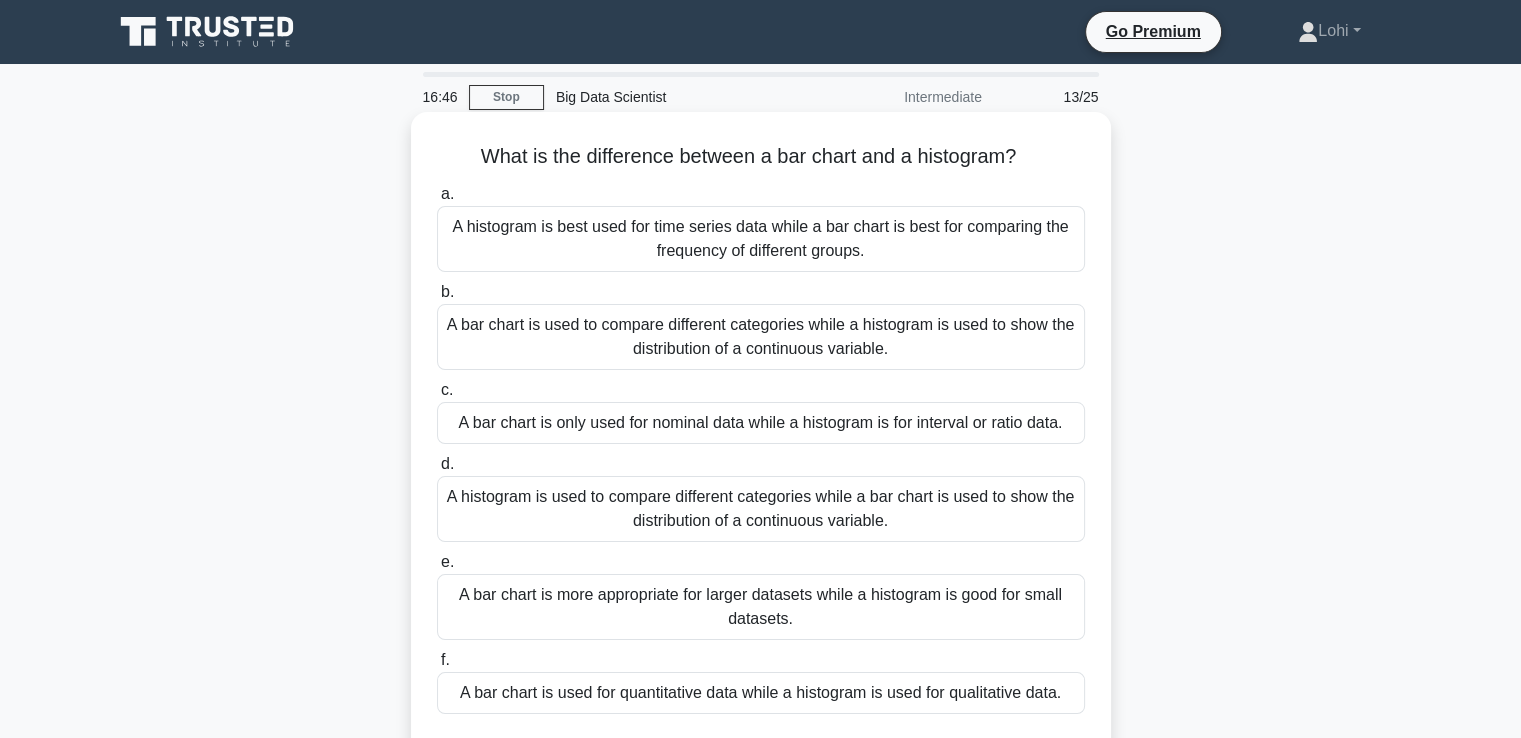 click on "A bar chart is used to compare different categories while a histogram is used to show the distribution of a continuous variable." at bounding box center [761, 337] 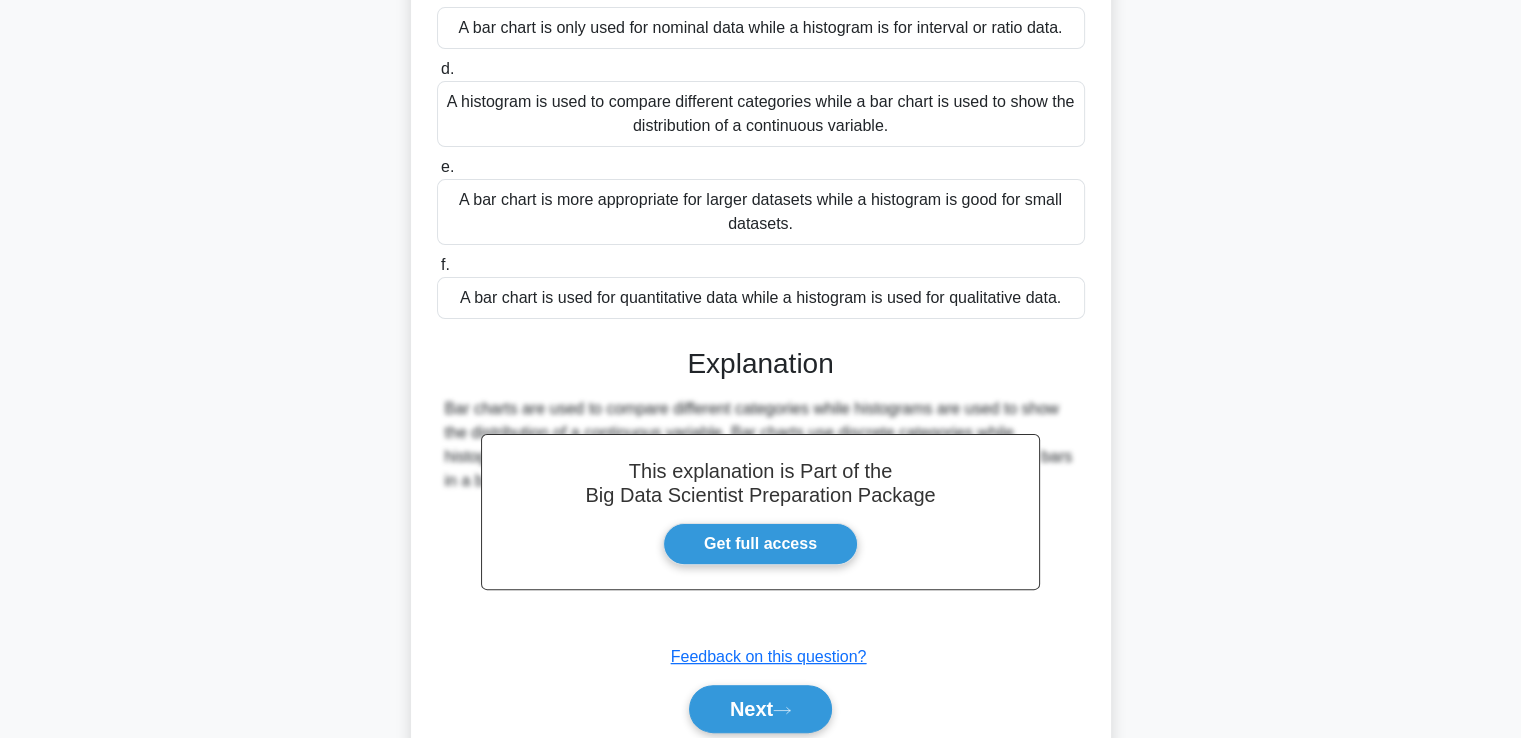 scroll, scrollTop: 473, scrollLeft: 0, axis: vertical 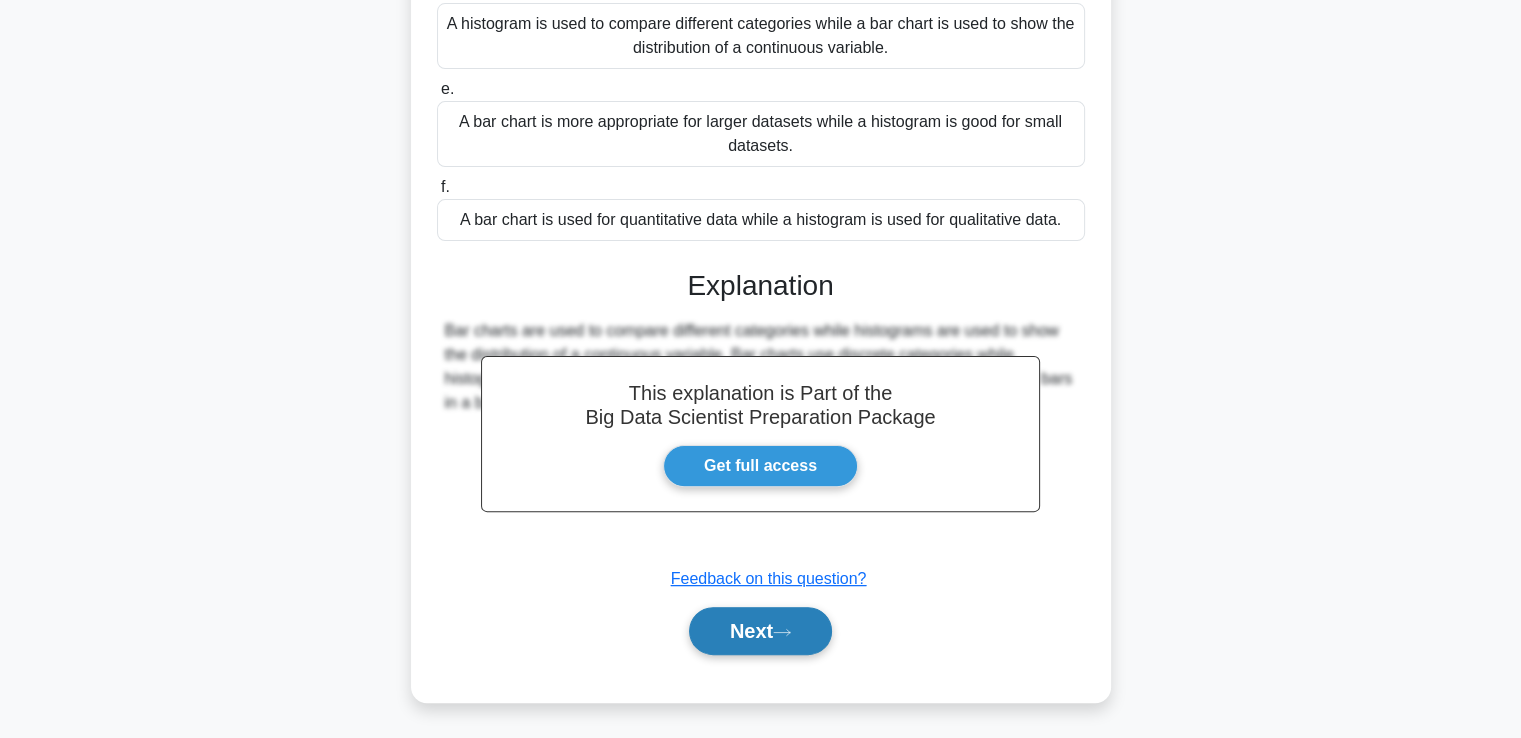 click on "Next" at bounding box center [760, 631] 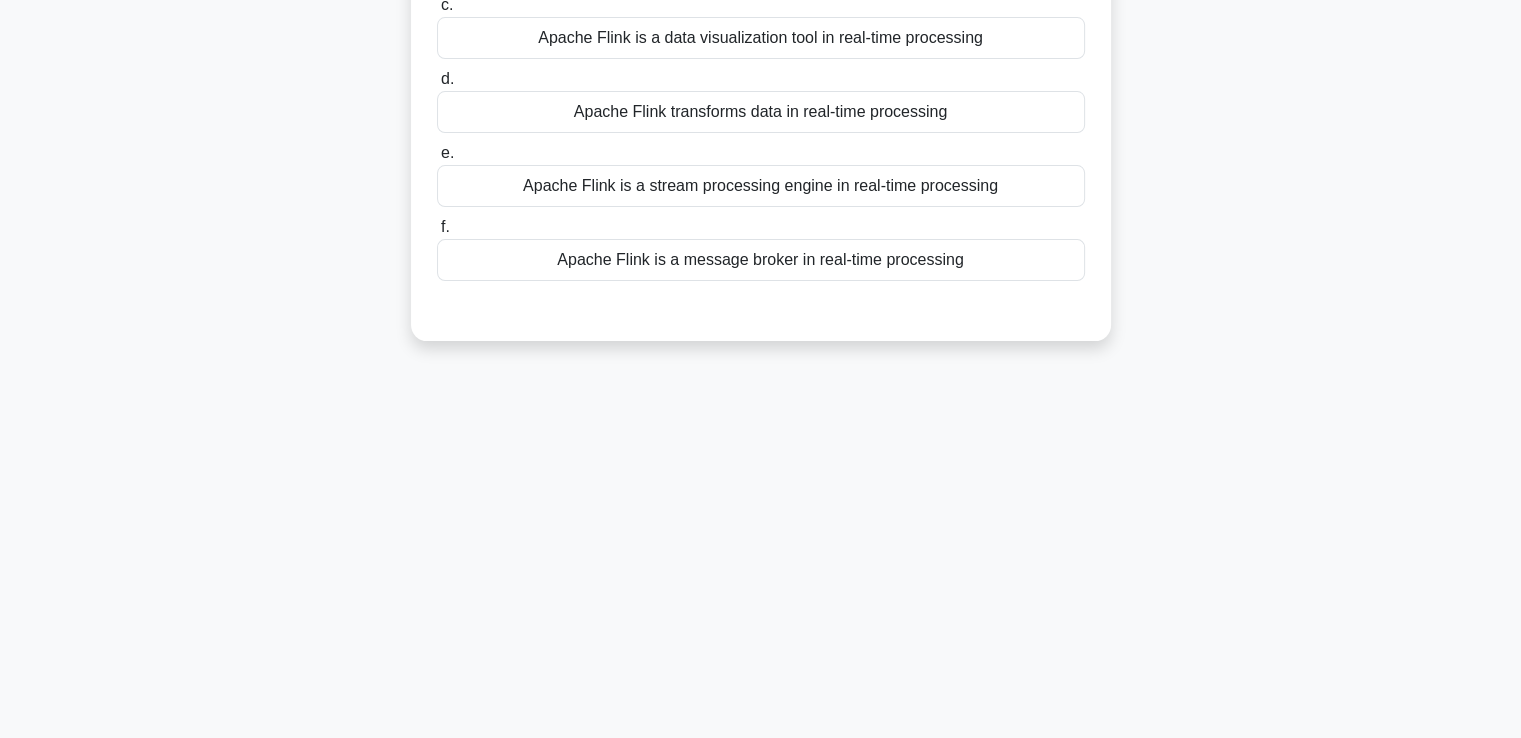 scroll, scrollTop: 343, scrollLeft: 0, axis: vertical 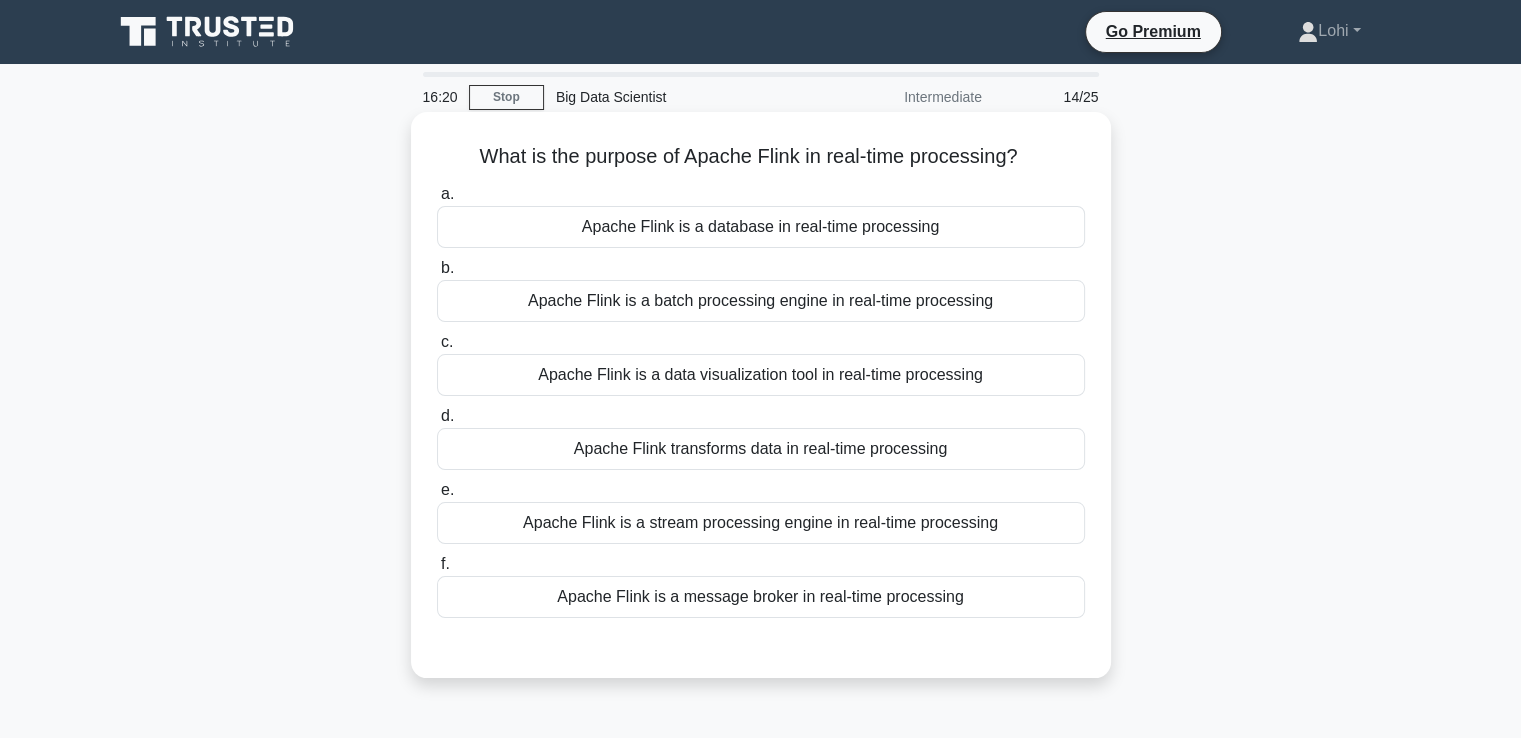 click on "Apache Flink is a stream processing engine in real-time processing" at bounding box center (761, 523) 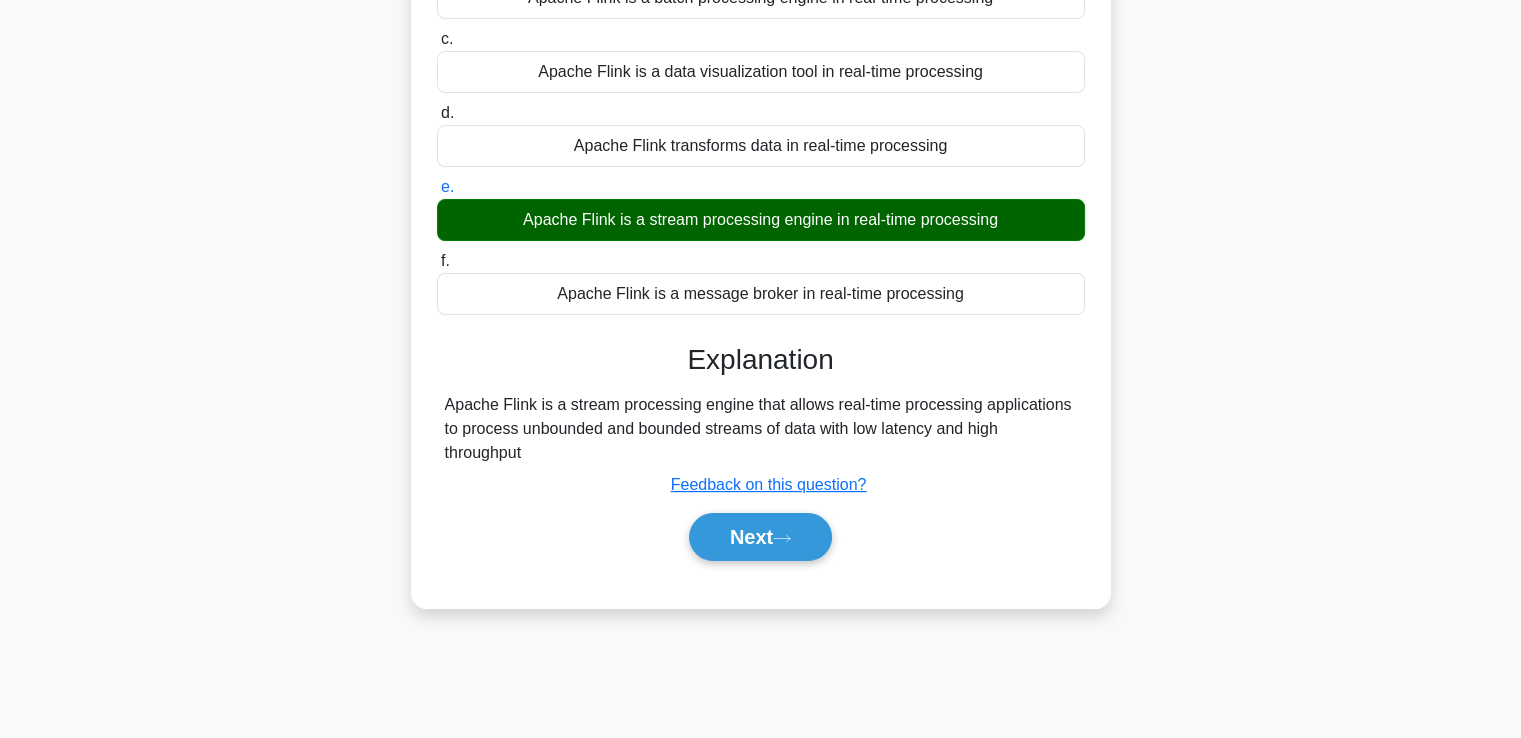 scroll, scrollTop: 320, scrollLeft: 0, axis: vertical 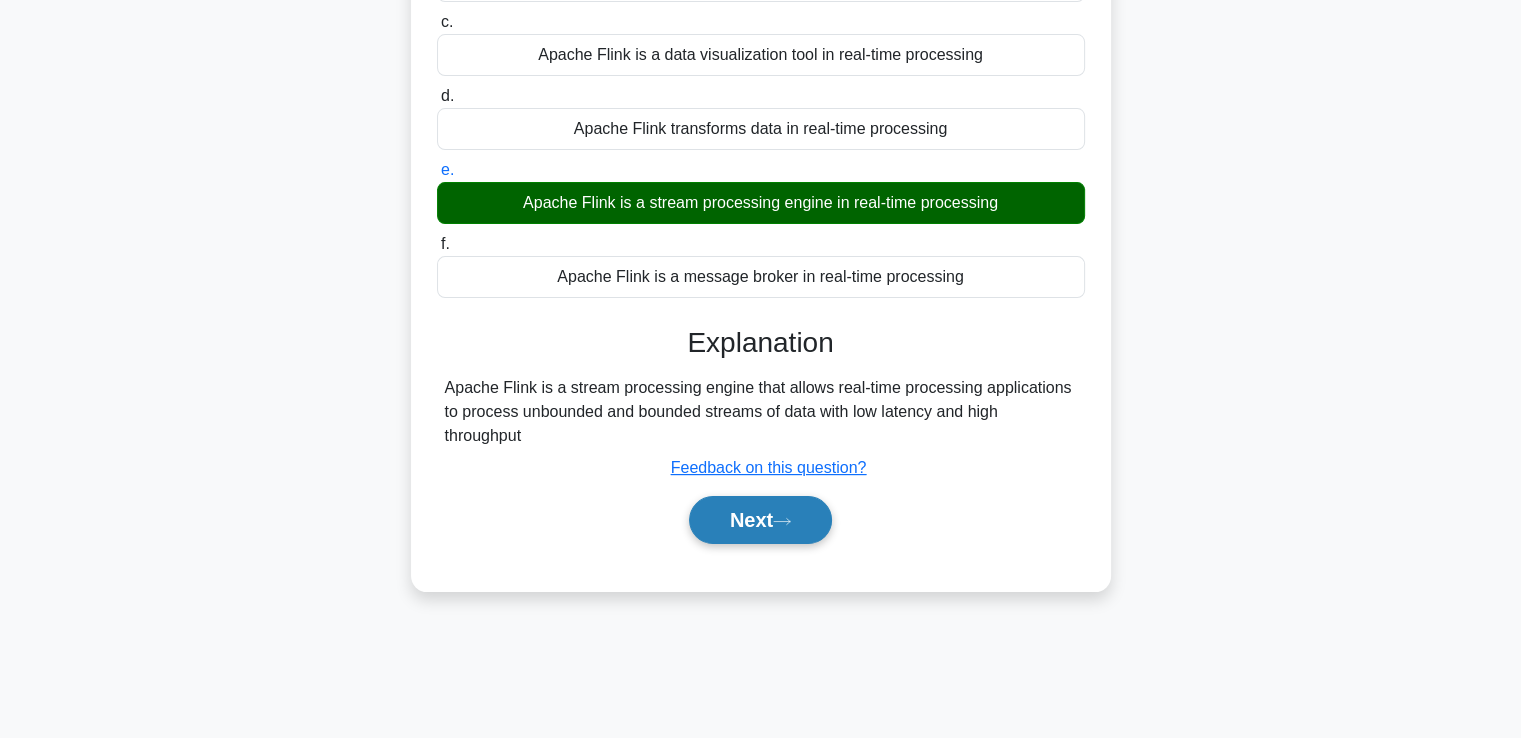 click on "Next" at bounding box center (760, 520) 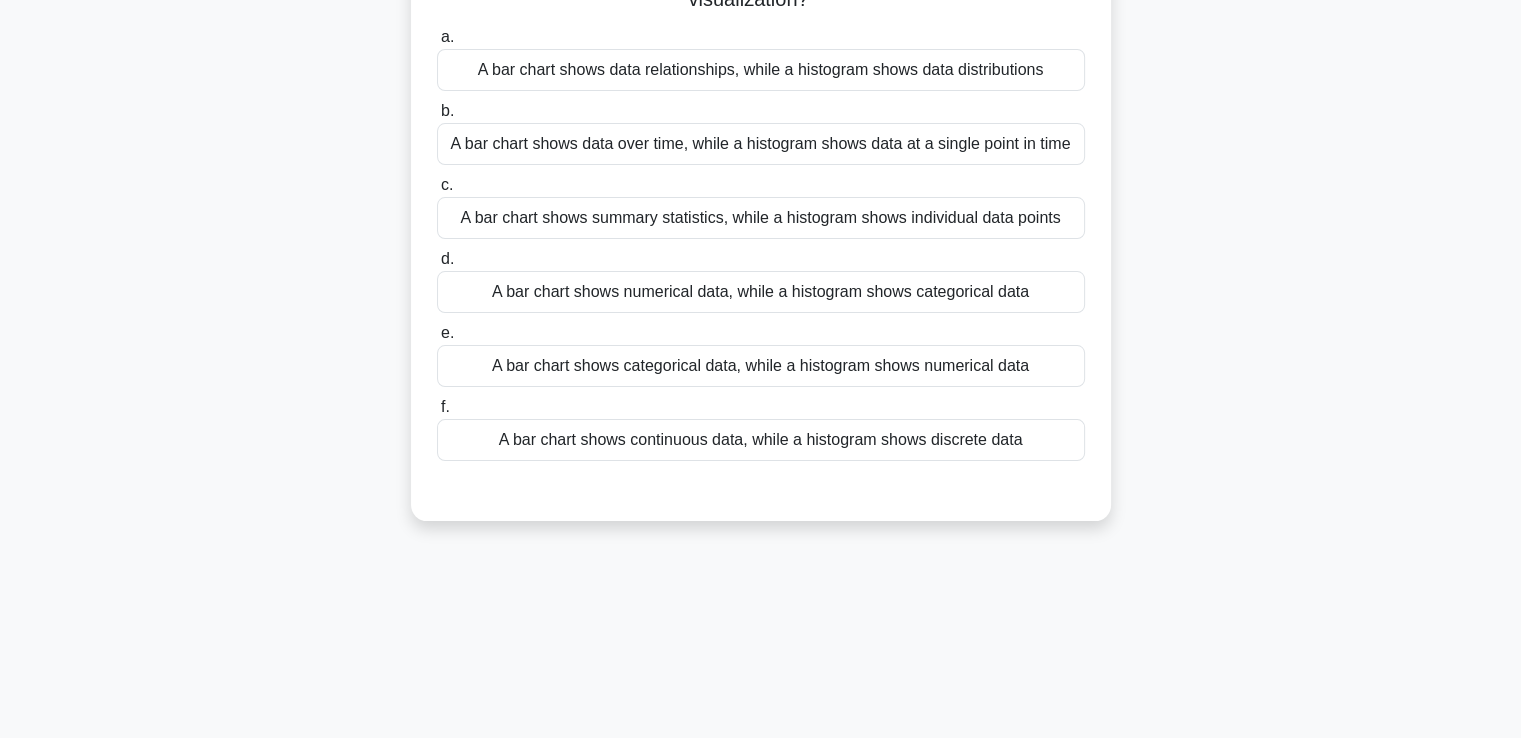 scroll, scrollTop: 0, scrollLeft: 0, axis: both 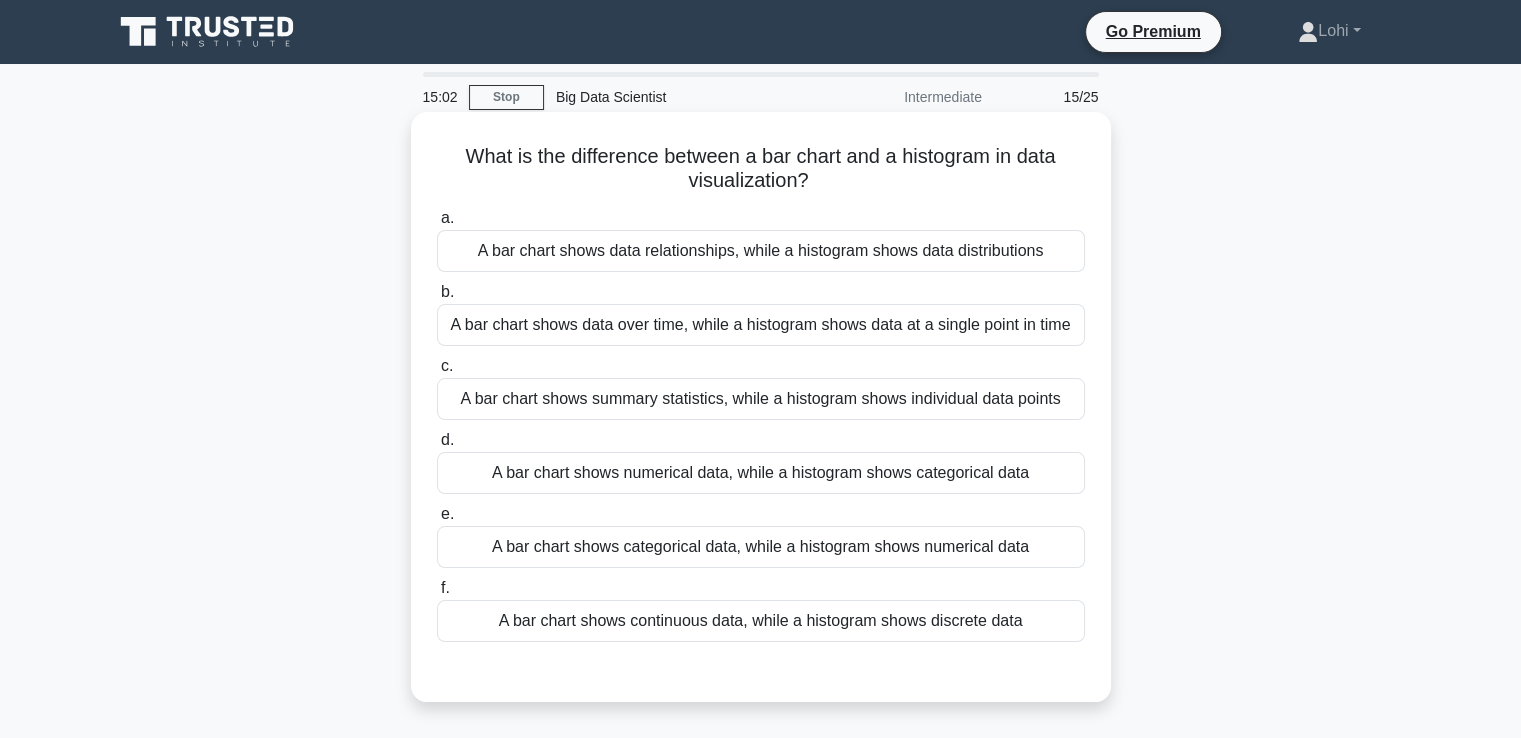 click on "A bar chart shows data relationships, while a histogram shows data distributions" at bounding box center (761, 251) 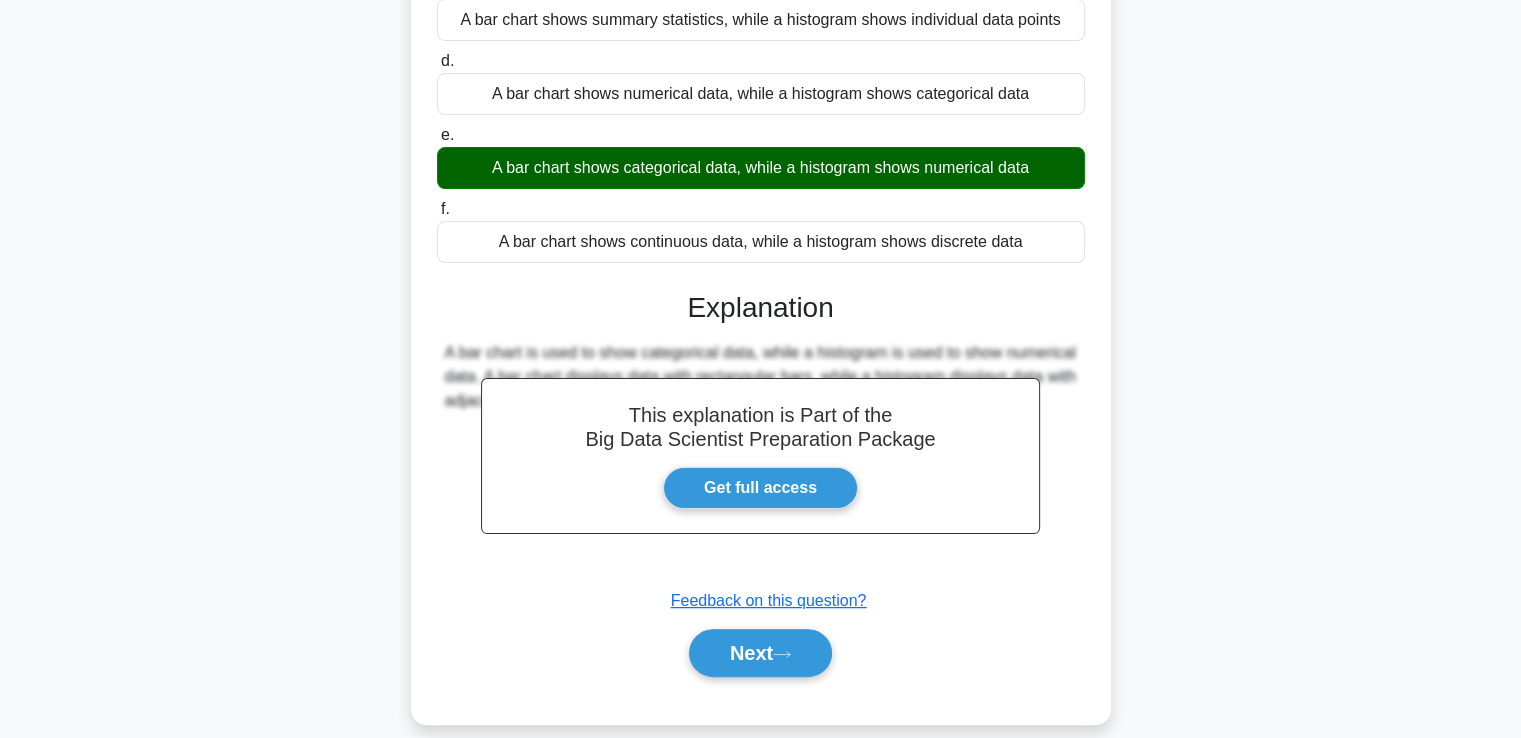 scroll, scrollTop: 403, scrollLeft: 0, axis: vertical 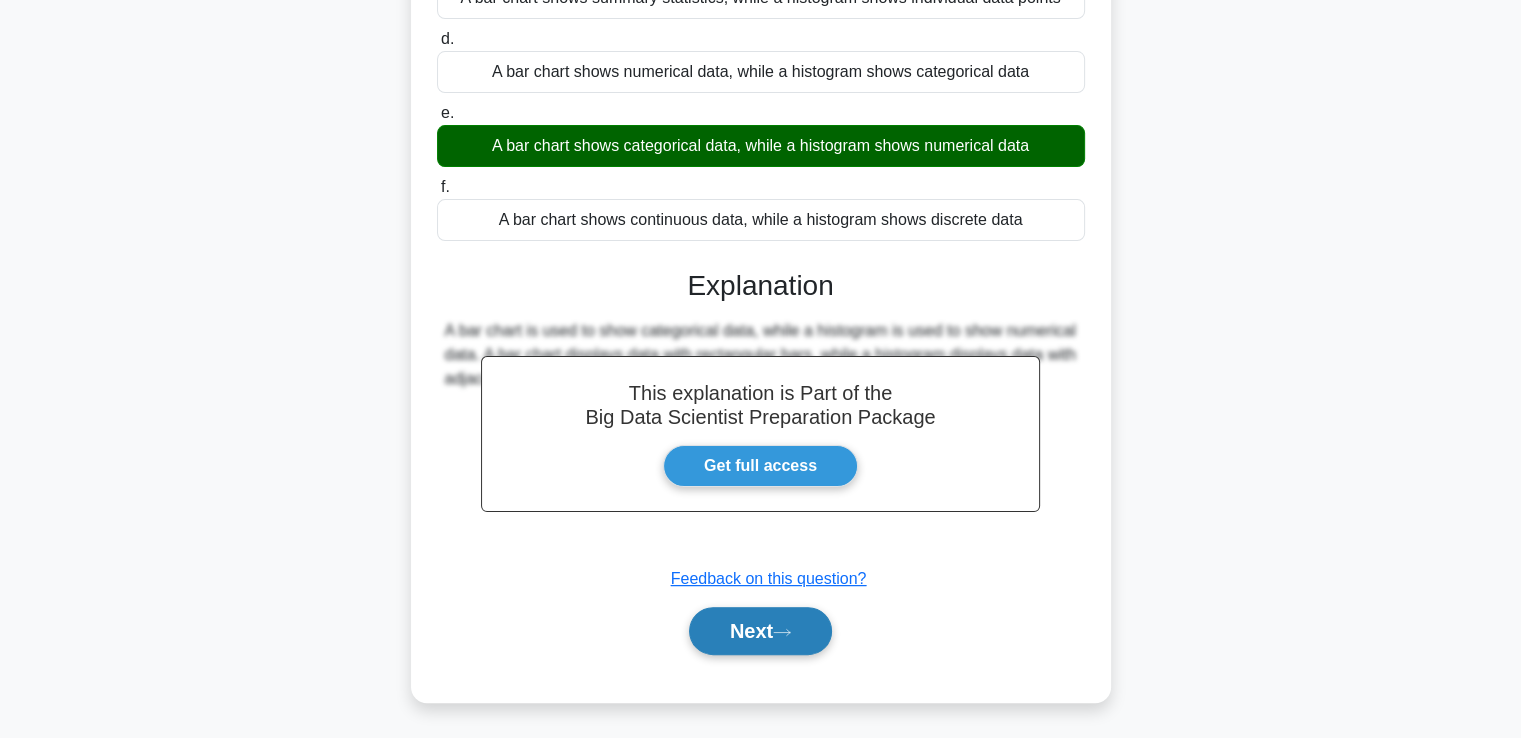 click on "Next" at bounding box center (760, 631) 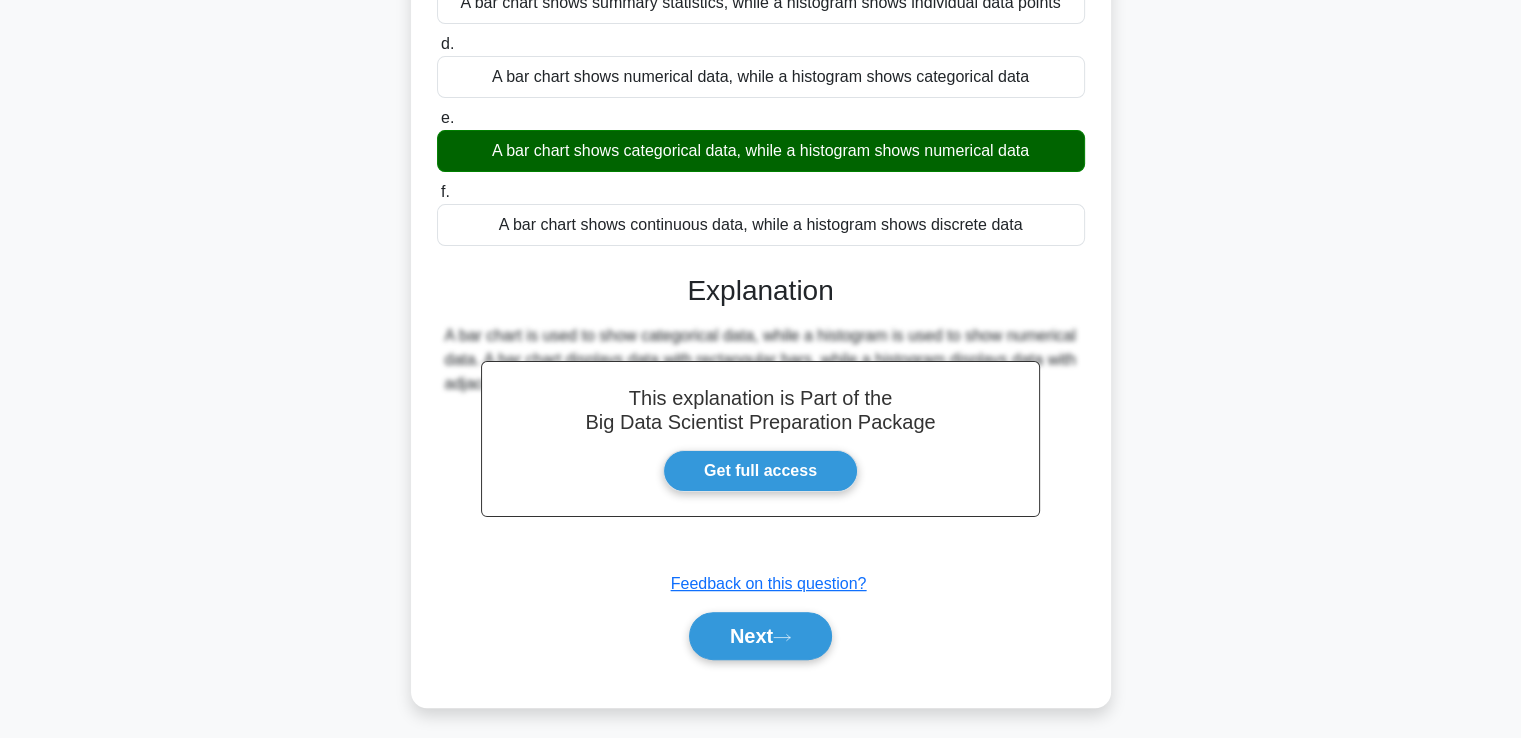 scroll, scrollTop: 343, scrollLeft: 0, axis: vertical 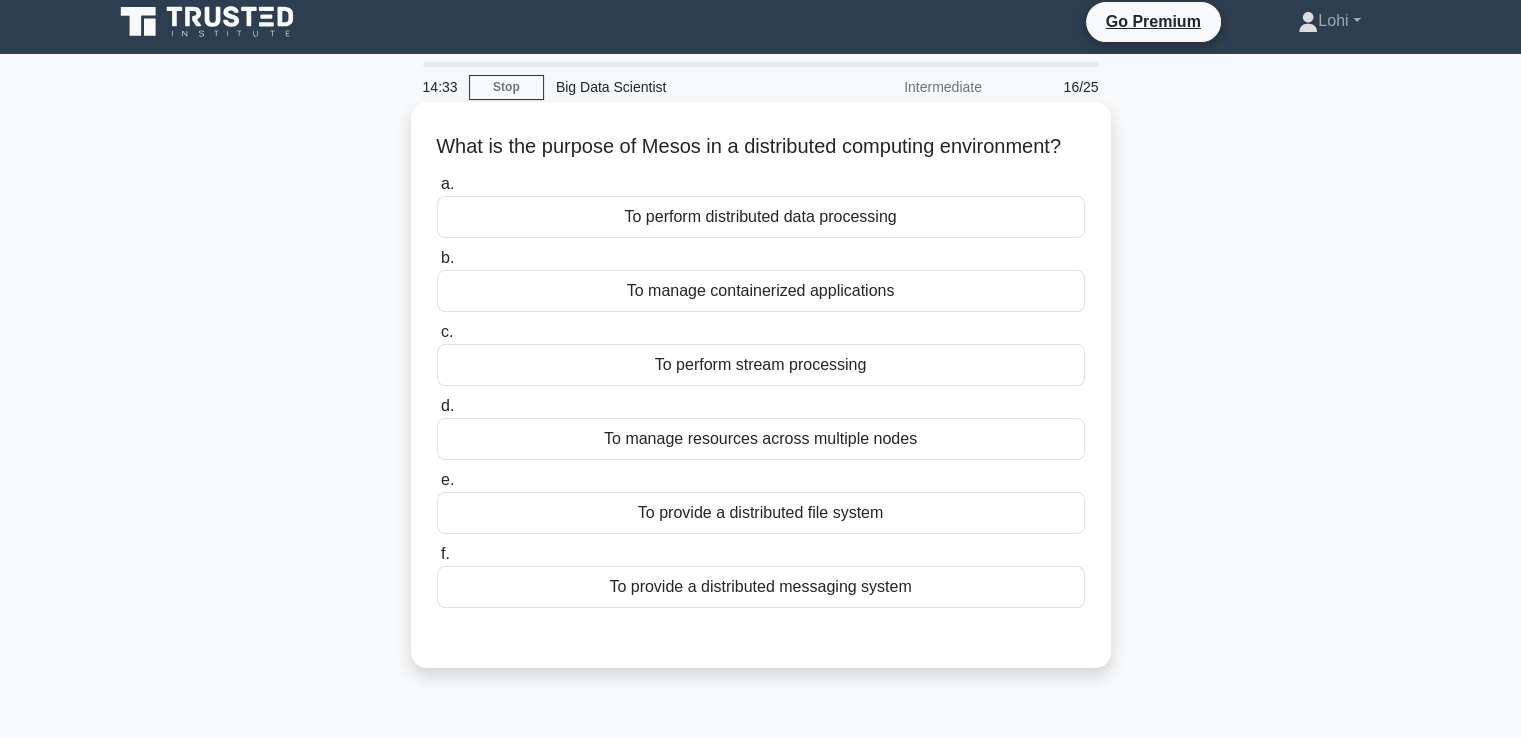 drag, startPoint x: 437, startPoint y: 146, endPoint x: 1004, endPoint y: 177, distance: 567.8468 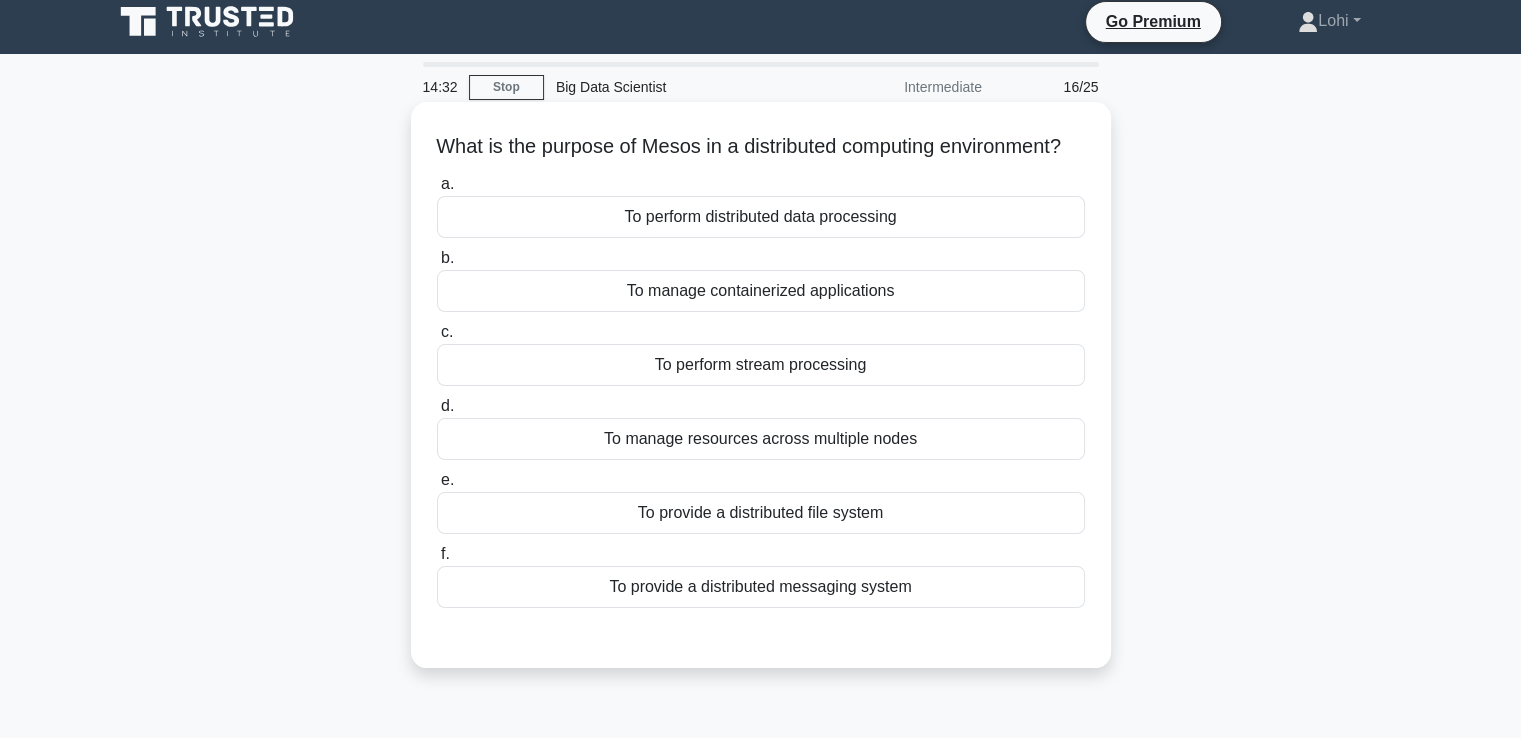 copy on "What is the purpose of Mesos in a distributed computing environment?" 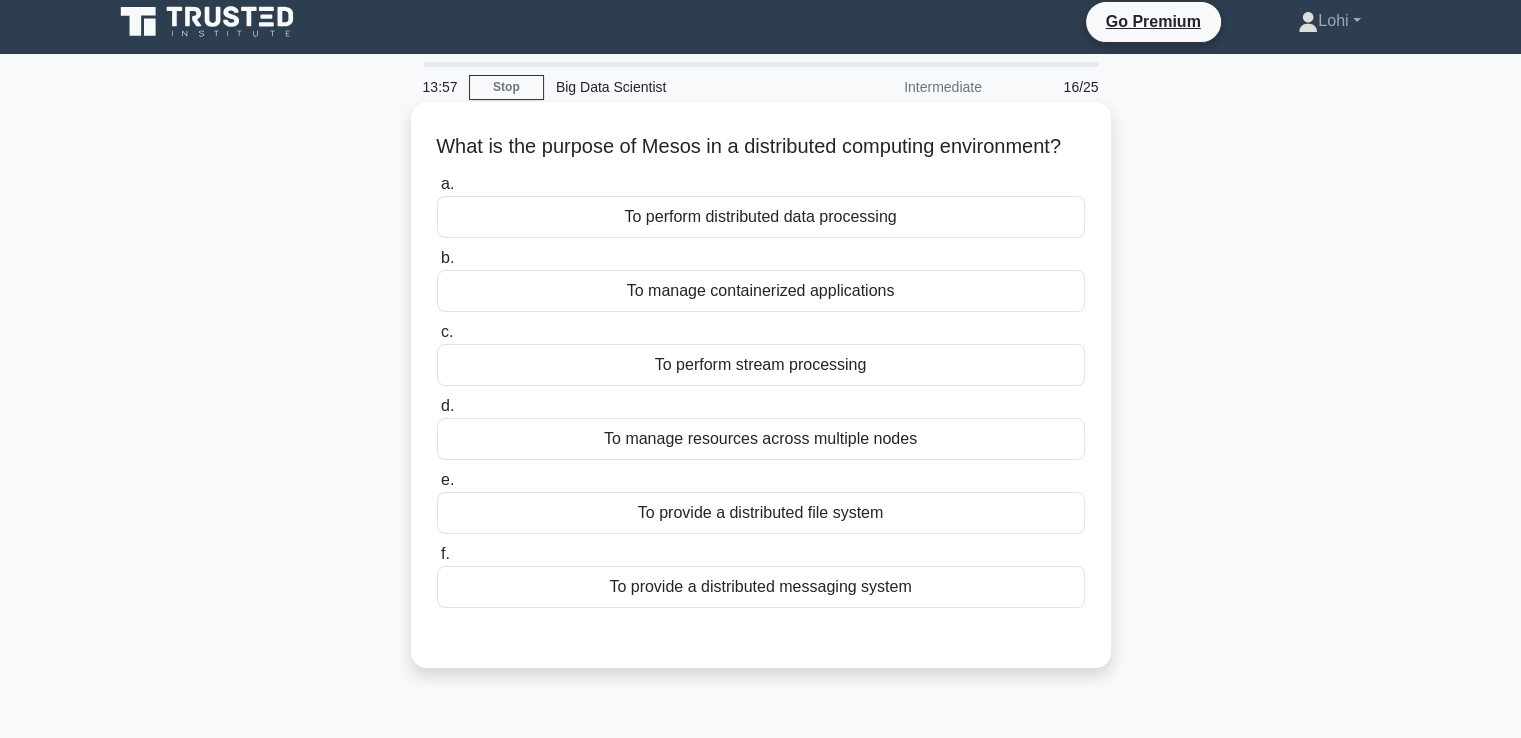 click on "To manage resources across multiple nodes" at bounding box center (761, 439) 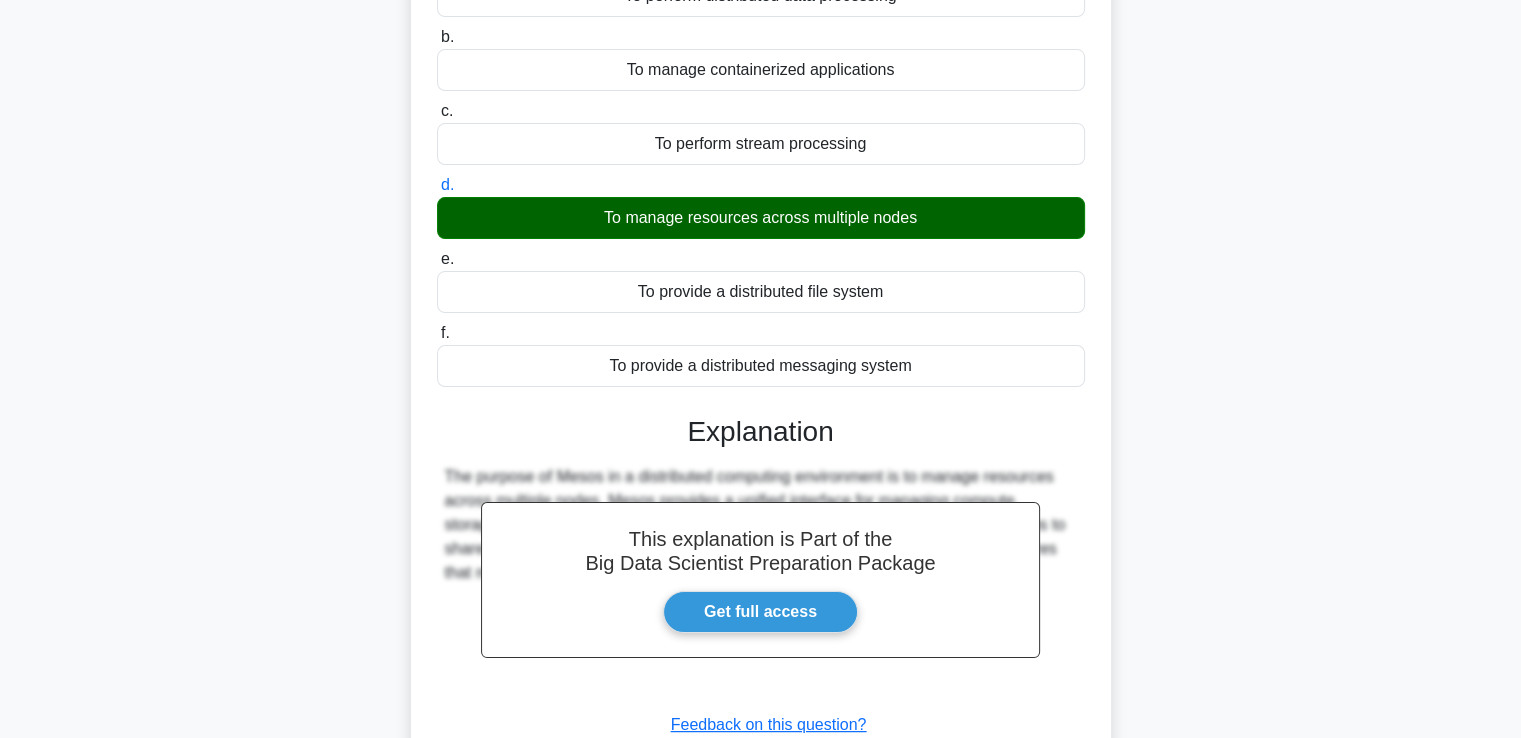 scroll, scrollTop: 401, scrollLeft: 0, axis: vertical 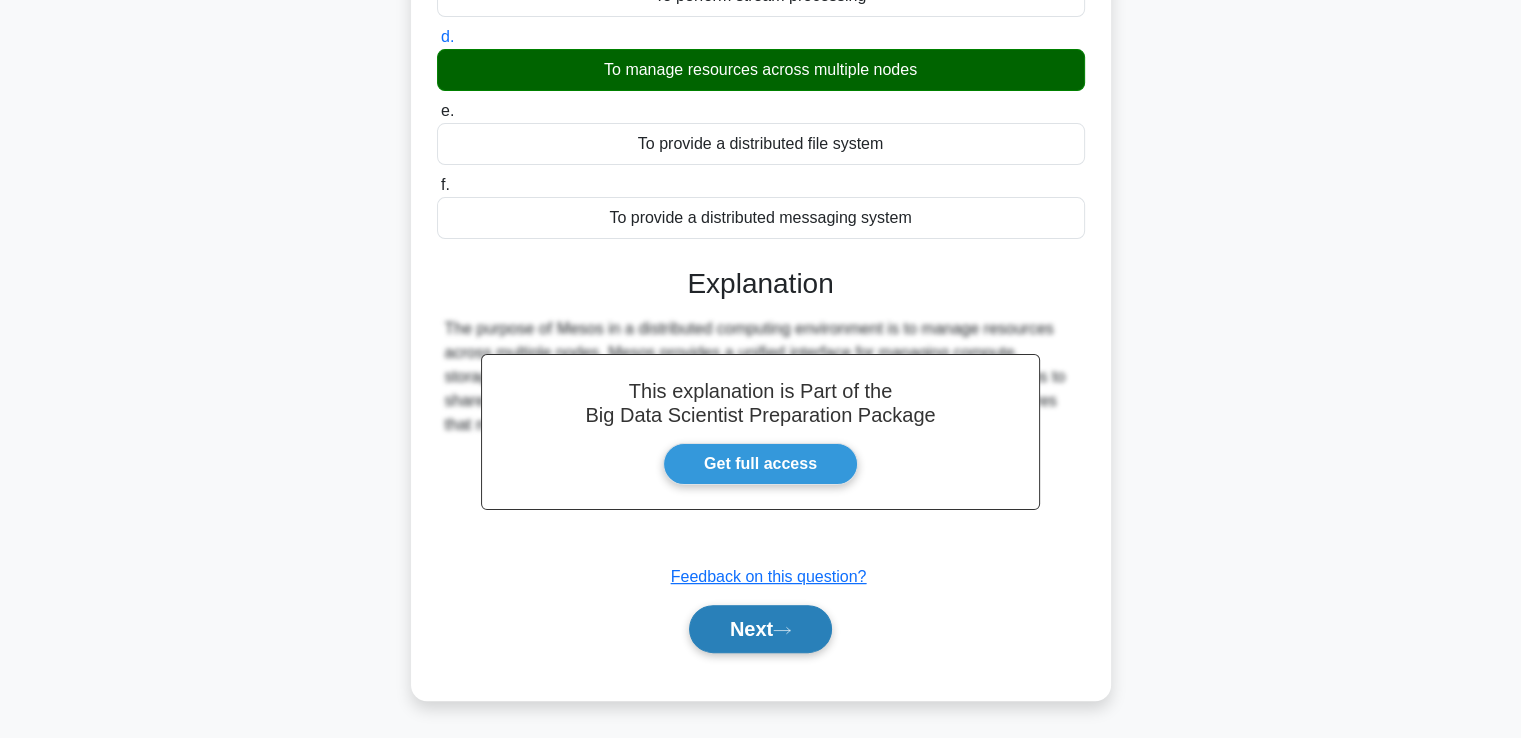 click on "Next" at bounding box center (760, 629) 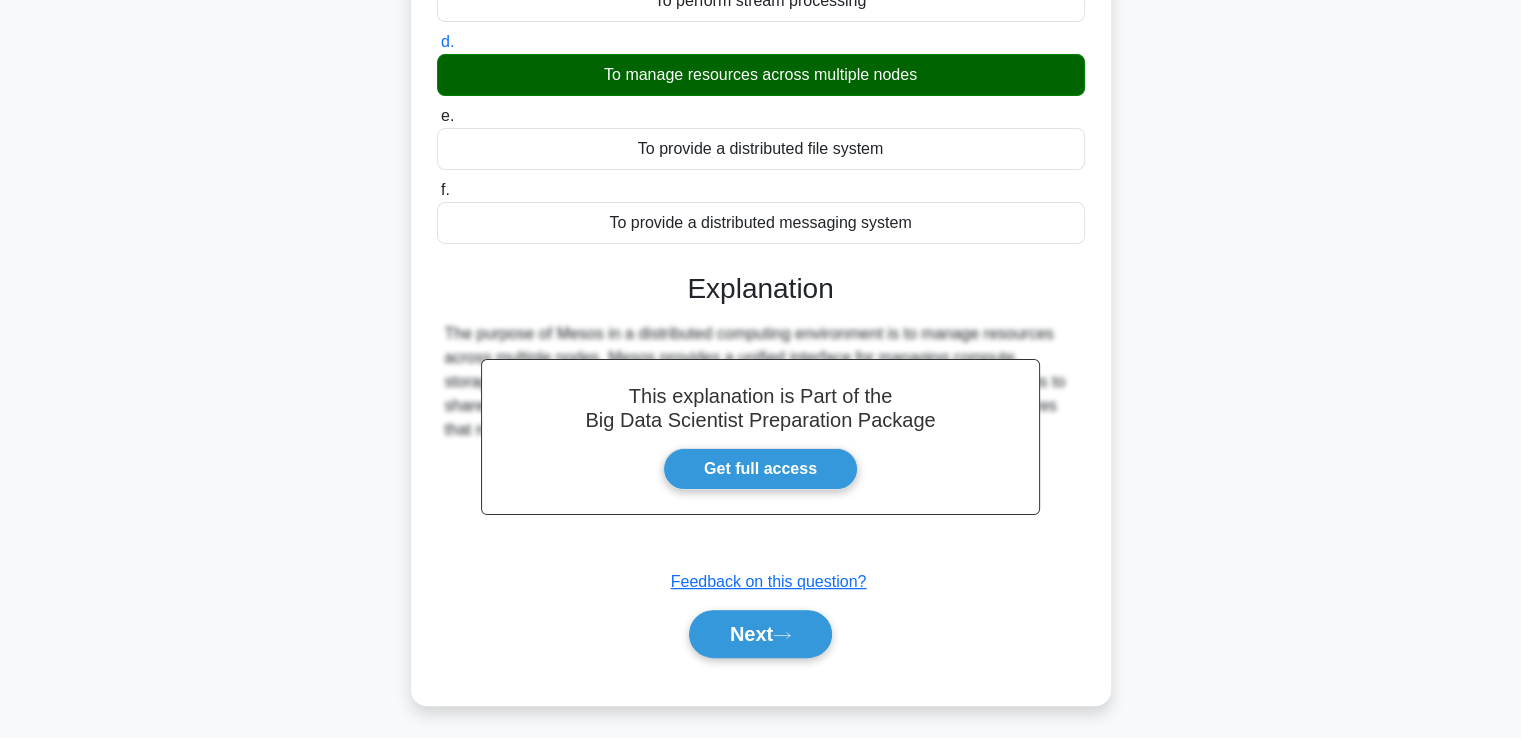 scroll, scrollTop: 343, scrollLeft: 0, axis: vertical 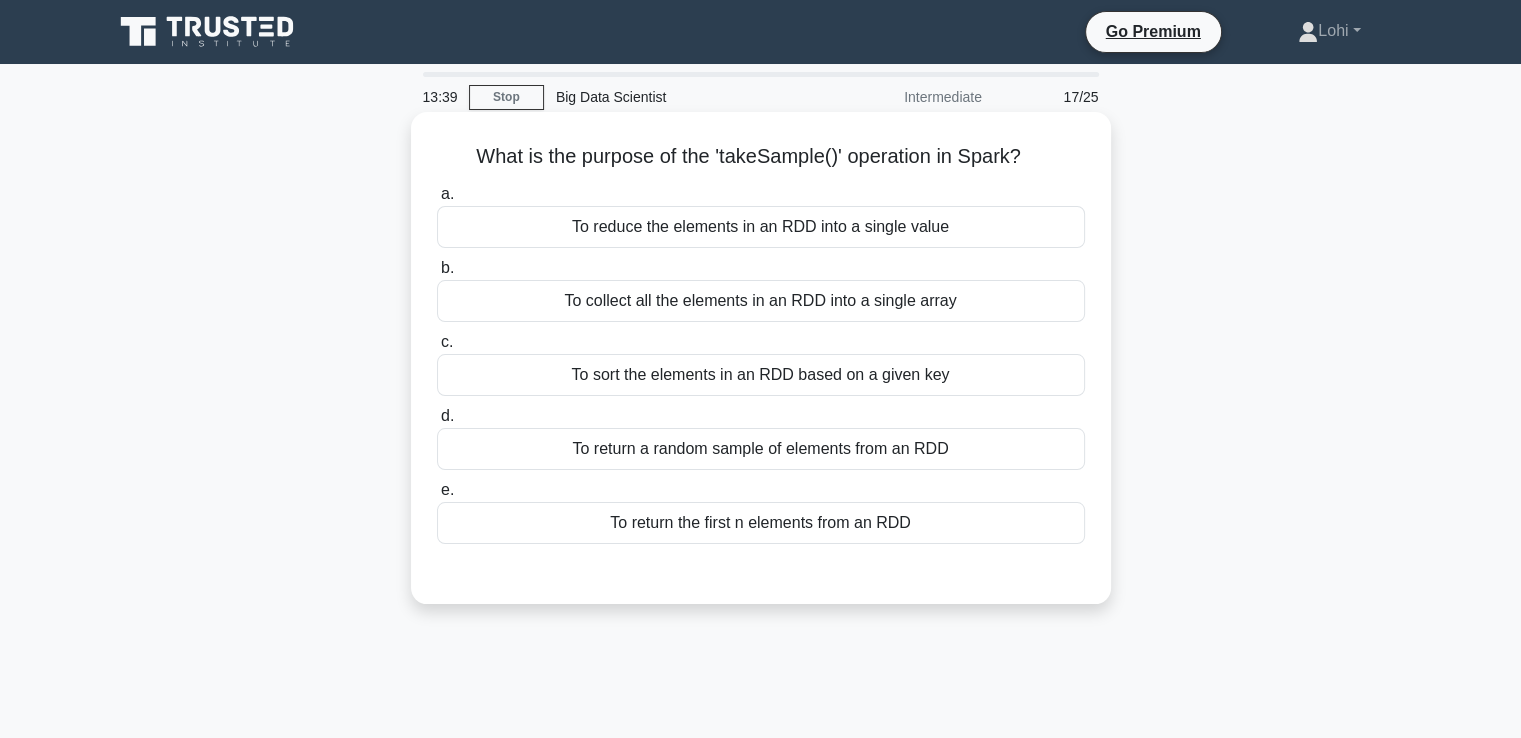 click on "To return a random sample of elements from an RDD" at bounding box center [761, 449] 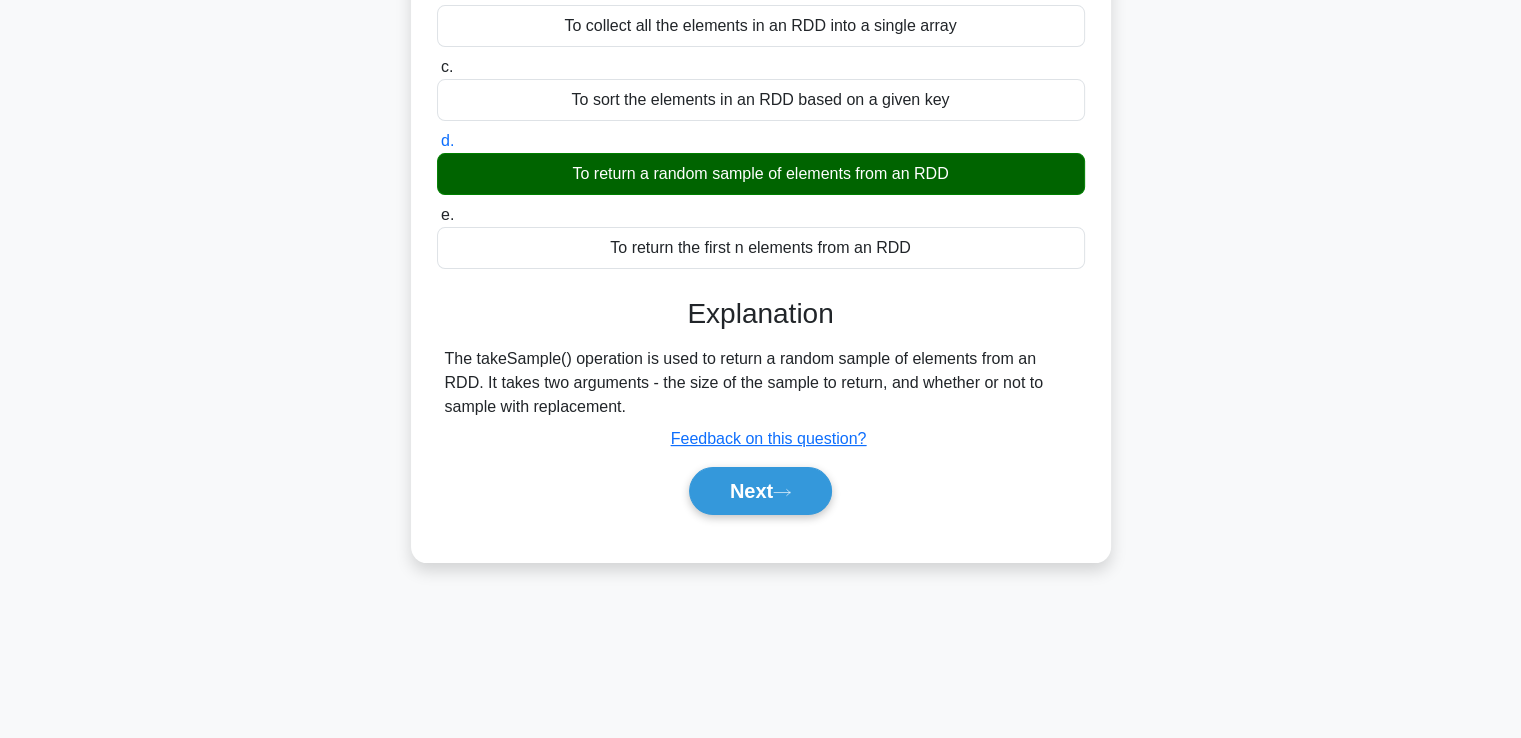 scroll, scrollTop: 292, scrollLeft: 0, axis: vertical 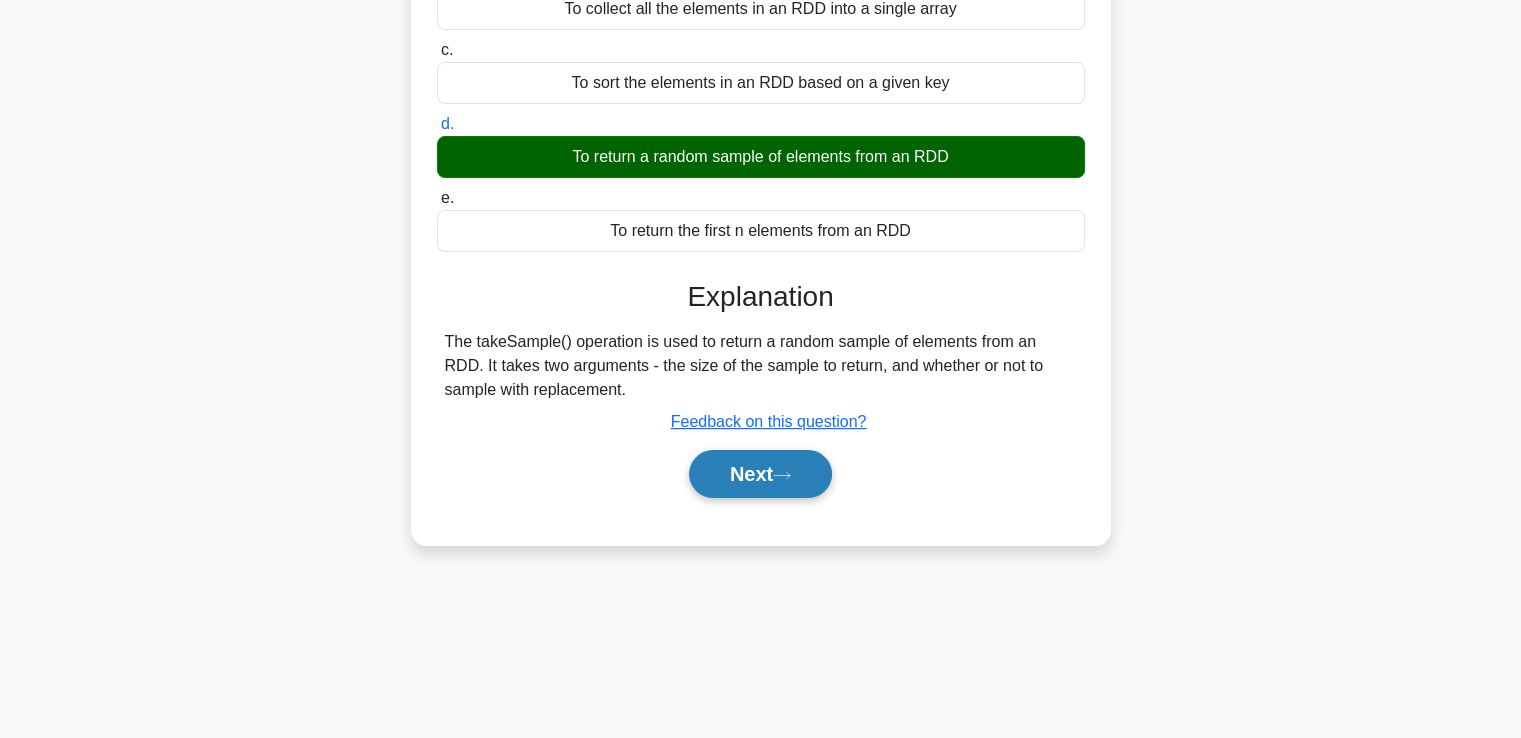 click on "Next" at bounding box center [760, 474] 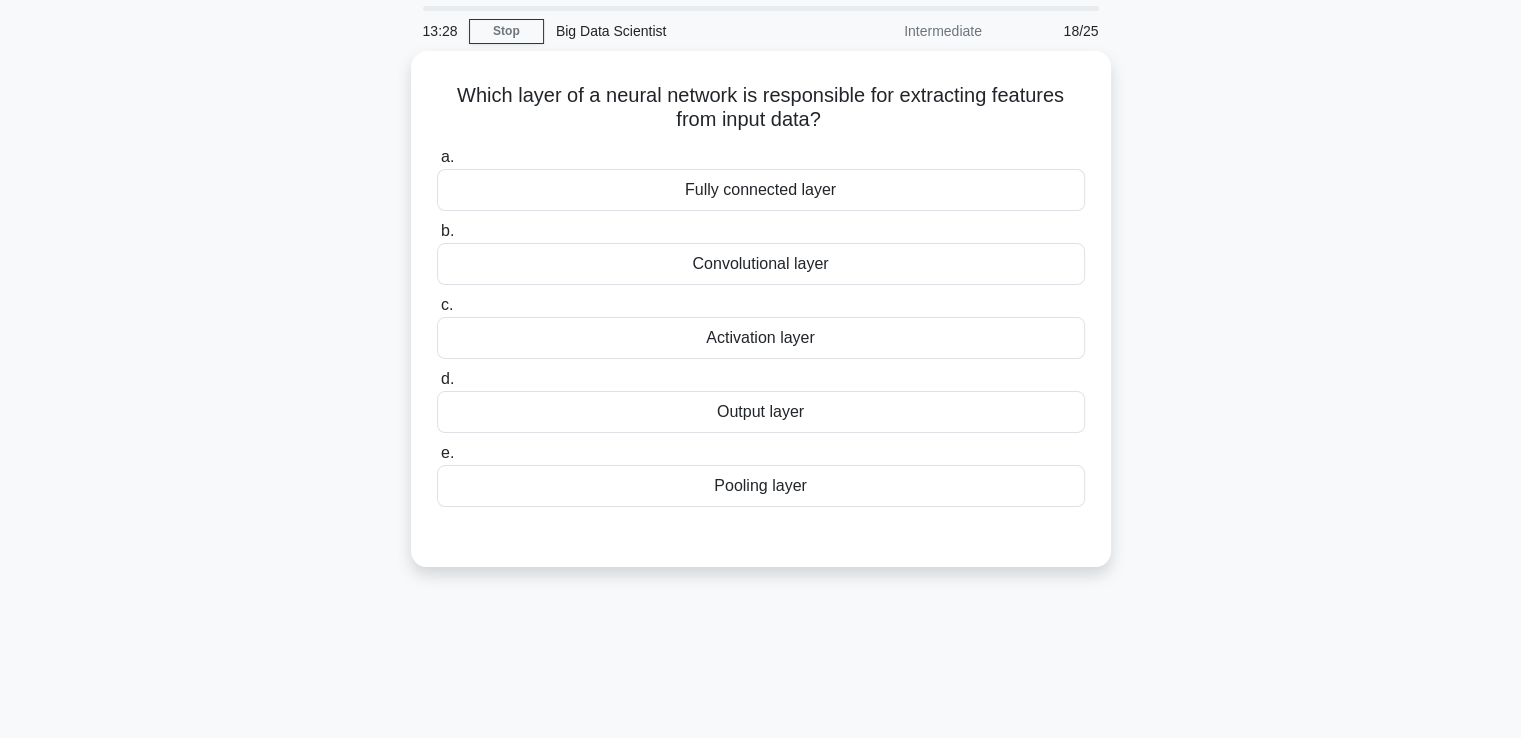 scroll, scrollTop: 0, scrollLeft: 0, axis: both 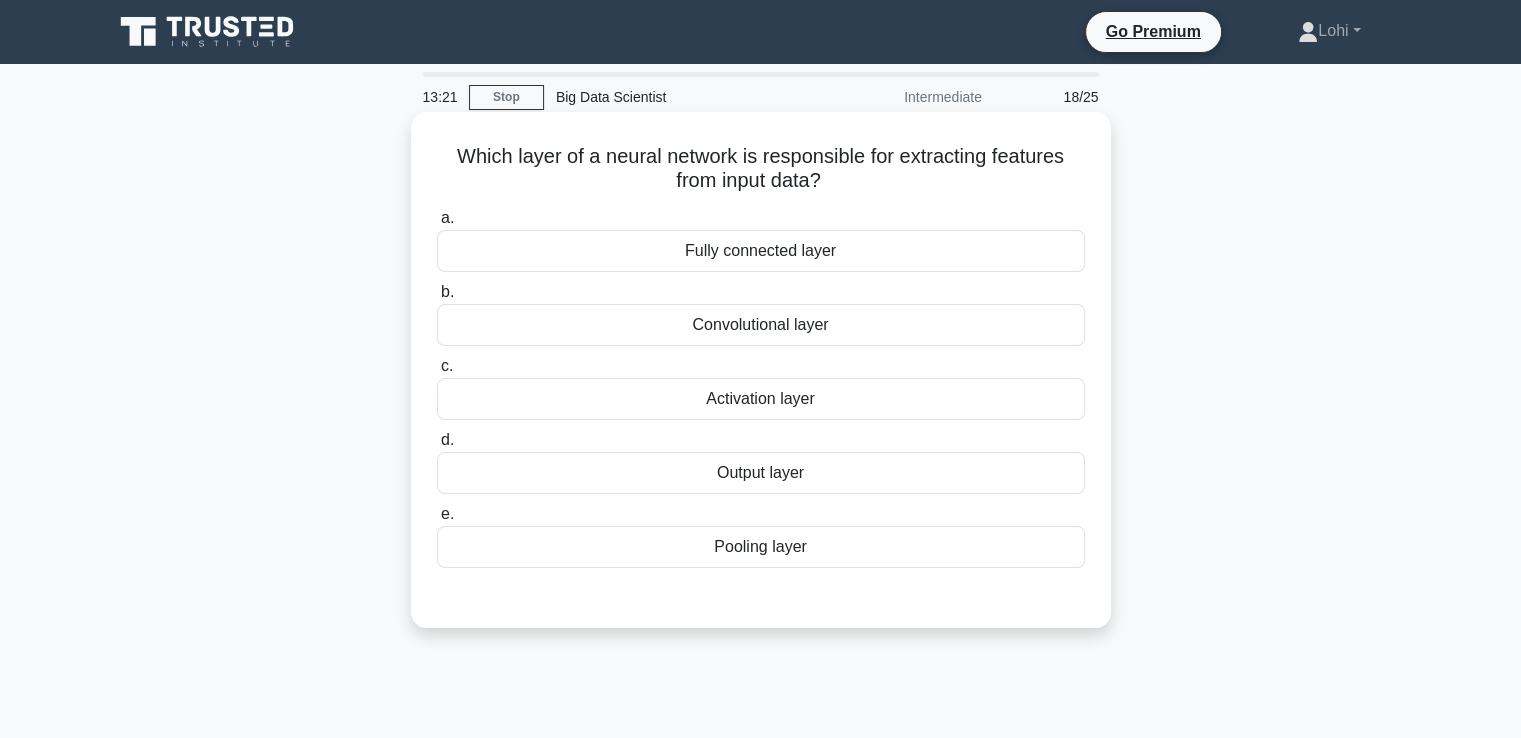 click on "Convolutional layer" at bounding box center [761, 325] 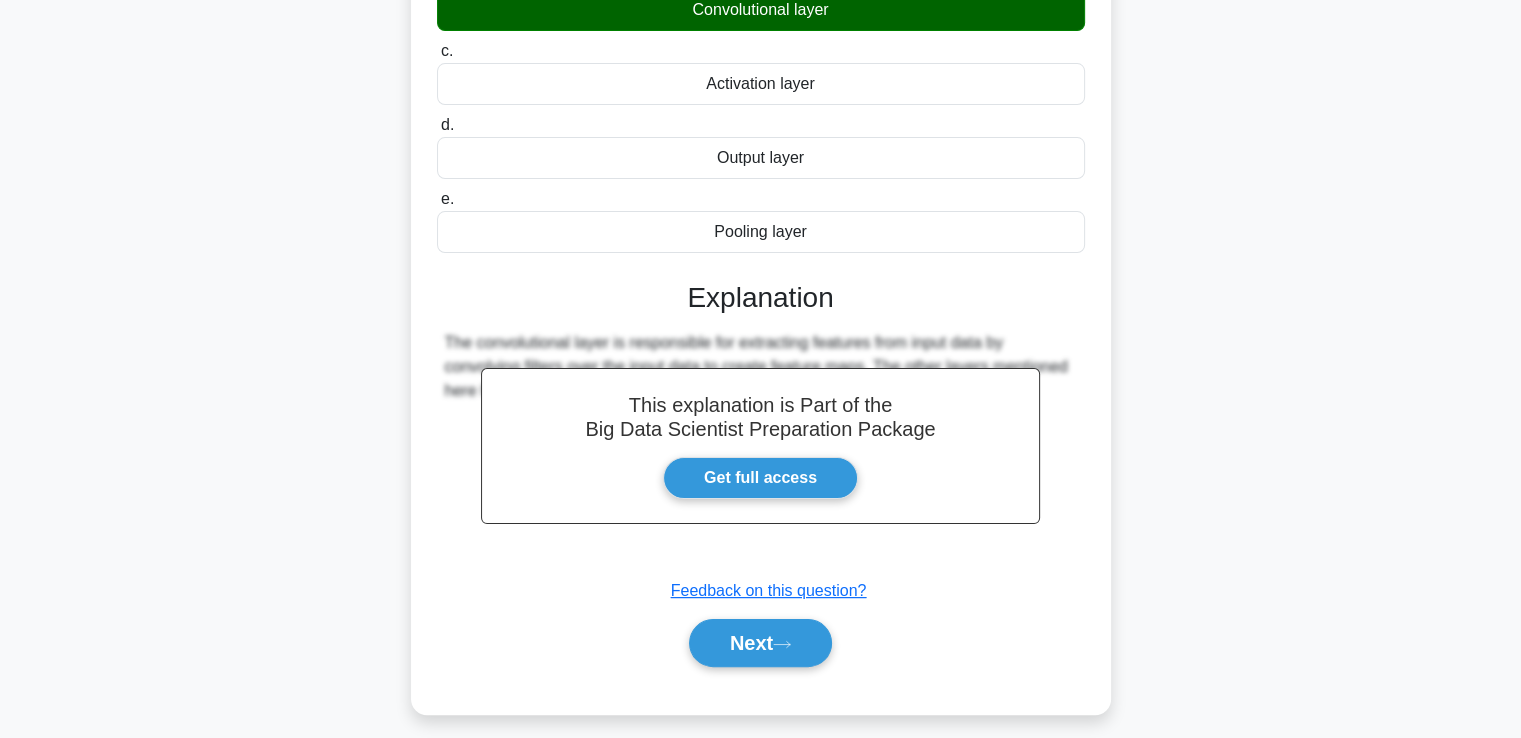 scroll, scrollTop: 343, scrollLeft: 0, axis: vertical 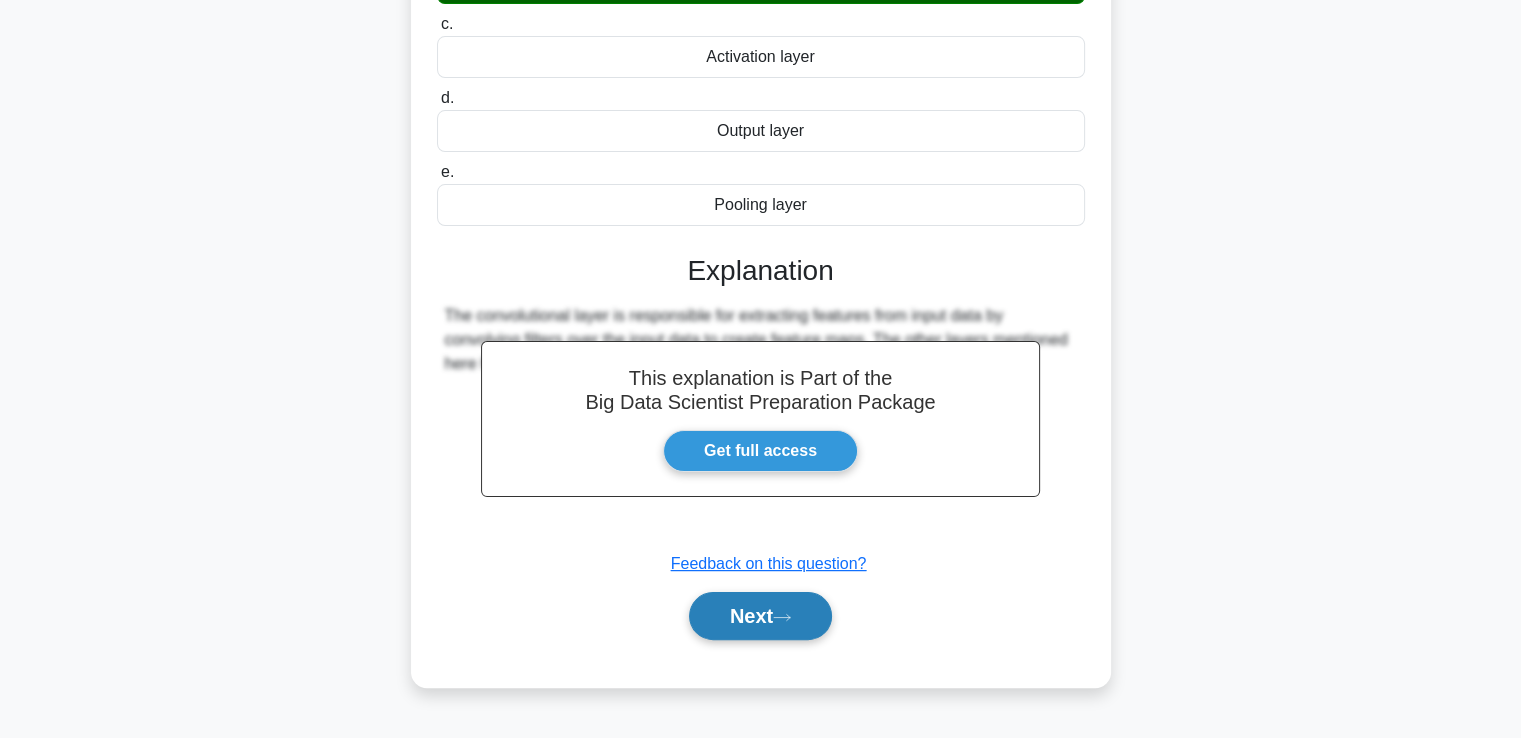 click on "Next" at bounding box center (760, 616) 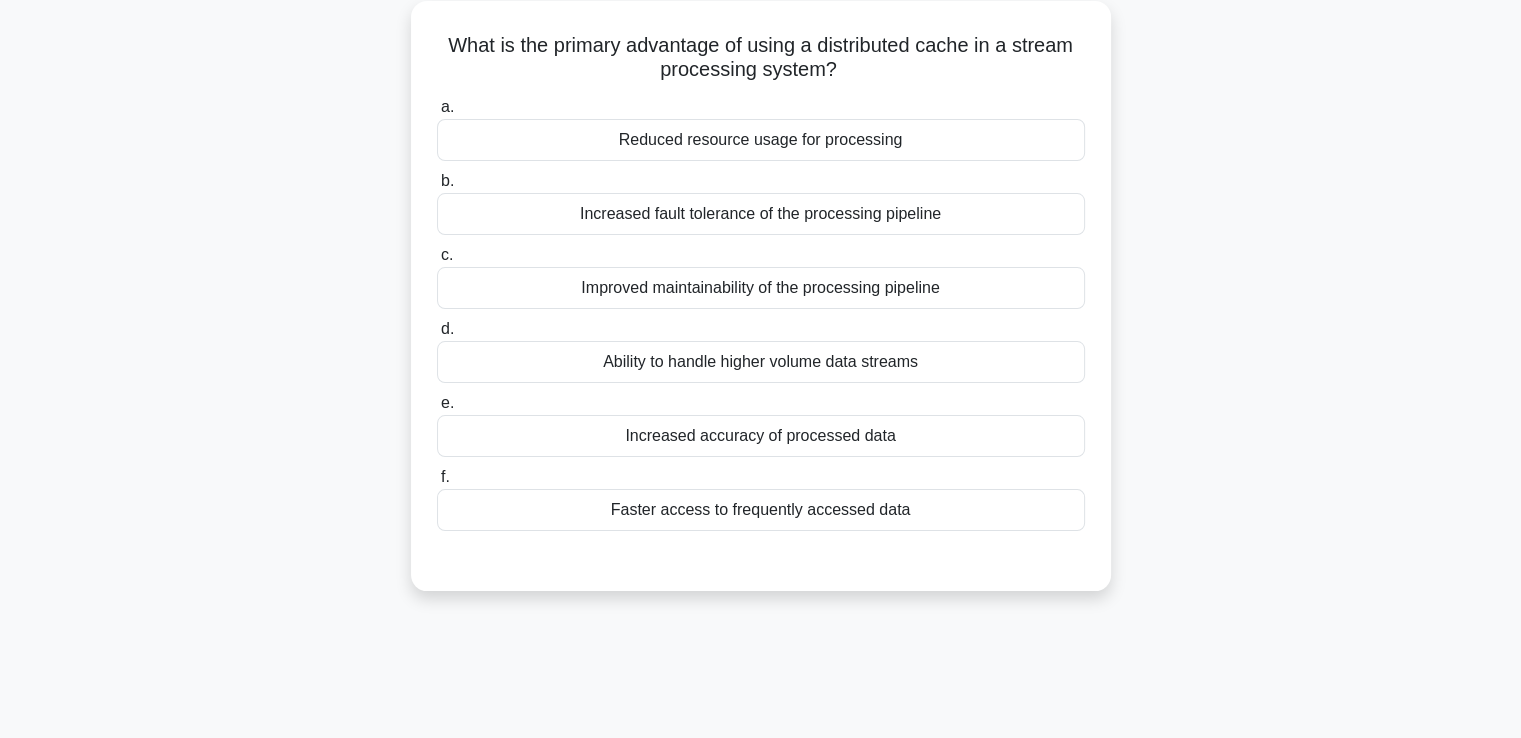 scroll, scrollTop: 36, scrollLeft: 0, axis: vertical 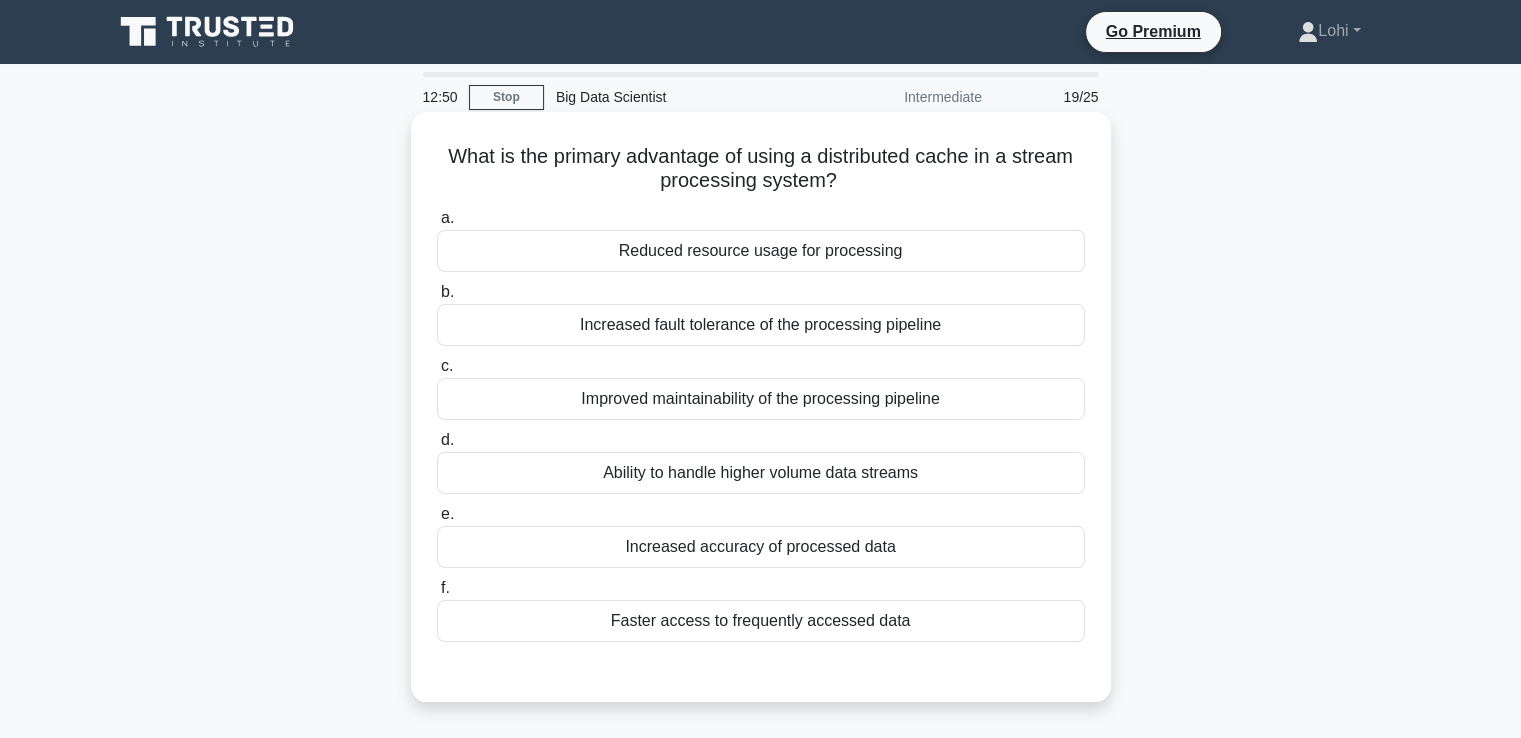click on "Faster access to frequently accessed data" at bounding box center [761, 621] 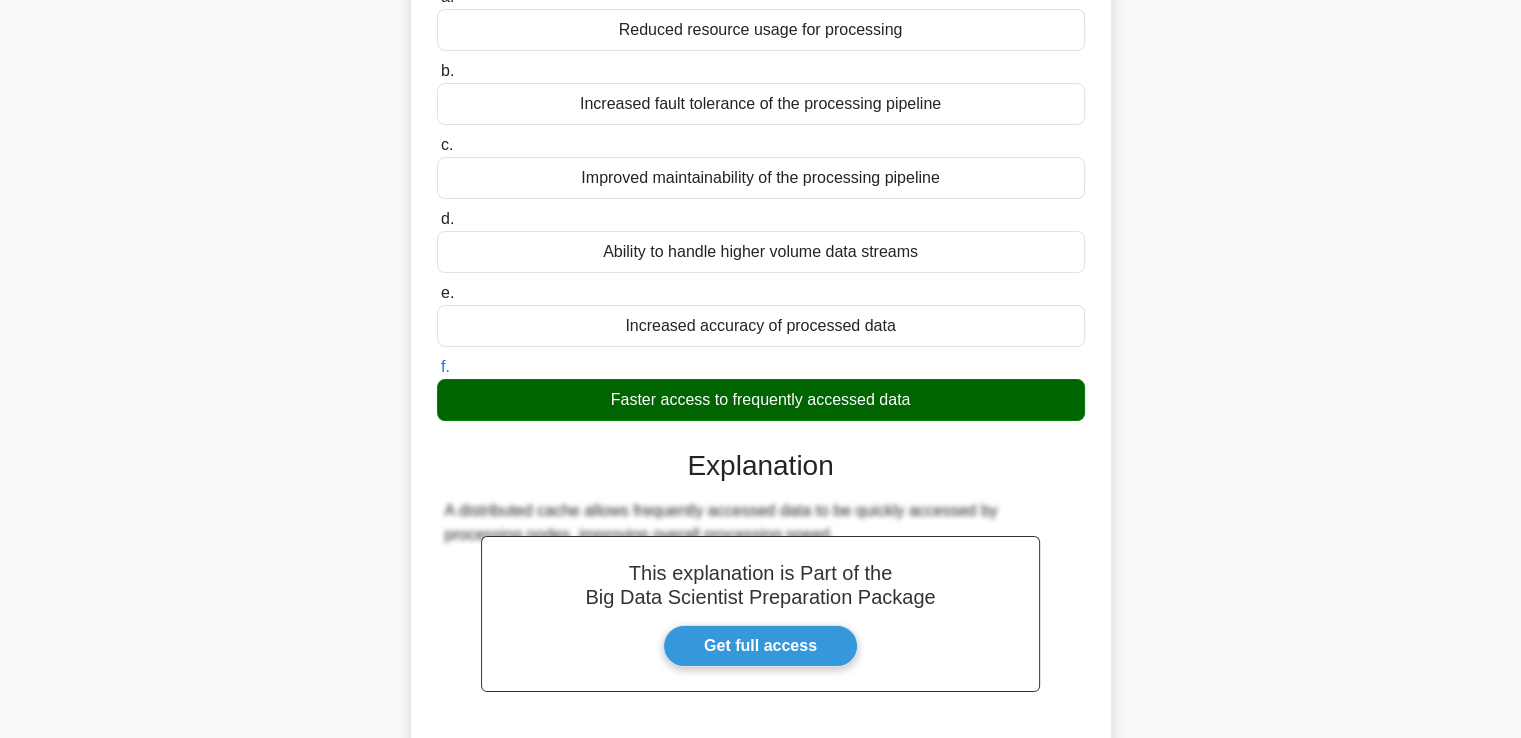 scroll, scrollTop: 401, scrollLeft: 0, axis: vertical 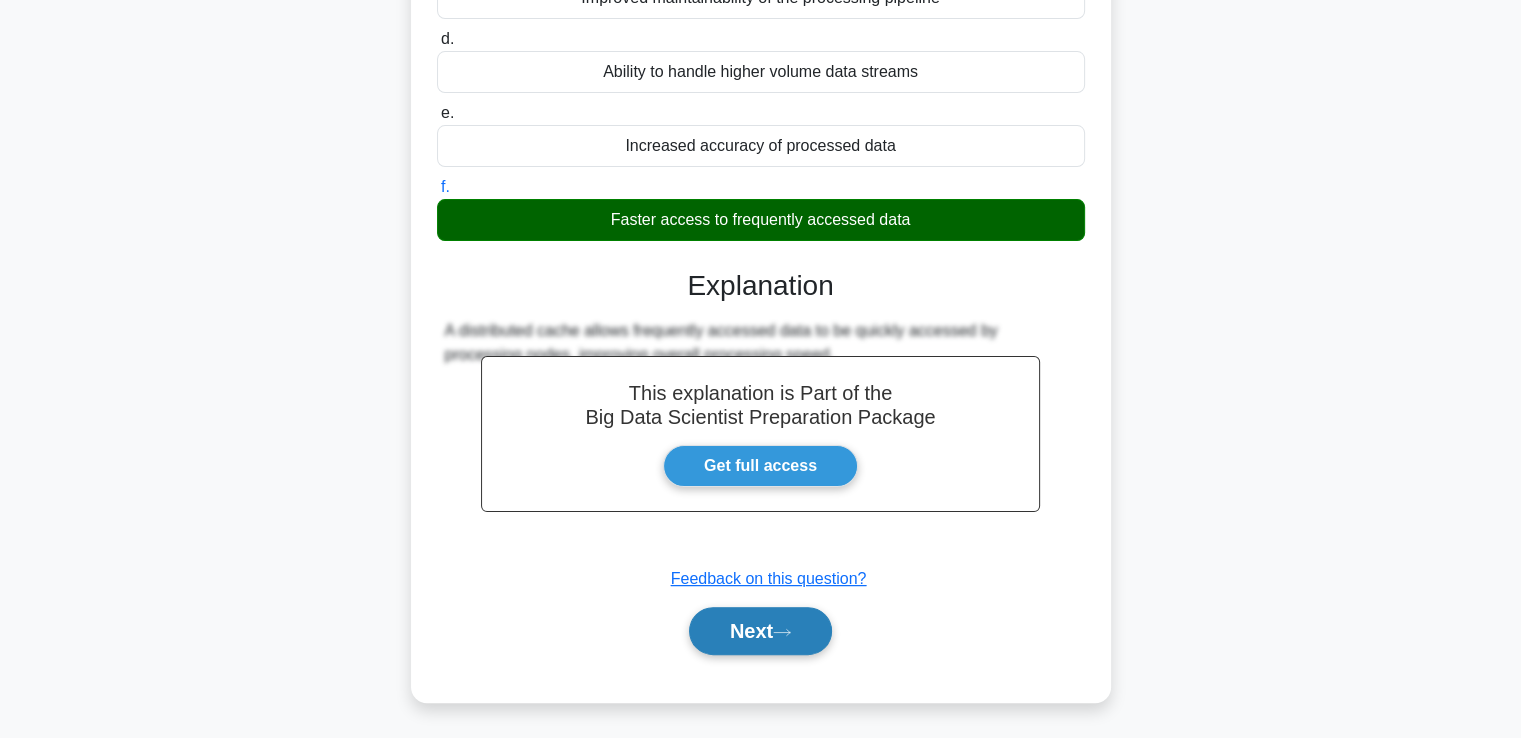click on "Next" at bounding box center [760, 631] 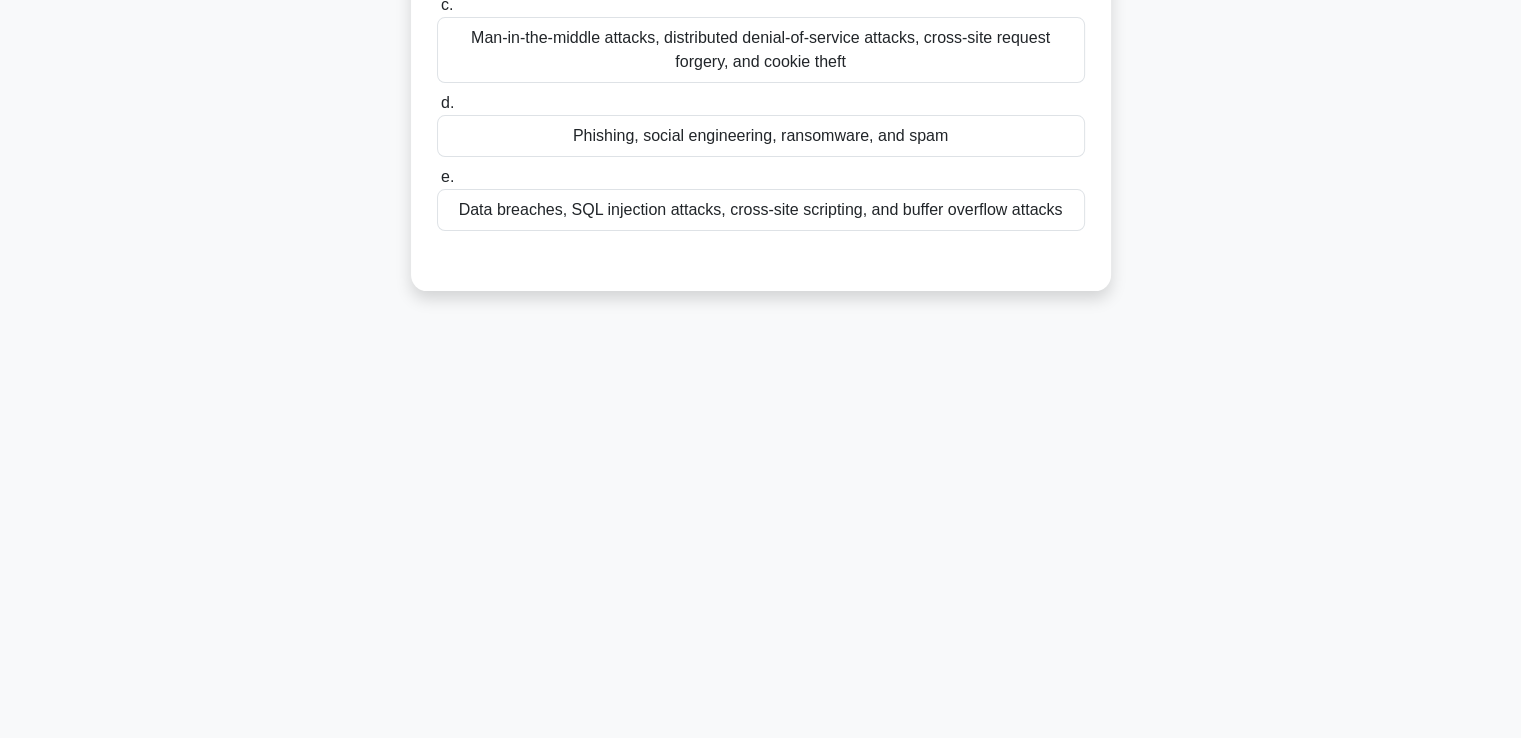 scroll, scrollTop: 343, scrollLeft: 0, axis: vertical 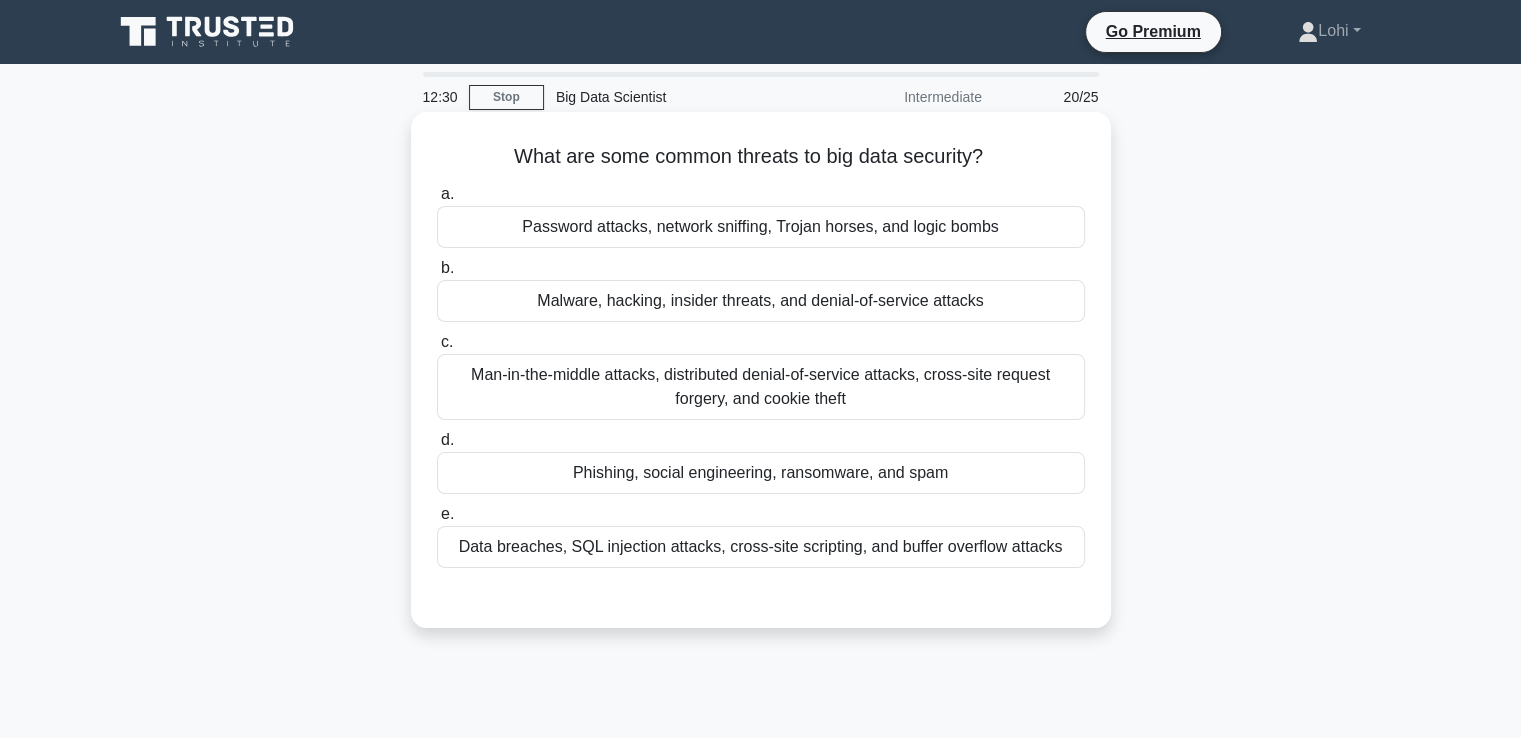 click on "Malware, hacking, insider threats, and denial-of-service attacks" at bounding box center [761, 301] 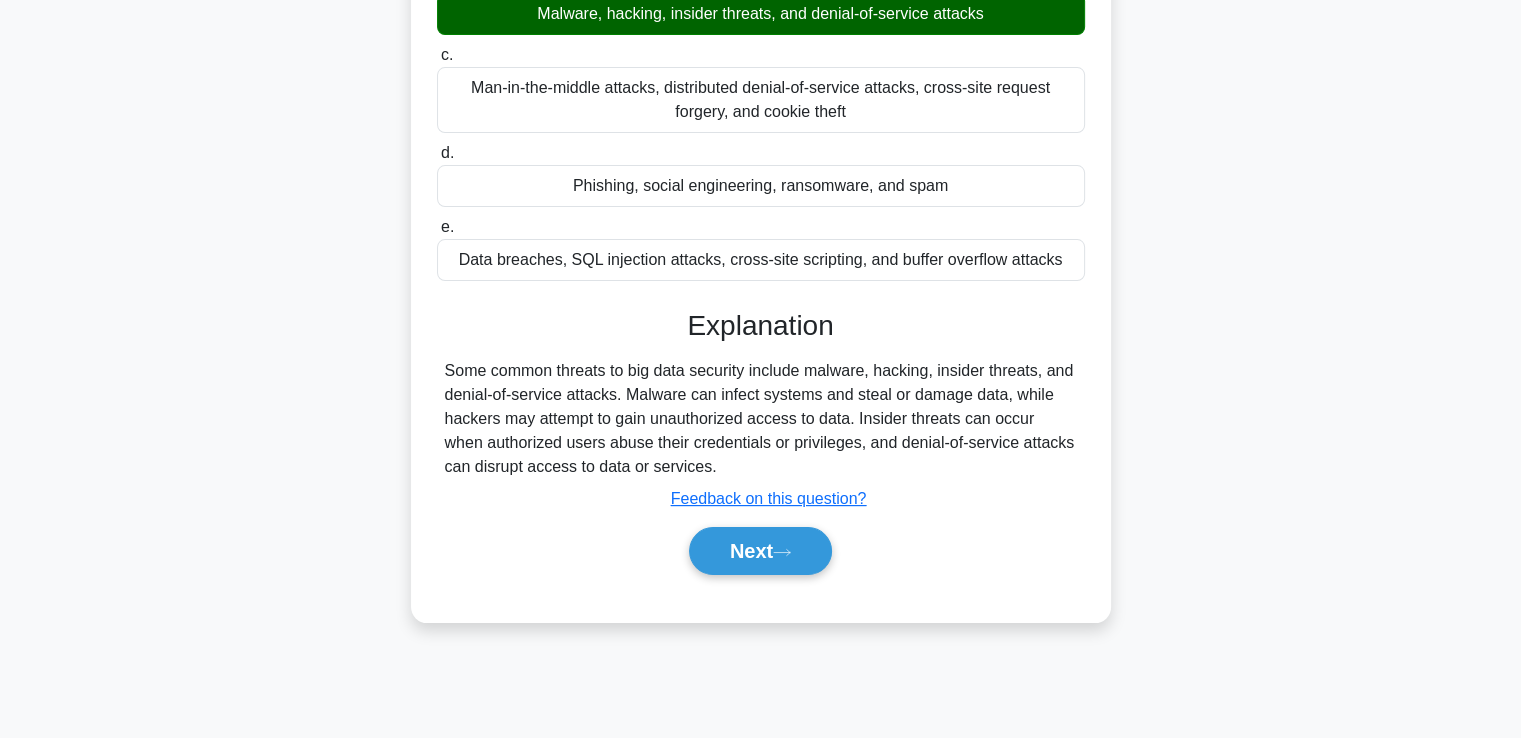 scroll, scrollTop: 343, scrollLeft: 0, axis: vertical 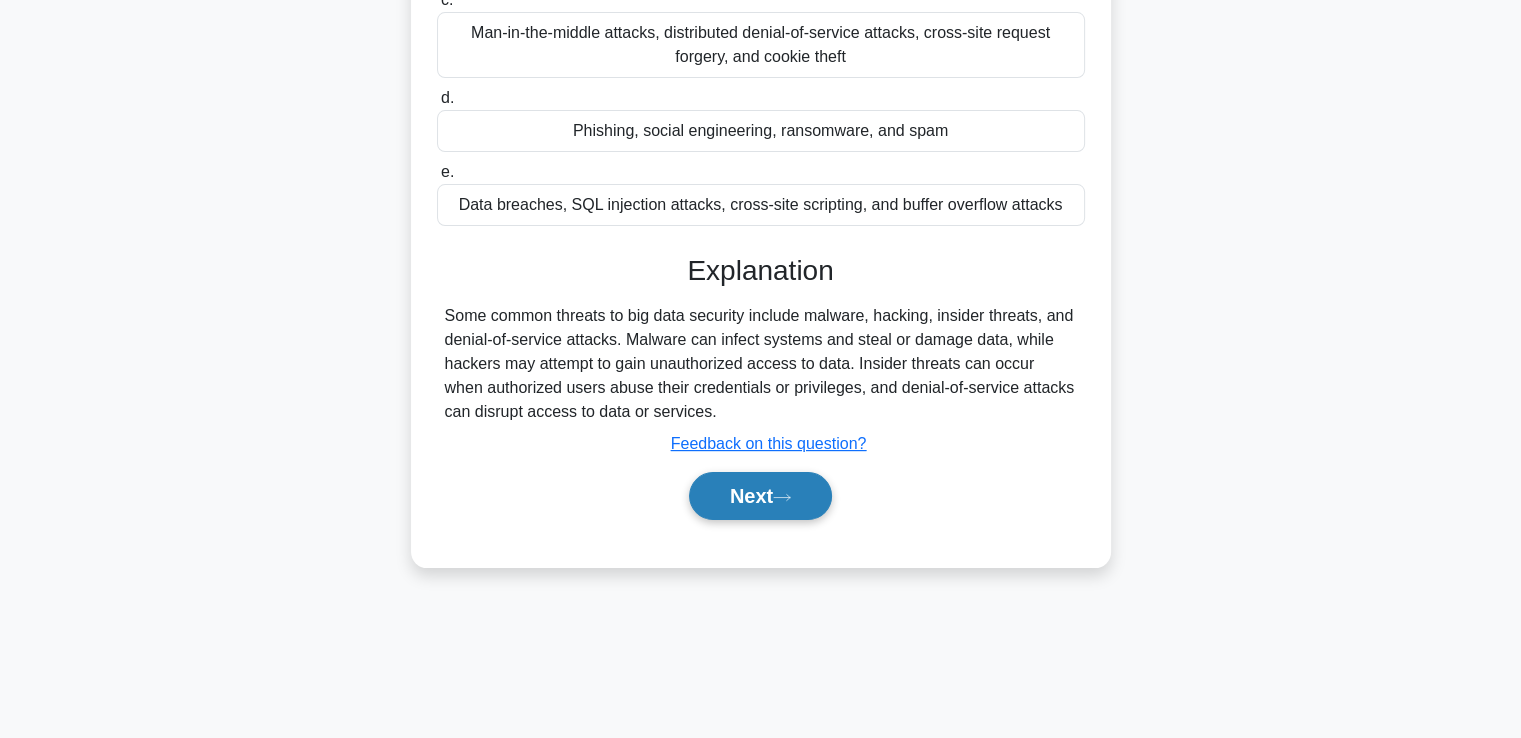click on "Next" at bounding box center (760, 496) 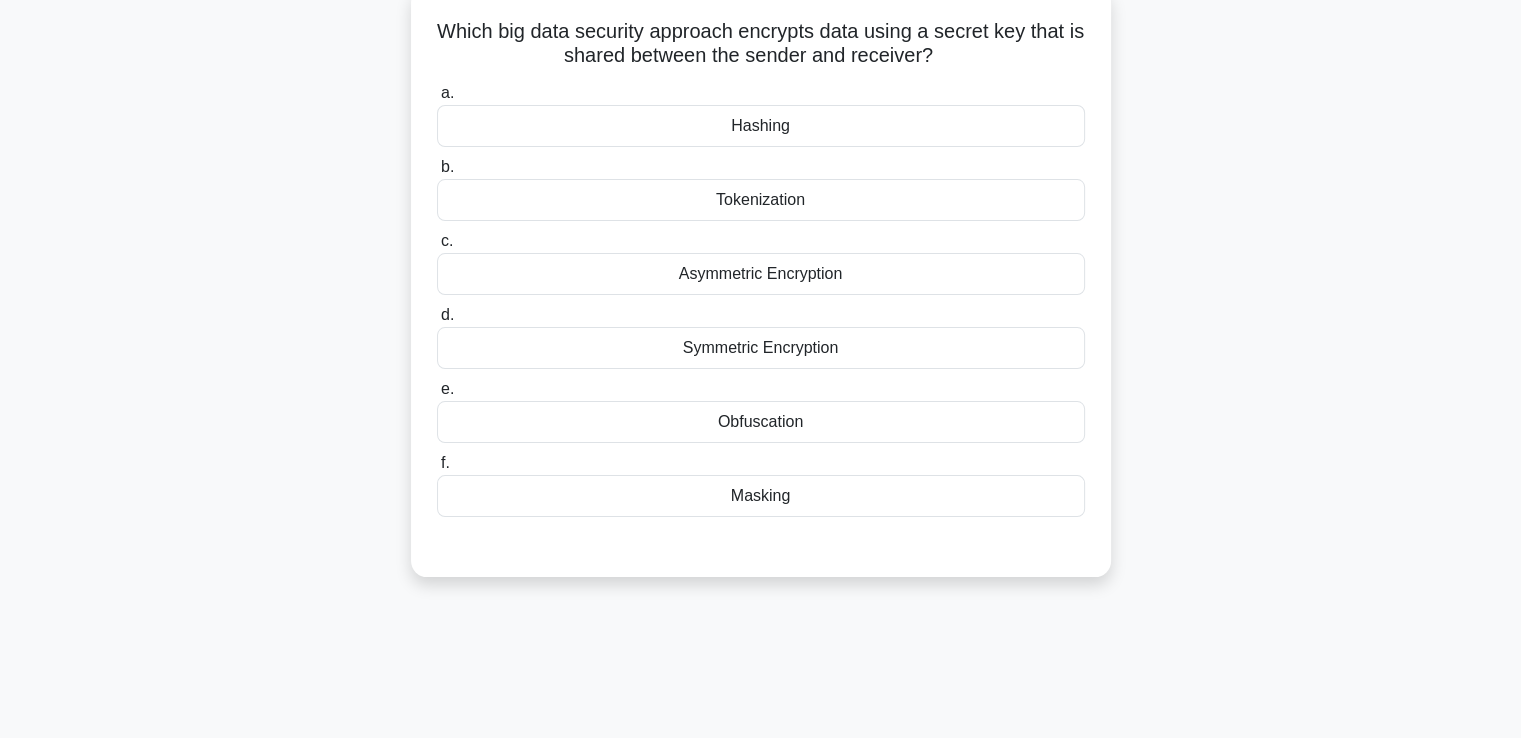 scroll, scrollTop: 0, scrollLeft: 0, axis: both 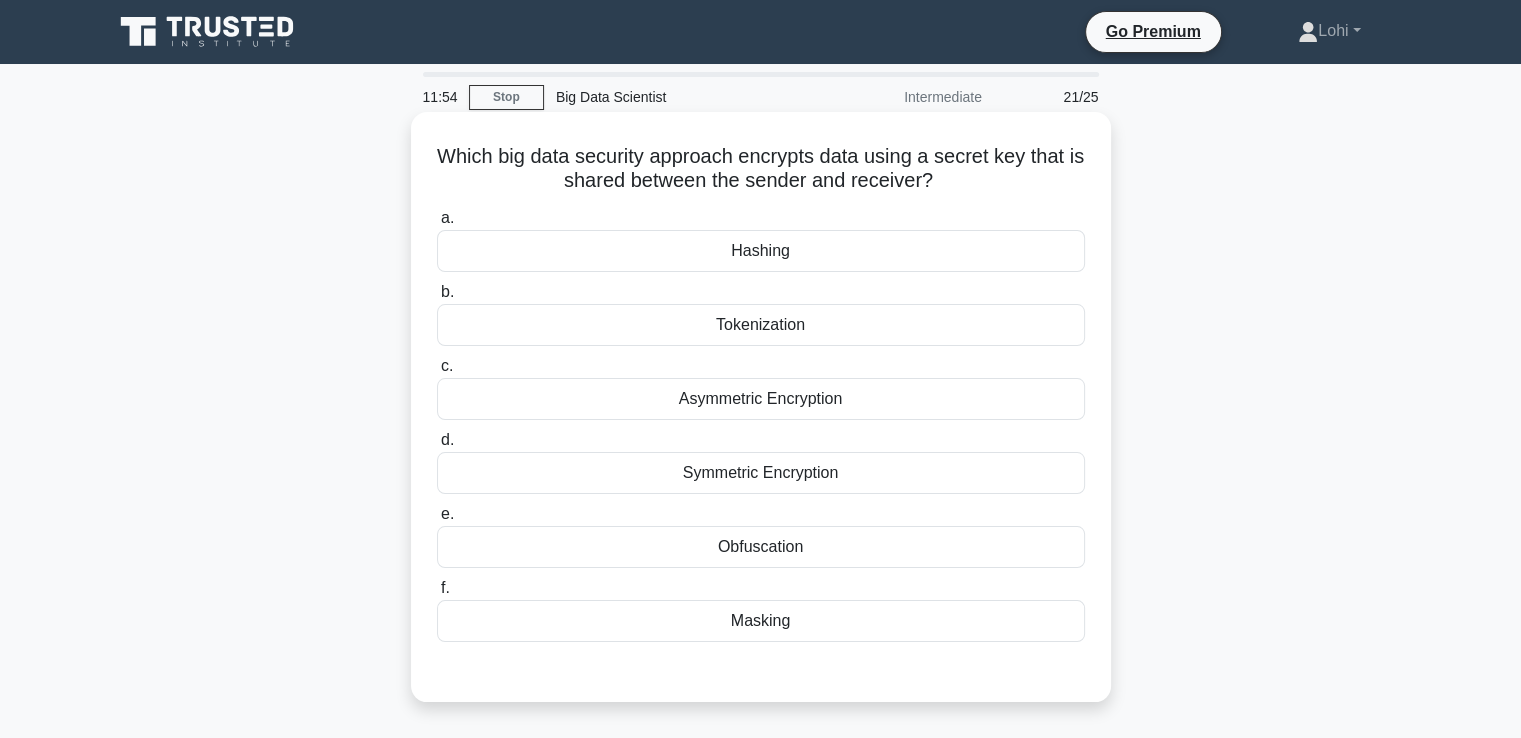 drag, startPoint x: 442, startPoint y: 154, endPoint x: 947, endPoint y: 191, distance: 506.35364 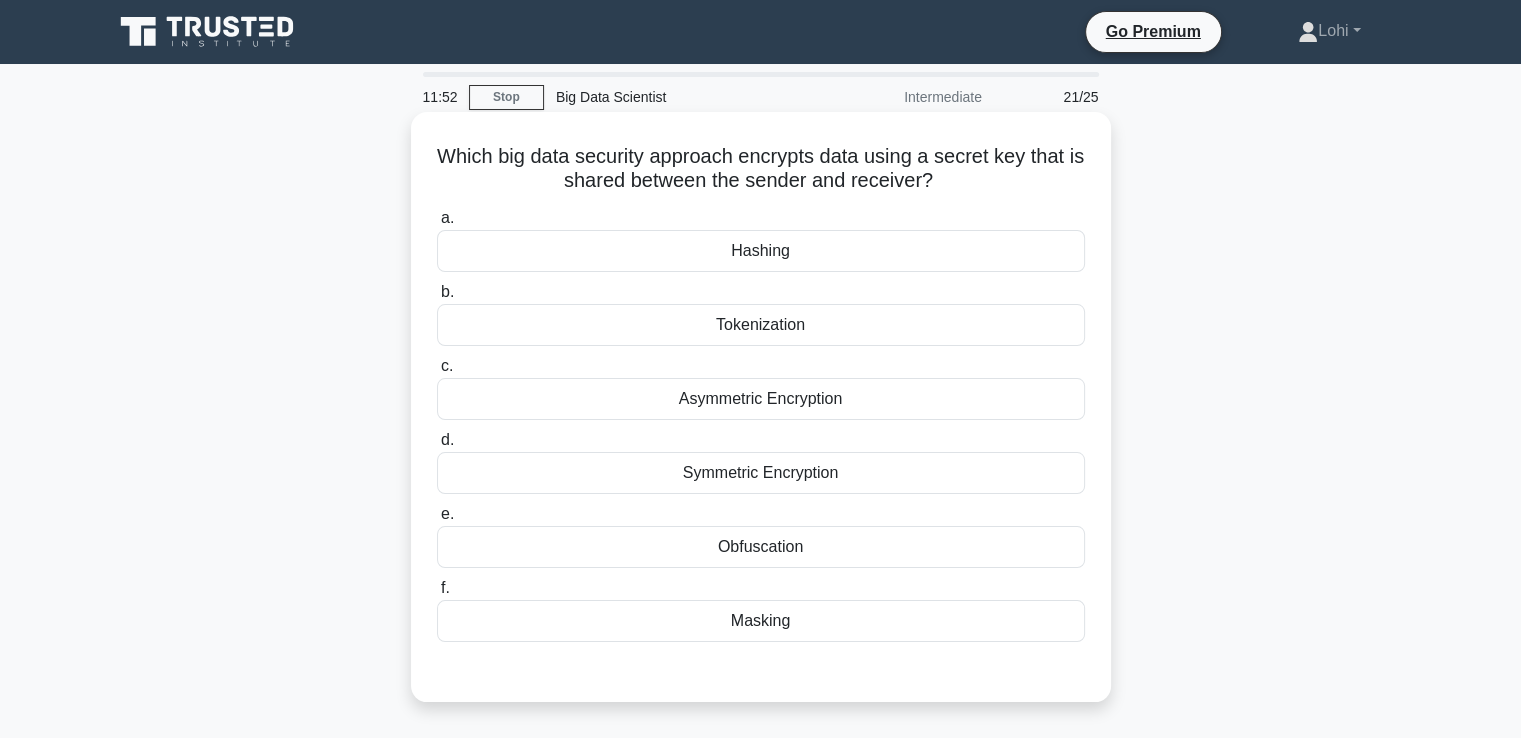 copy on "Which big data security approach encrypts data using a secret key that is shared between the sender and receiver?" 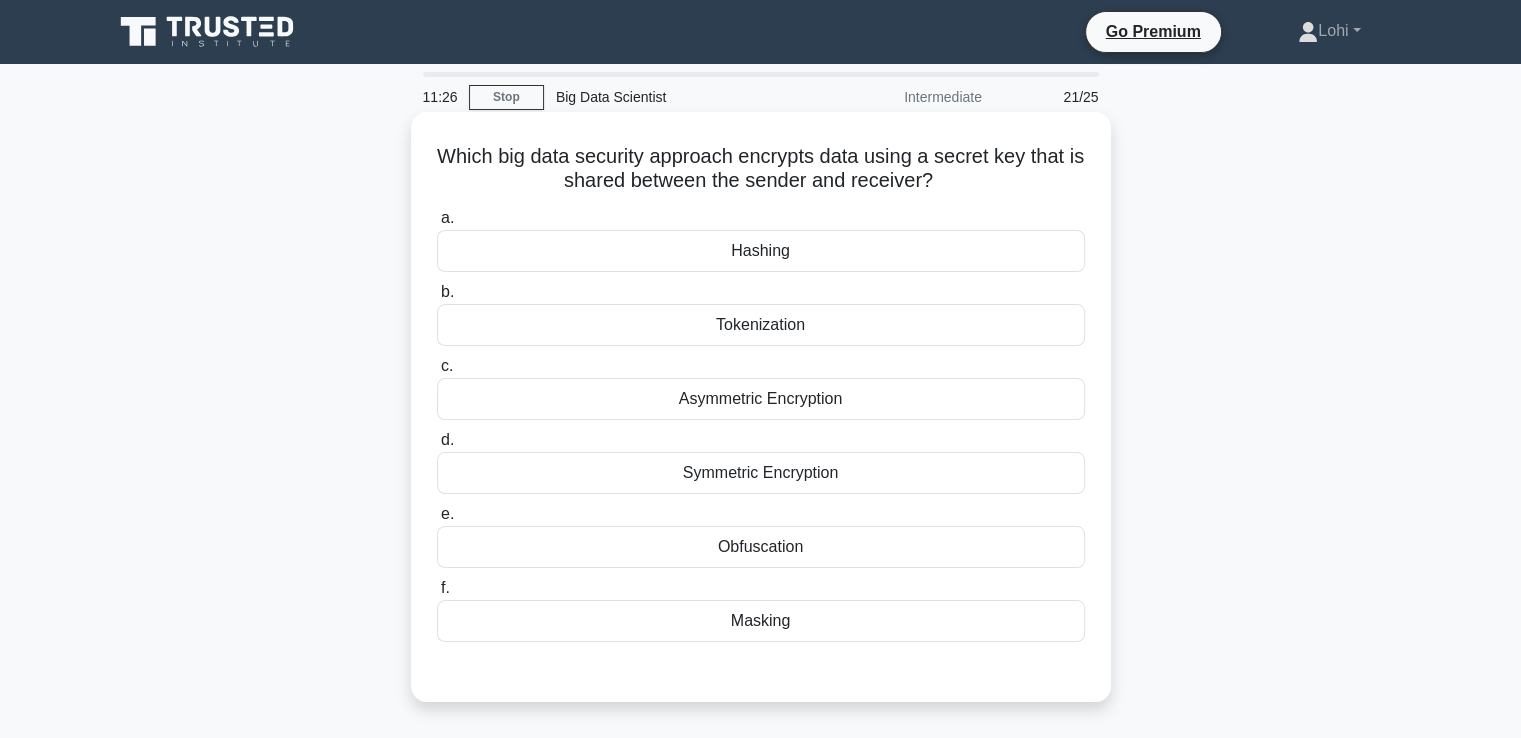 click on "Symmetric Encryption" at bounding box center (761, 473) 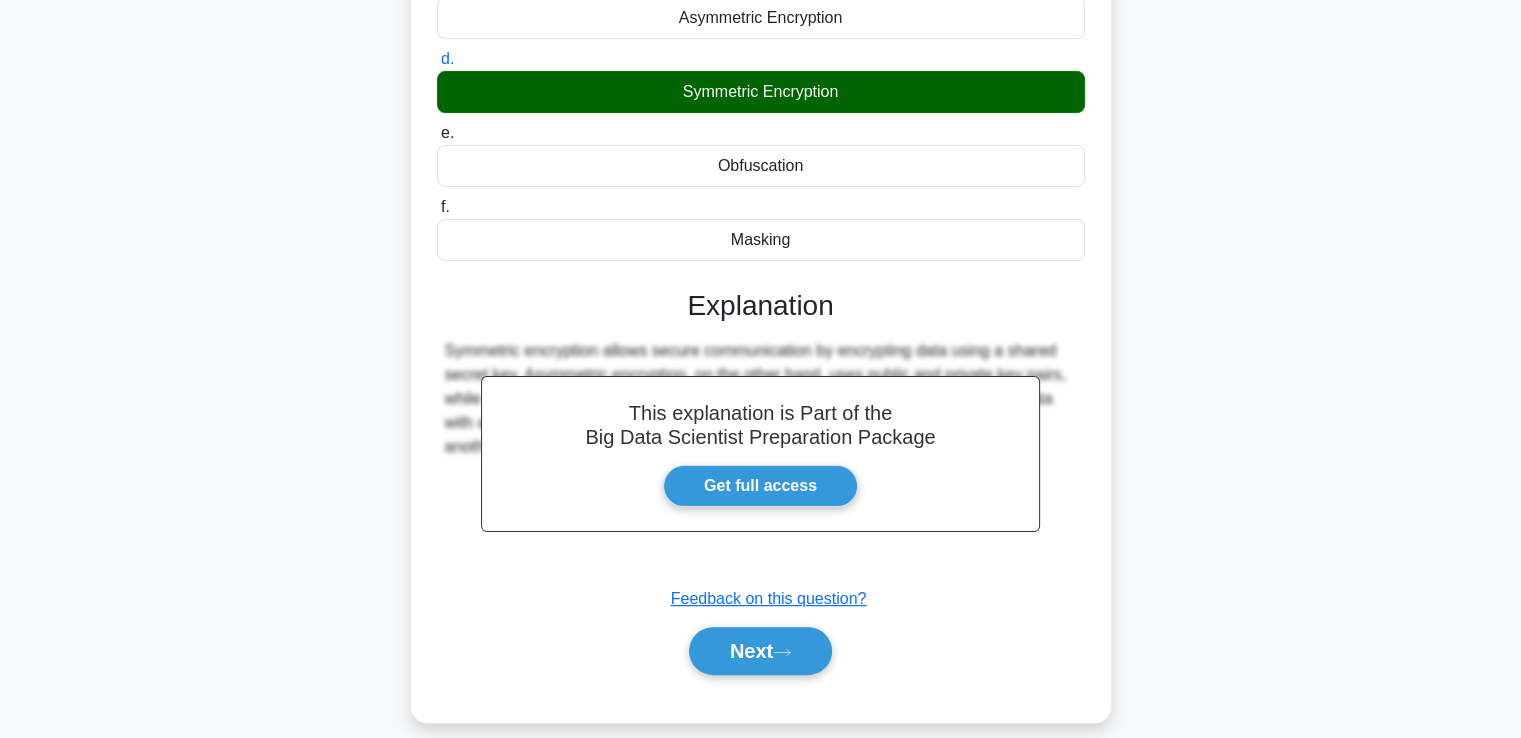 scroll, scrollTop: 401, scrollLeft: 0, axis: vertical 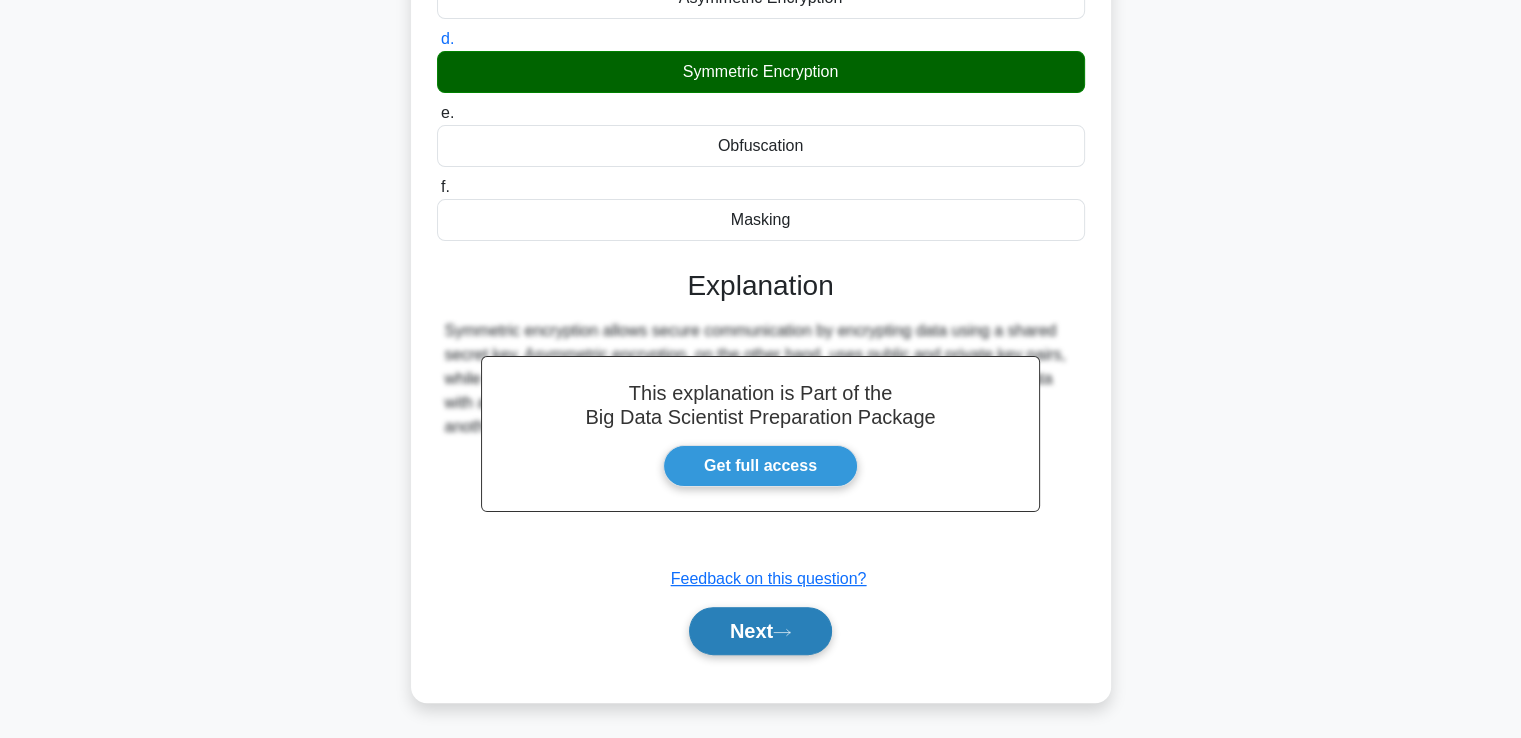 click on "Next" at bounding box center (760, 631) 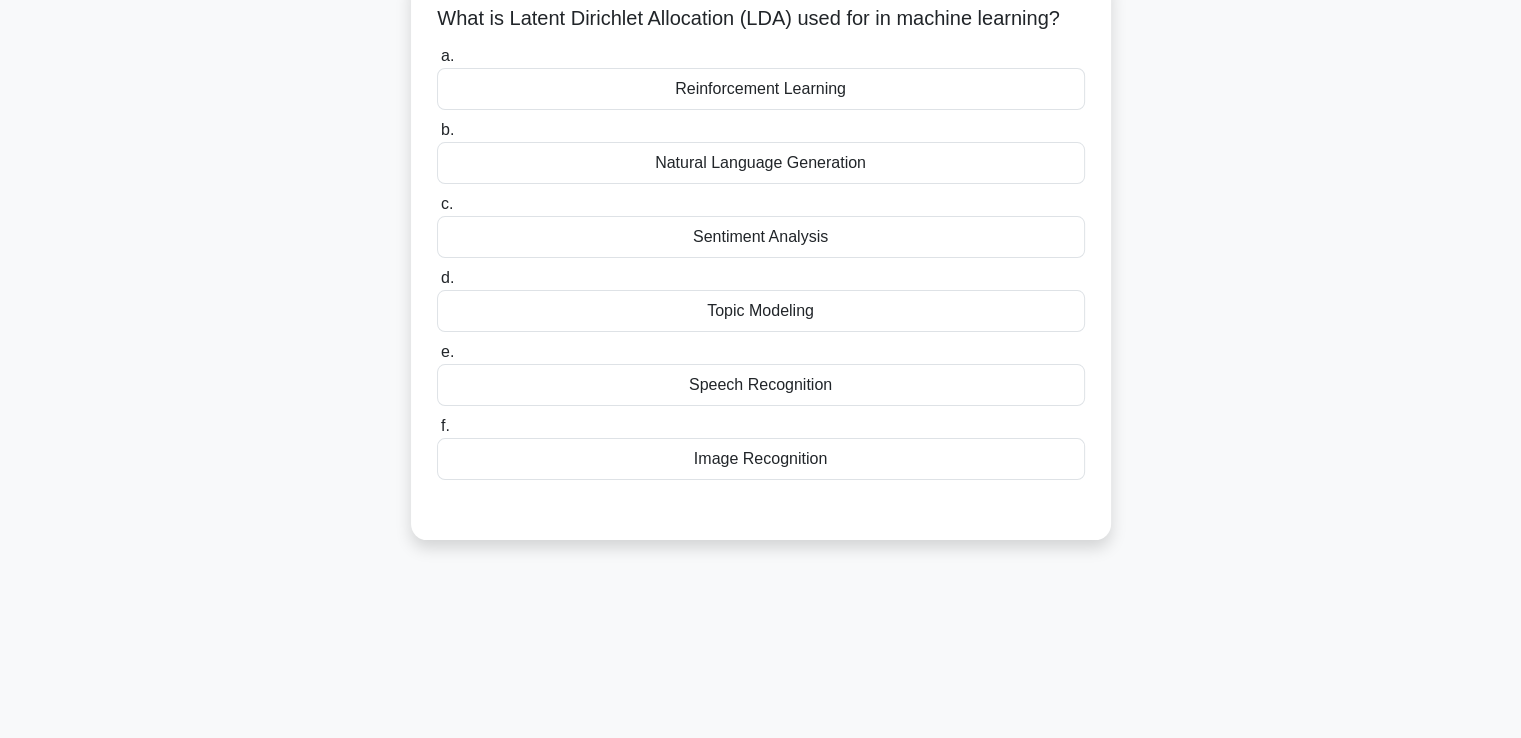 scroll, scrollTop: 0, scrollLeft: 0, axis: both 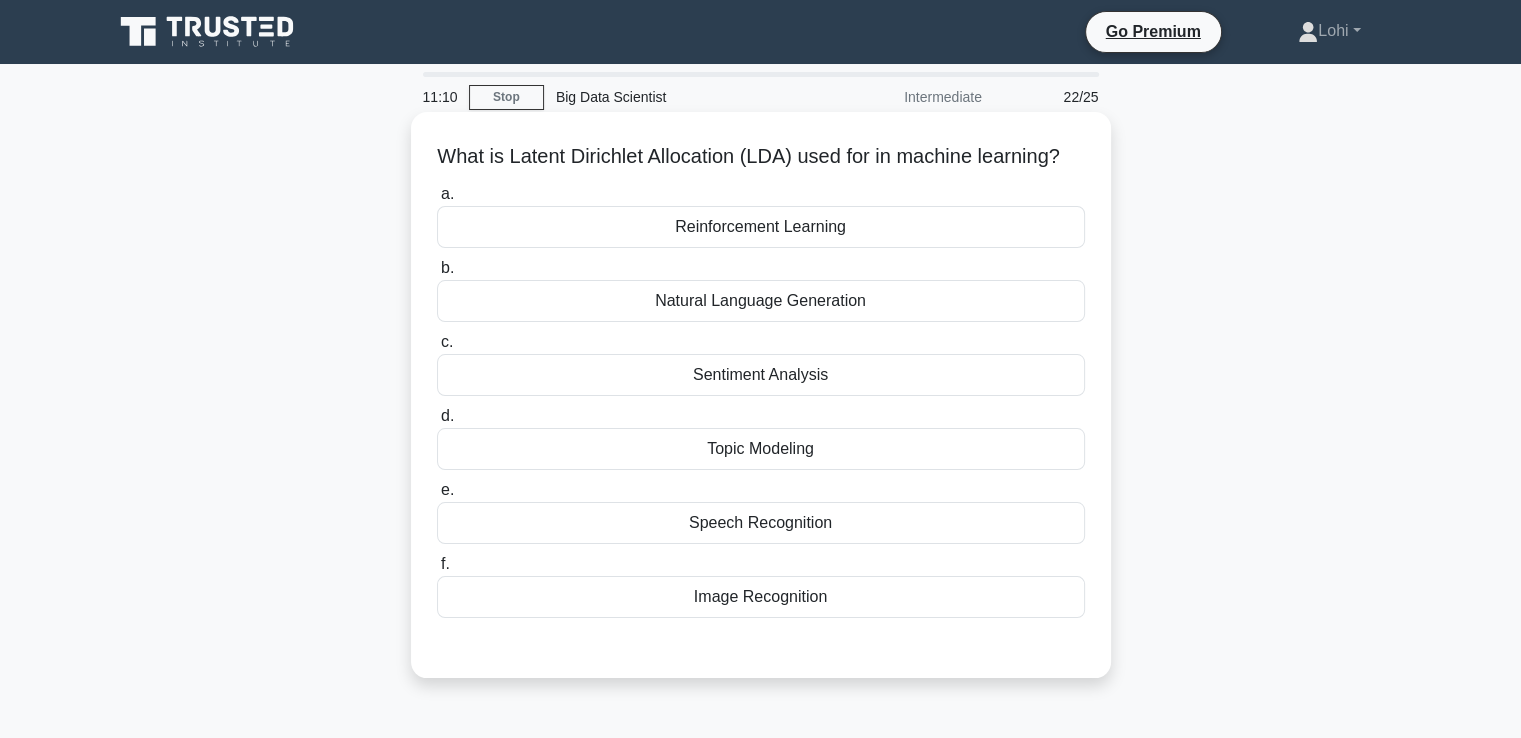 click on "Topic Modeling" at bounding box center [761, 449] 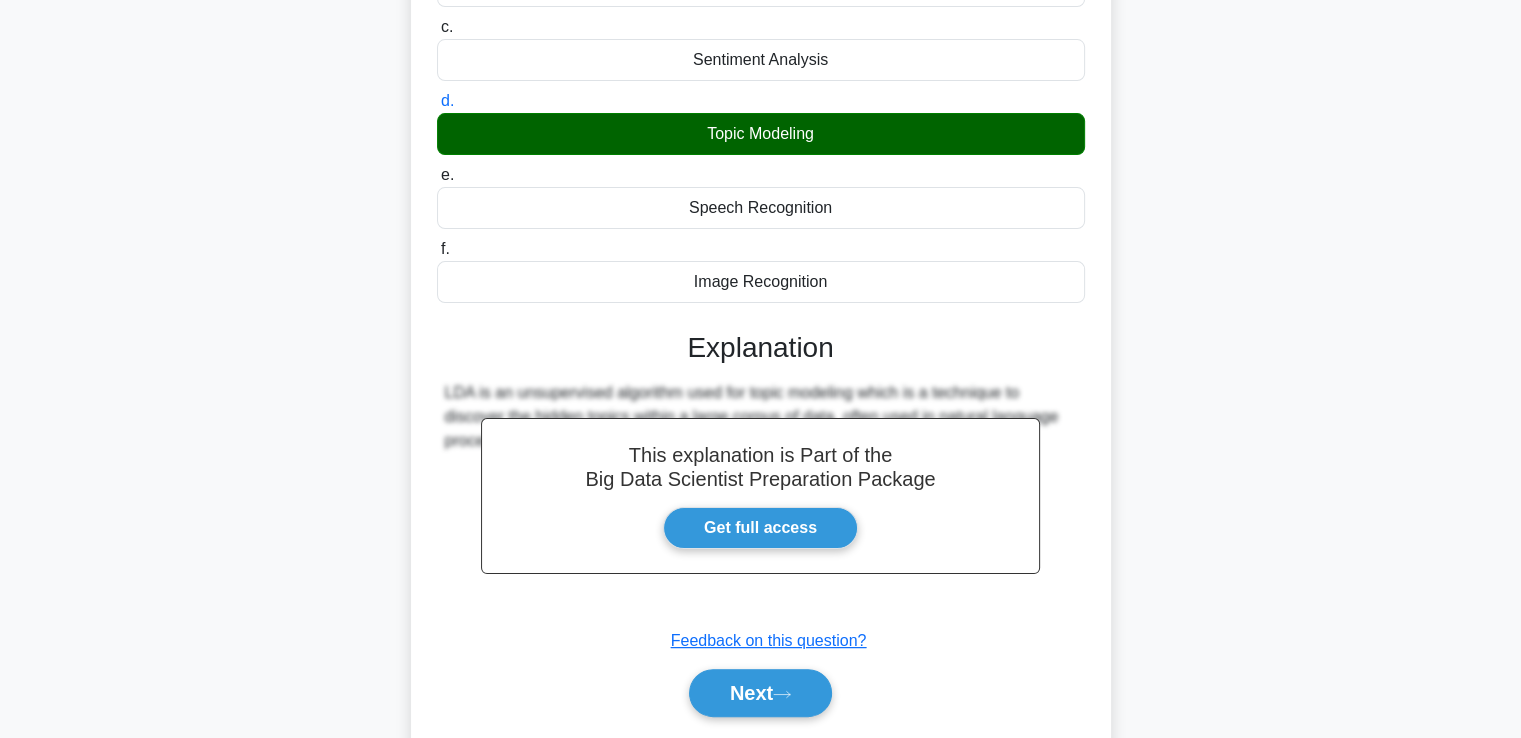 scroll, scrollTop: 401, scrollLeft: 0, axis: vertical 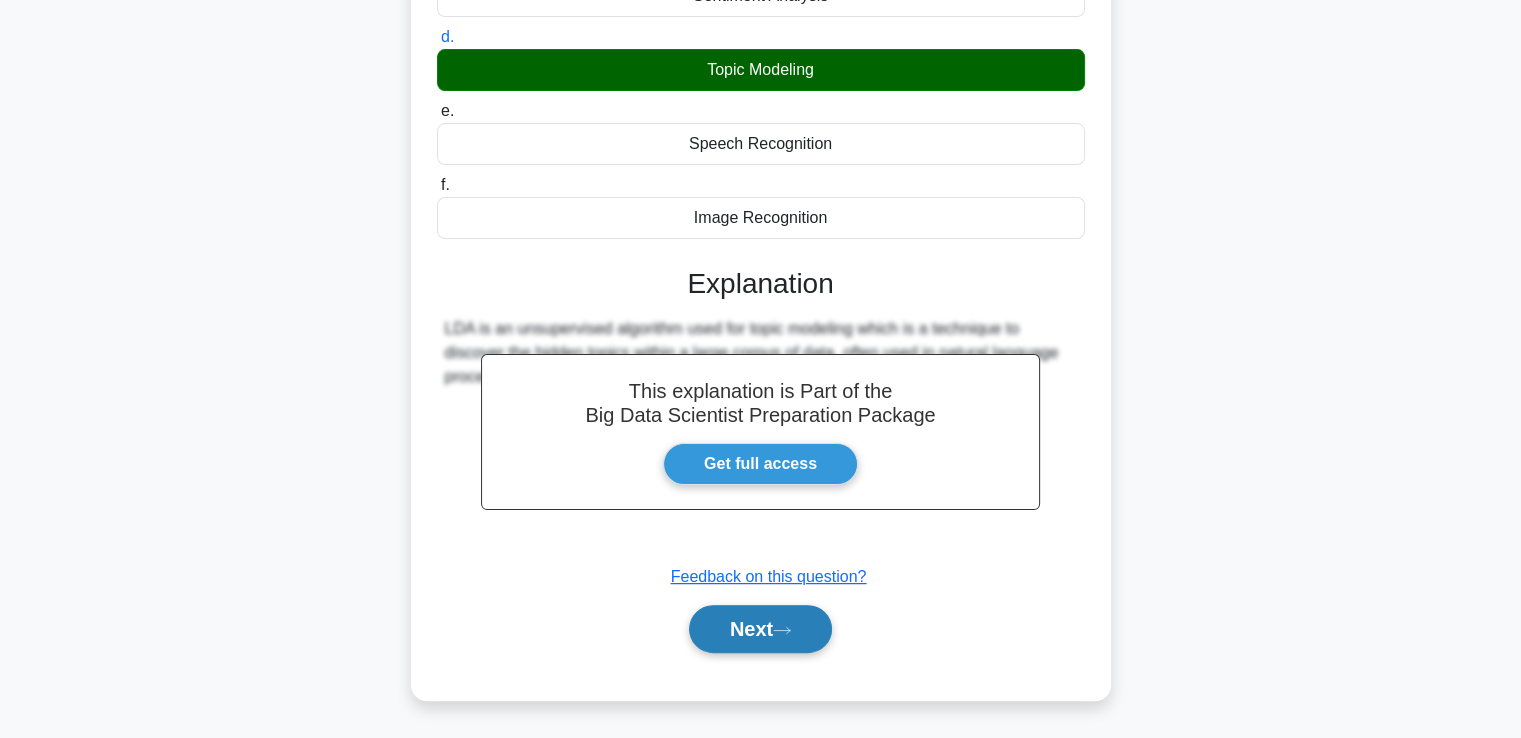 click on "Next" at bounding box center [760, 629] 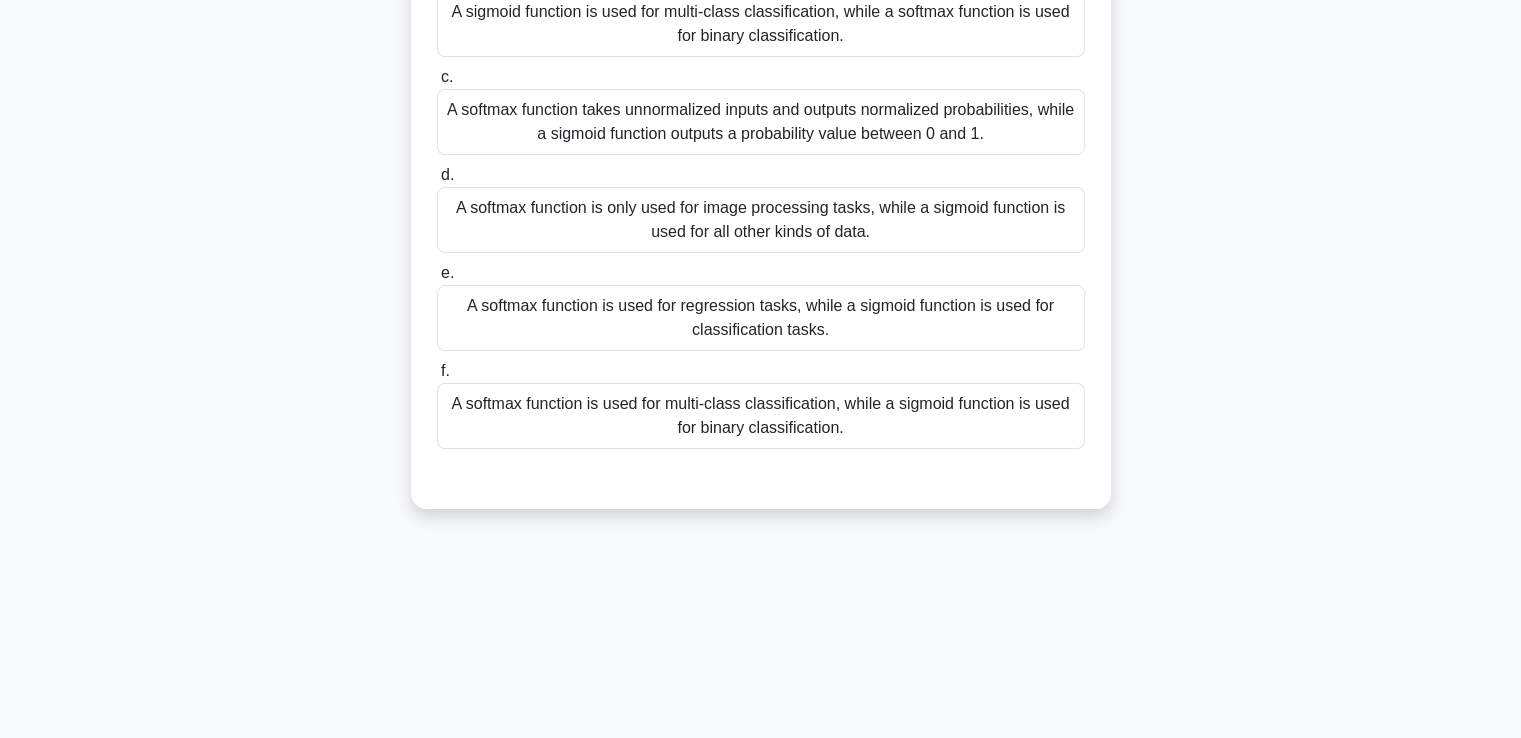 scroll, scrollTop: 343, scrollLeft: 0, axis: vertical 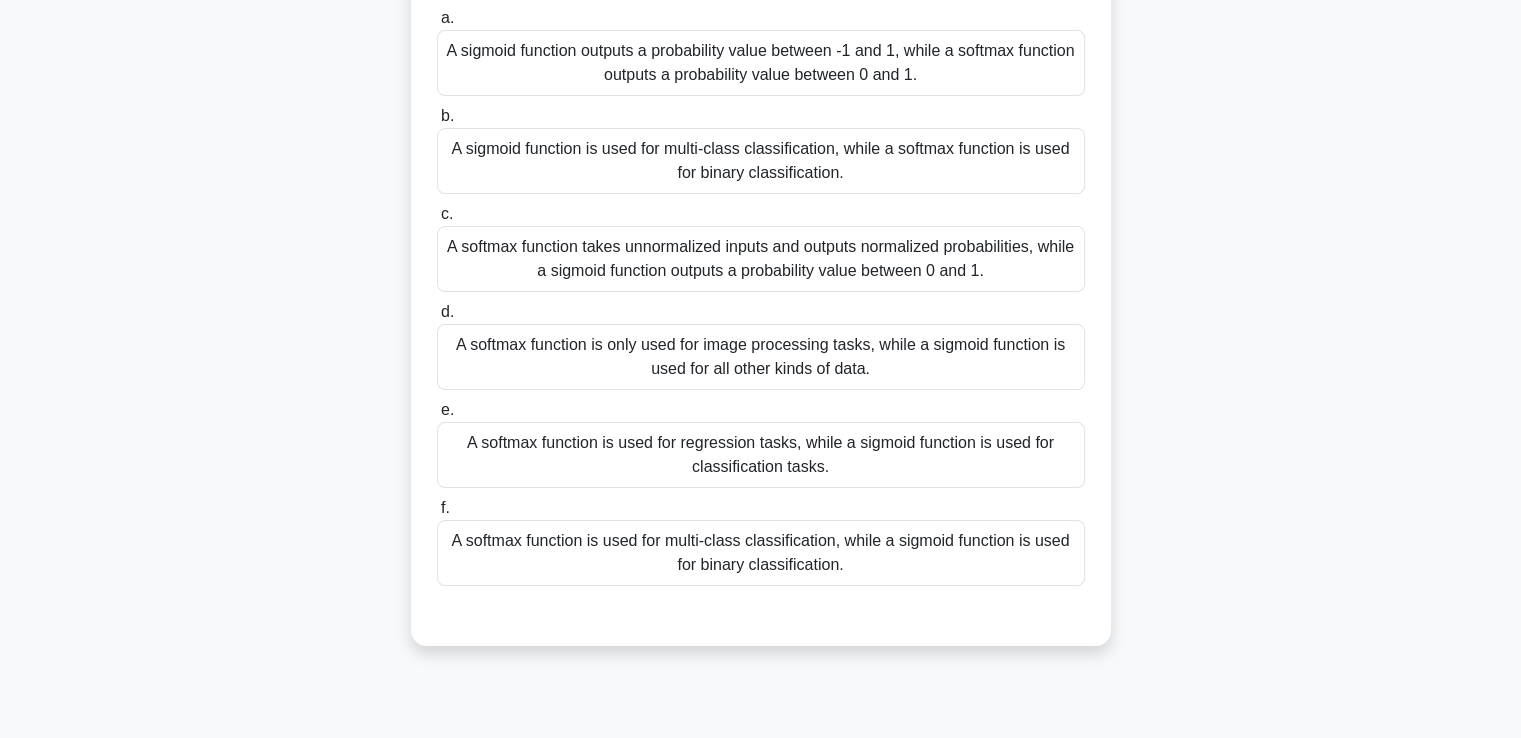click on "A softmax function is used for multi-class classification, while a sigmoid function is used for binary classification." at bounding box center (761, 553) 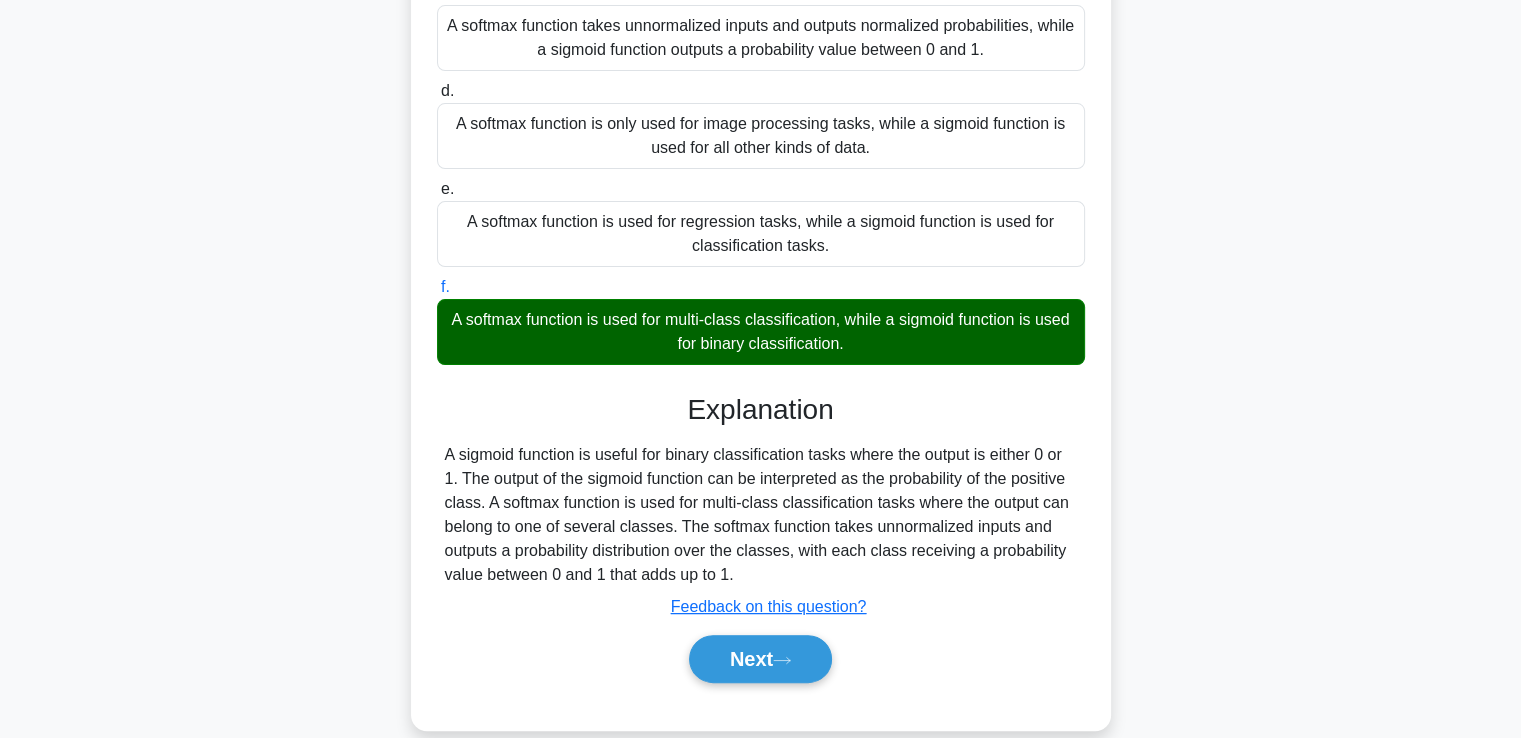 scroll, scrollTop: 449, scrollLeft: 0, axis: vertical 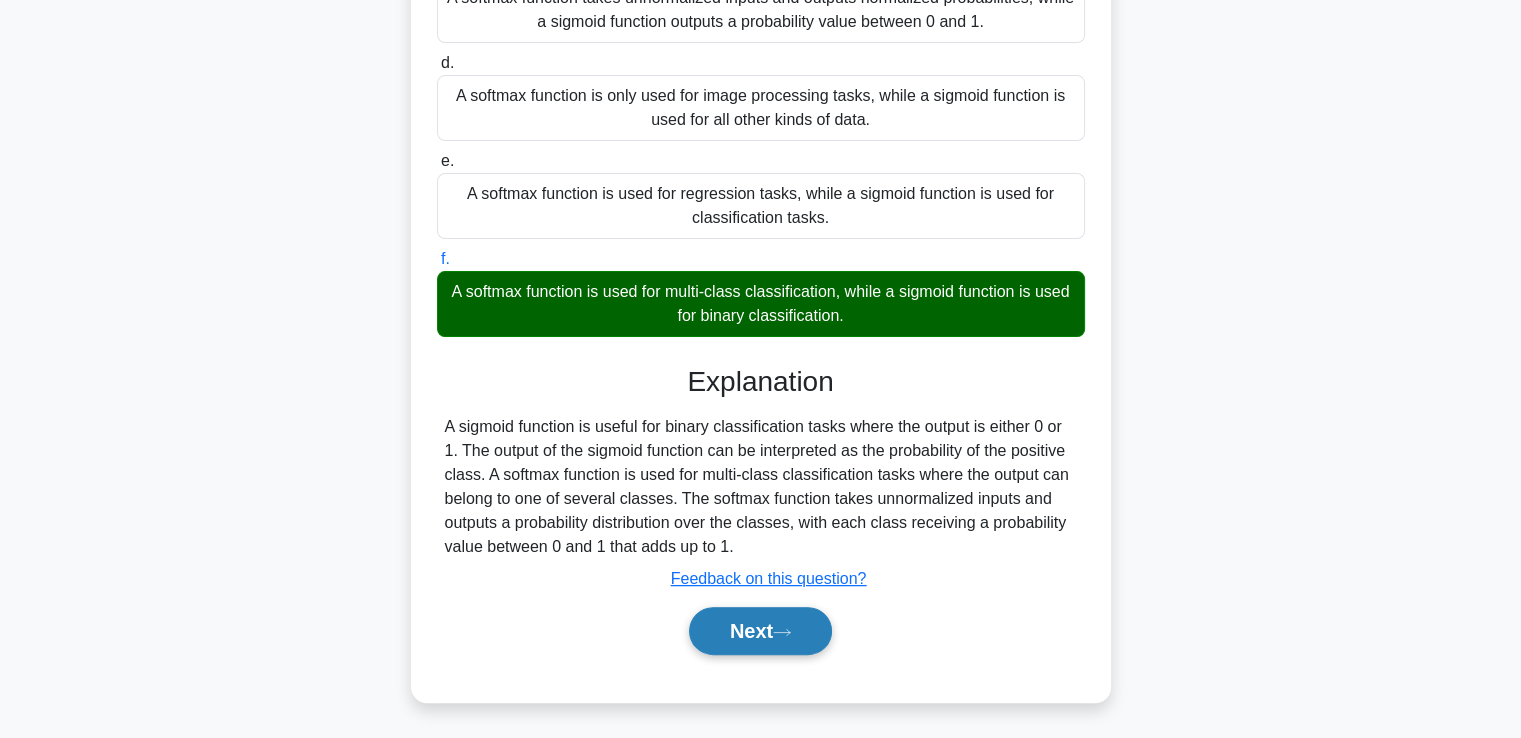 click on "Next" at bounding box center [760, 631] 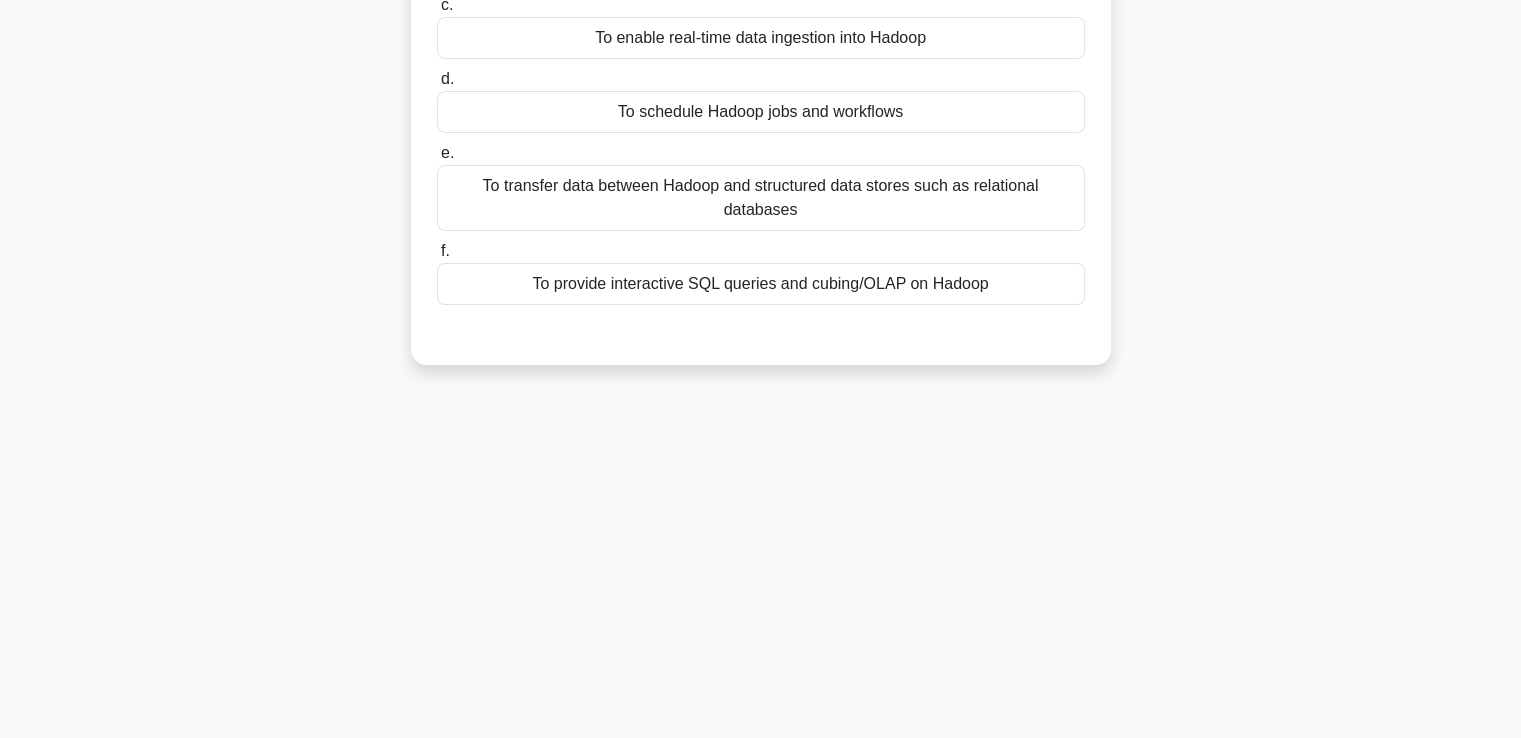 scroll, scrollTop: 343, scrollLeft: 0, axis: vertical 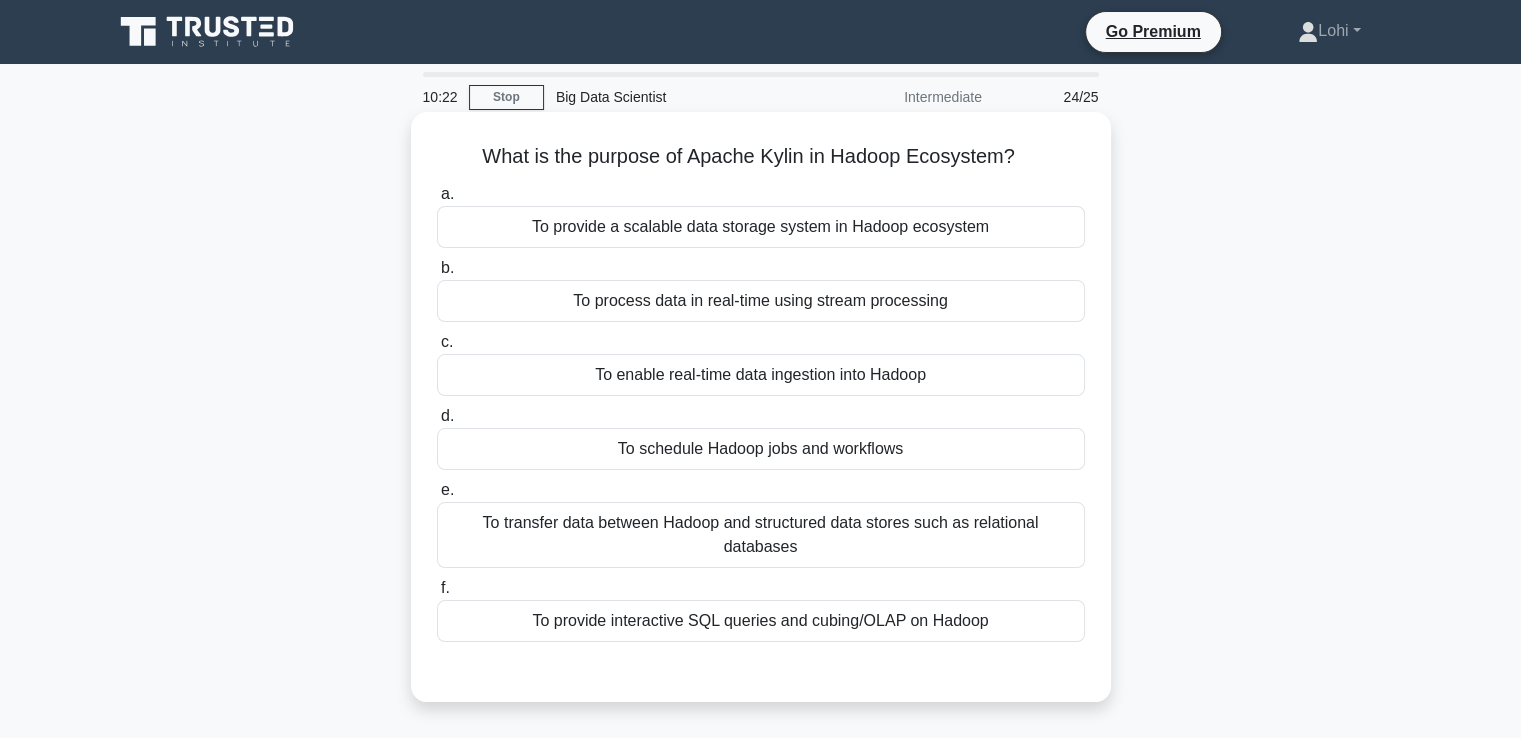 click on "To transfer data between Hadoop and structured data stores such as relational databases" at bounding box center (761, 535) 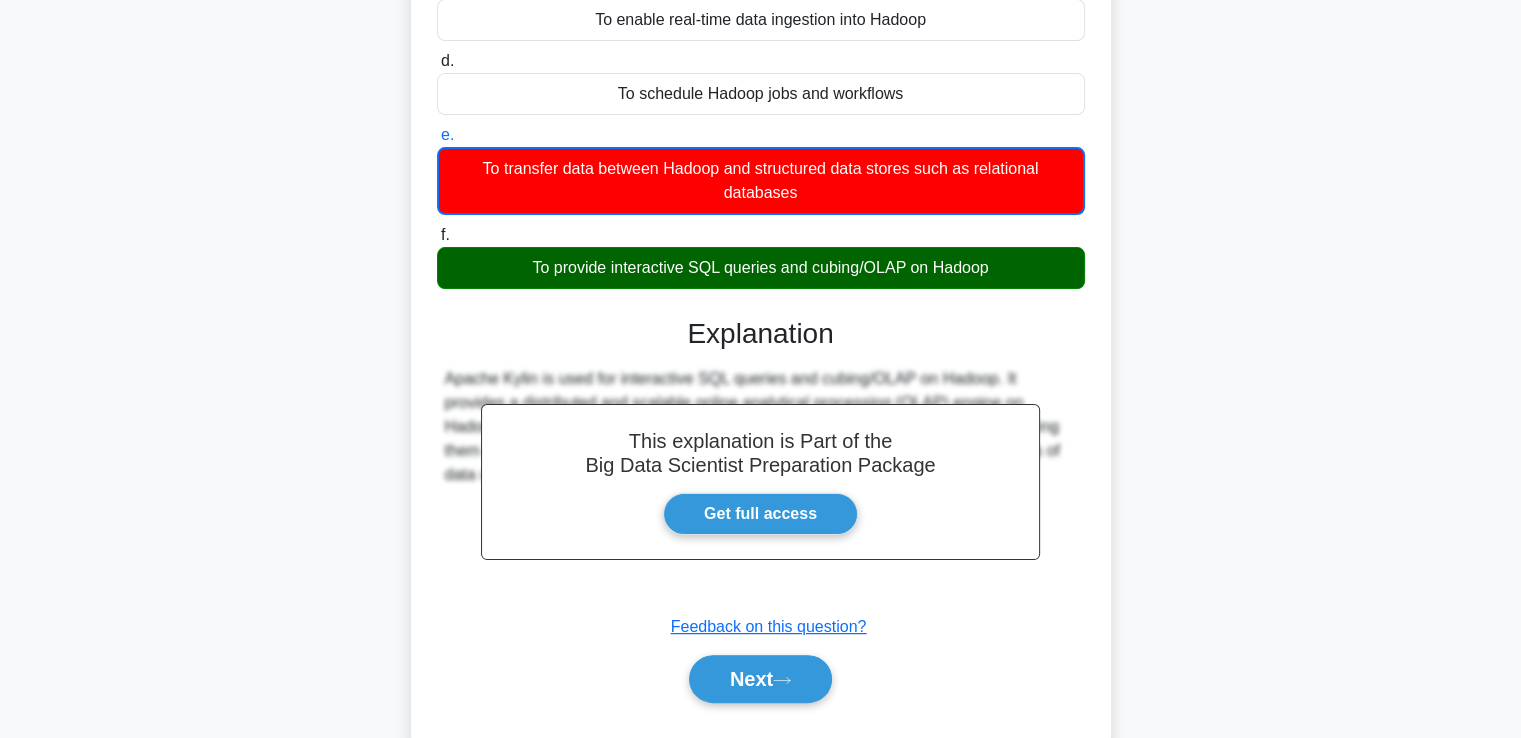 scroll, scrollTop: 403, scrollLeft: 0, axis: vertical 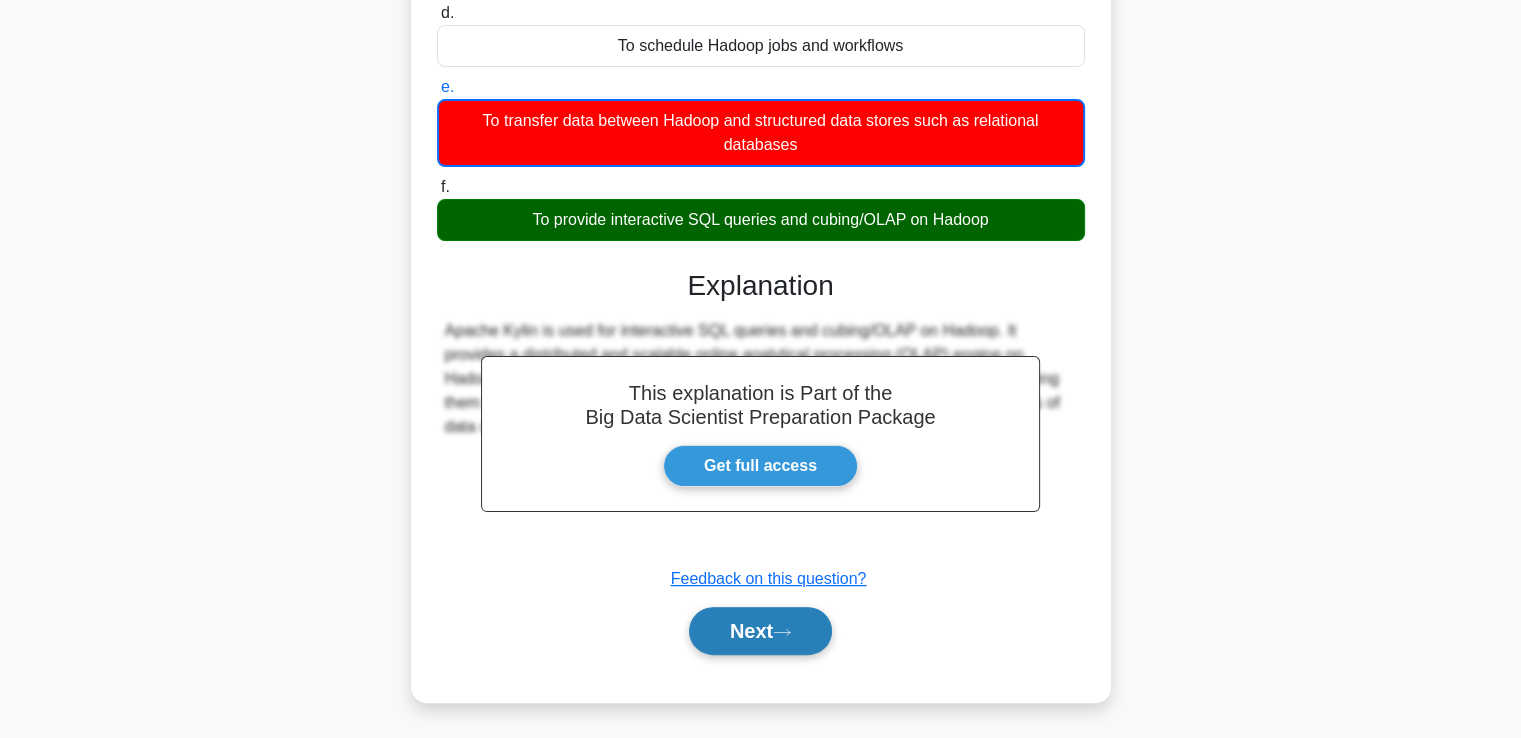 click on "Next" at bounding box center (760, 631) 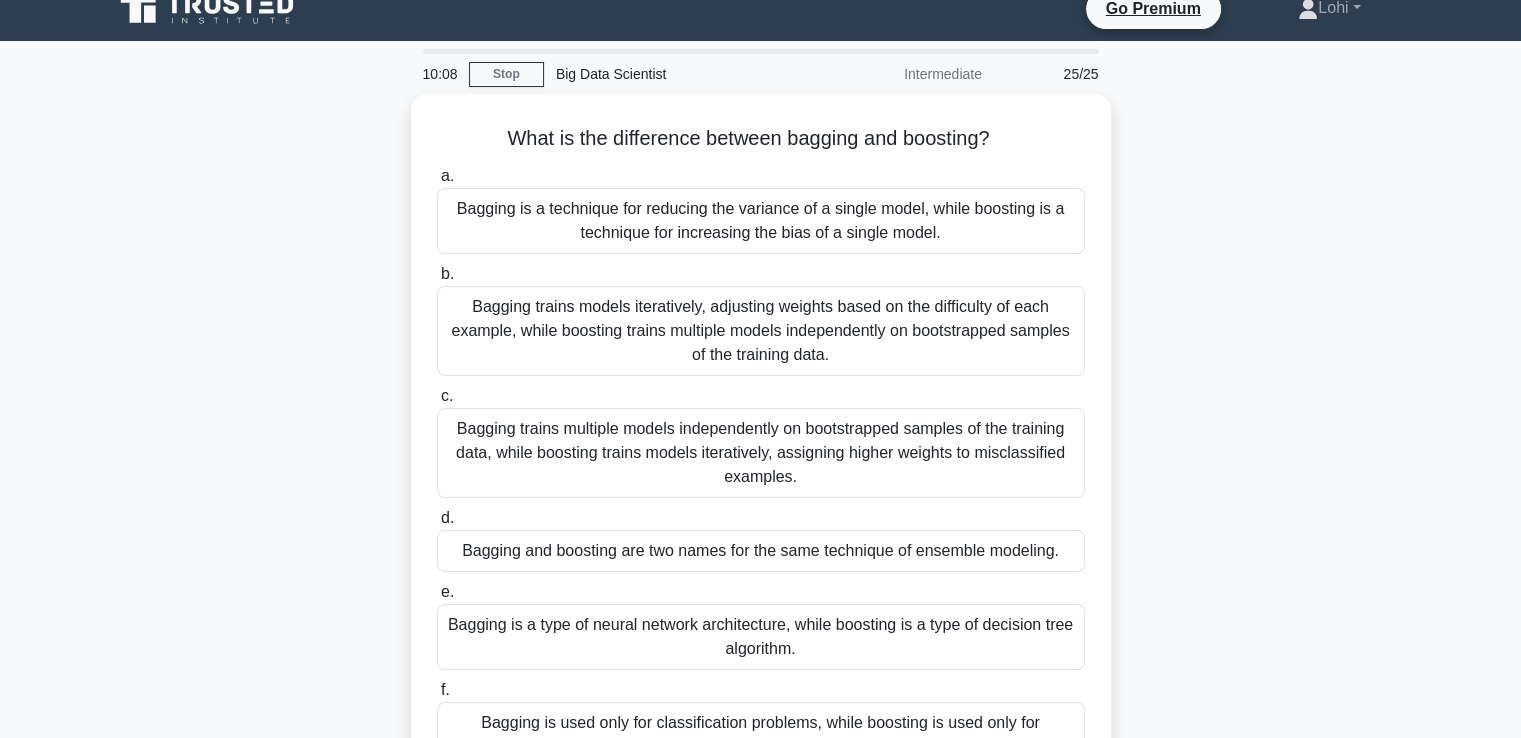 scroll, scrollTop: 0, scrollLeft: 0, axis: both 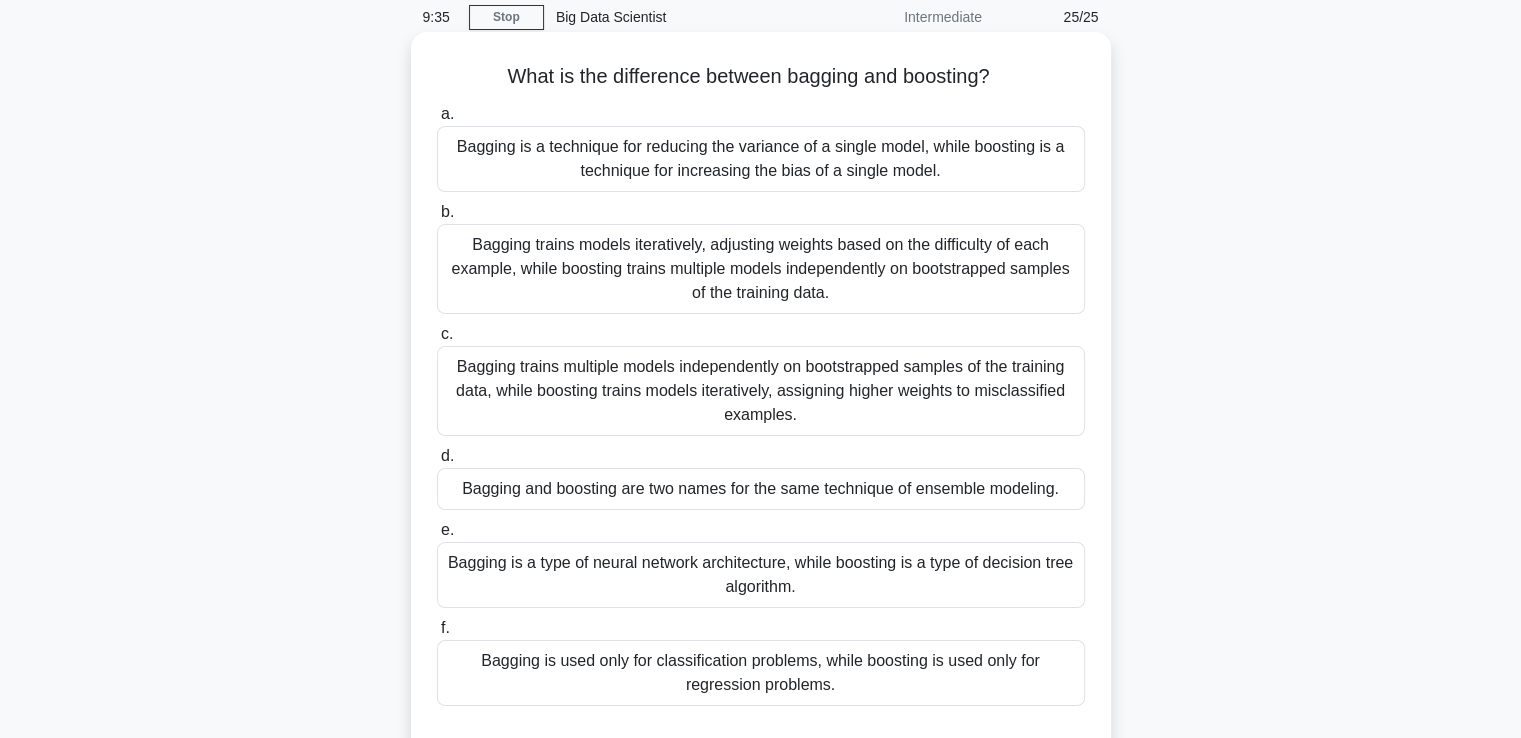 click on "Bagging trains multiple models independently on bootstrapped samples of the training data, while boosting trains models iteratively, assigning higher weights to misclassified examples." at bounding box center [761, 391] 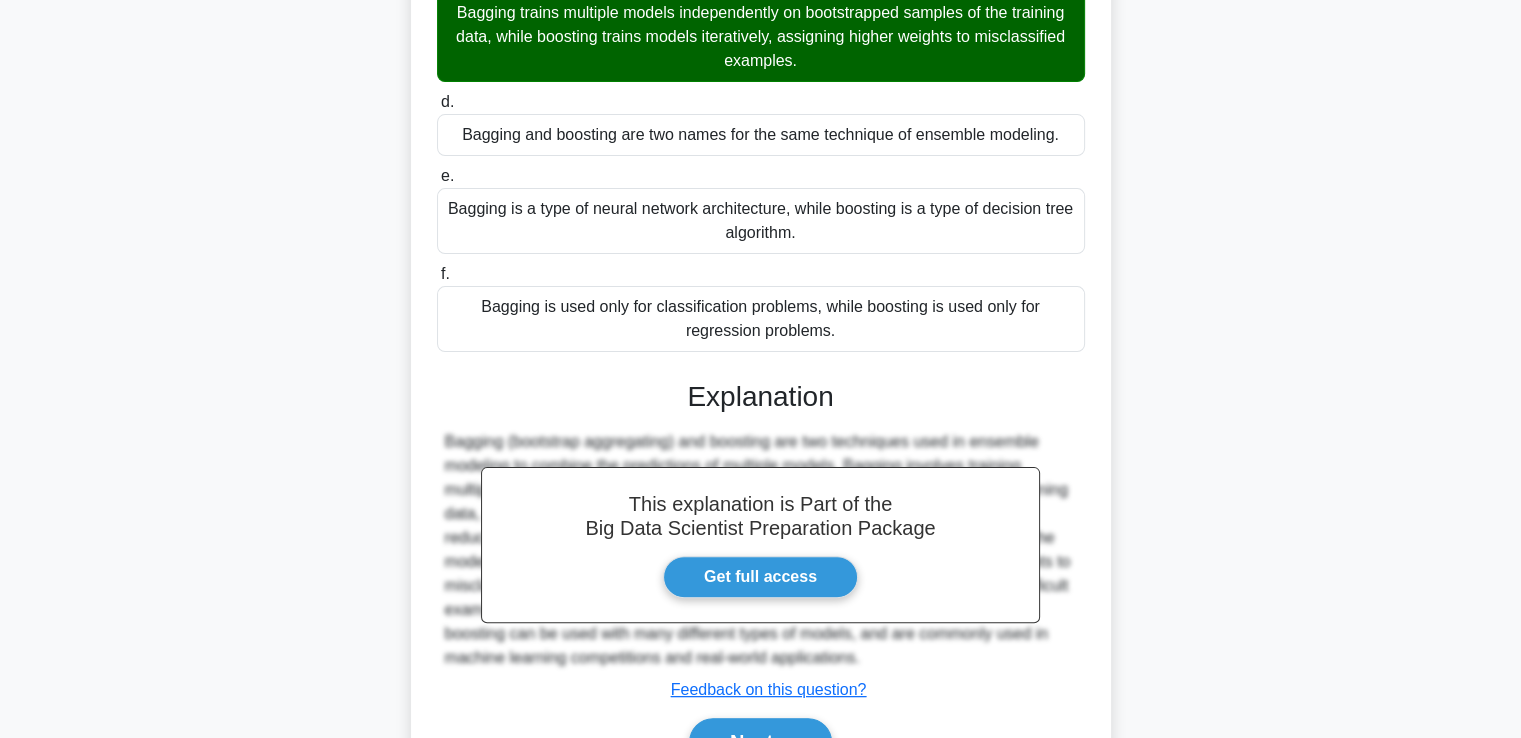 scroll, scrollTop: 532, scrollLeft: 0, axis: vertical 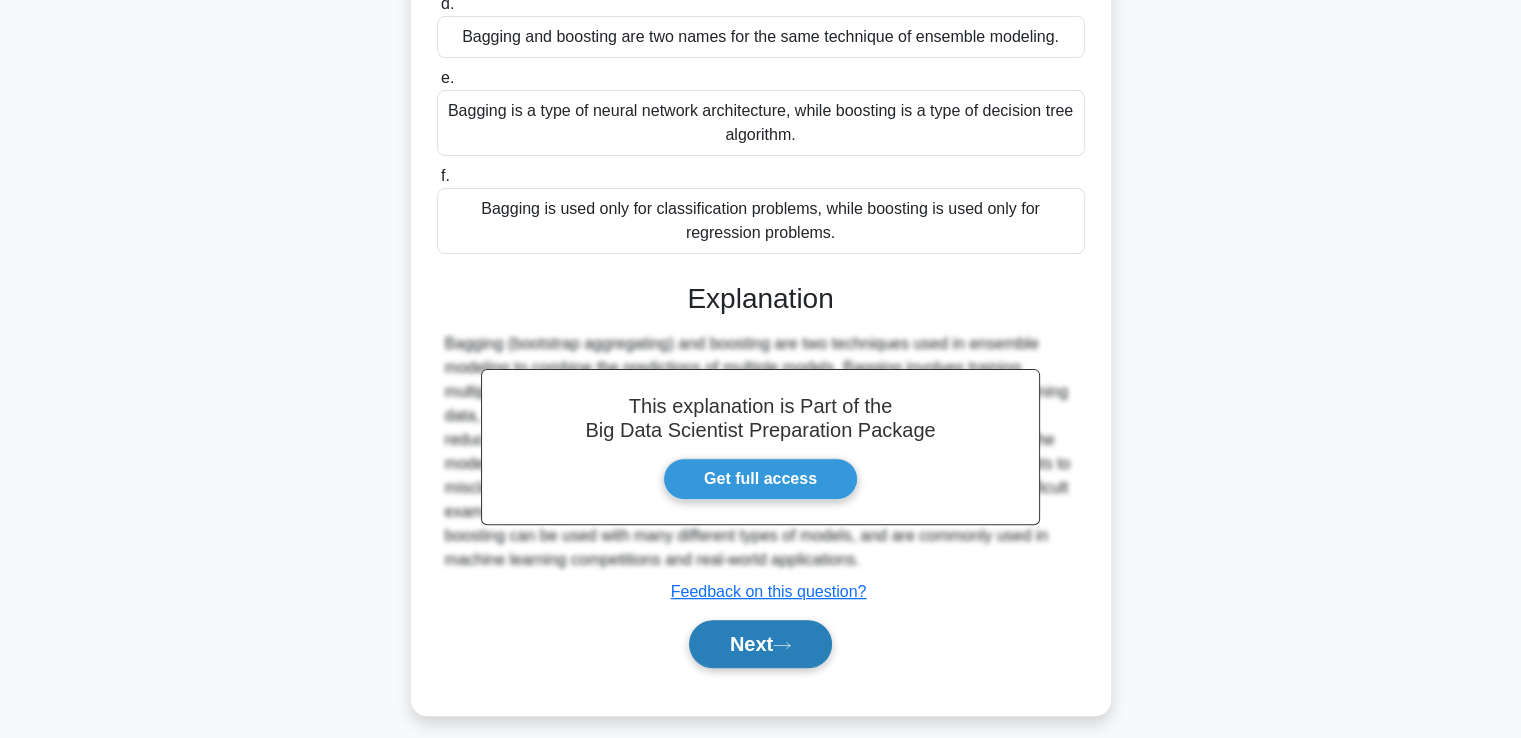 click on "Next" at bounding box center [760, 644] 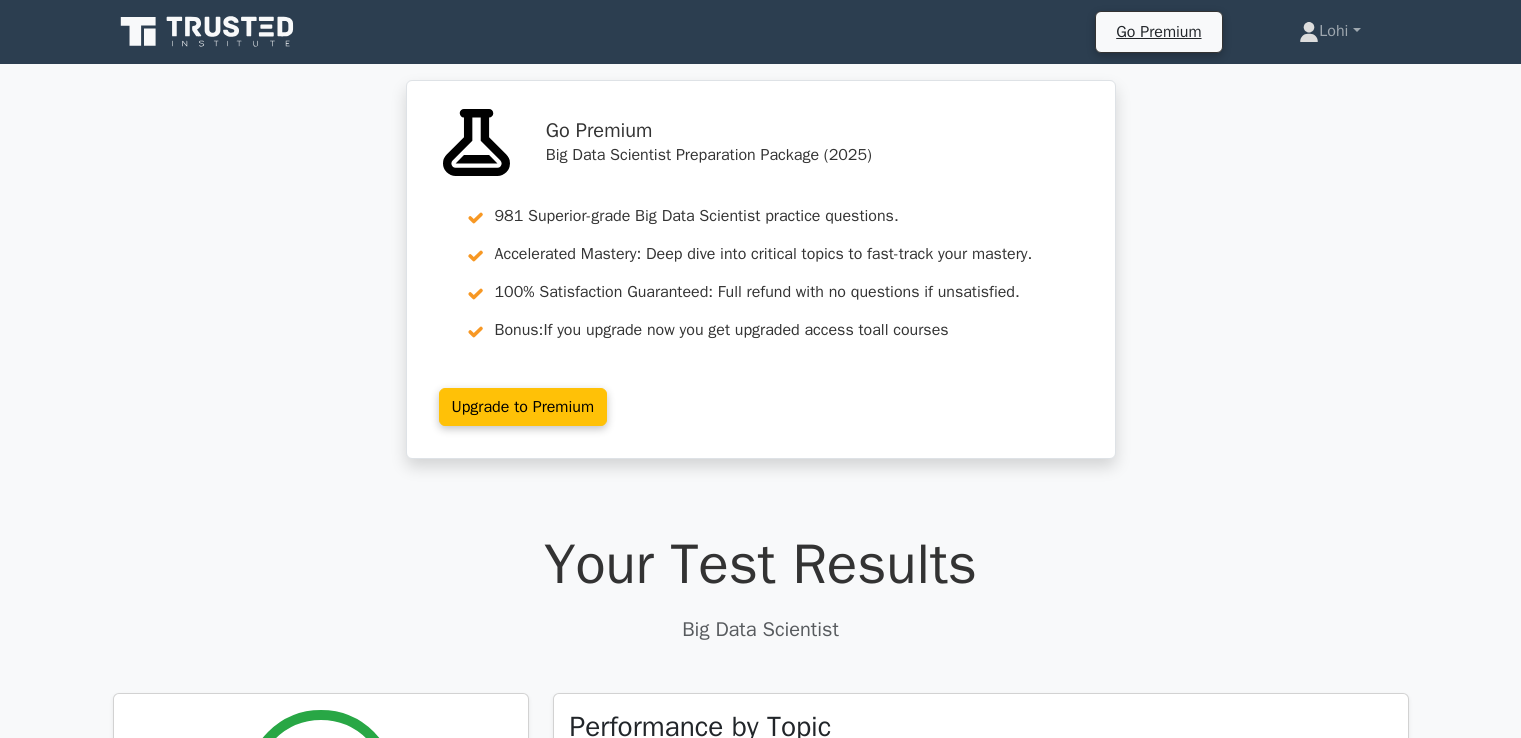 scroll, scrollTop: 0, scrollLeft: 0, axis: both 